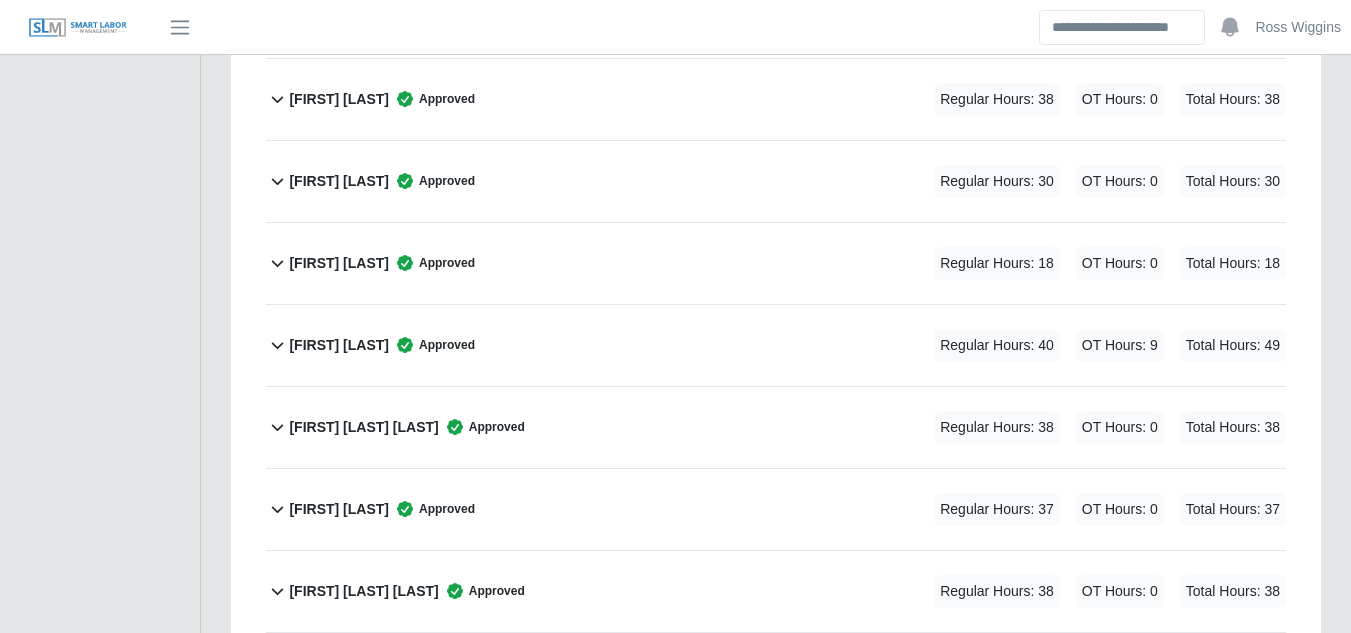 scroll, scrollTop: 1000, scrollLeft: 0, axis: vertical 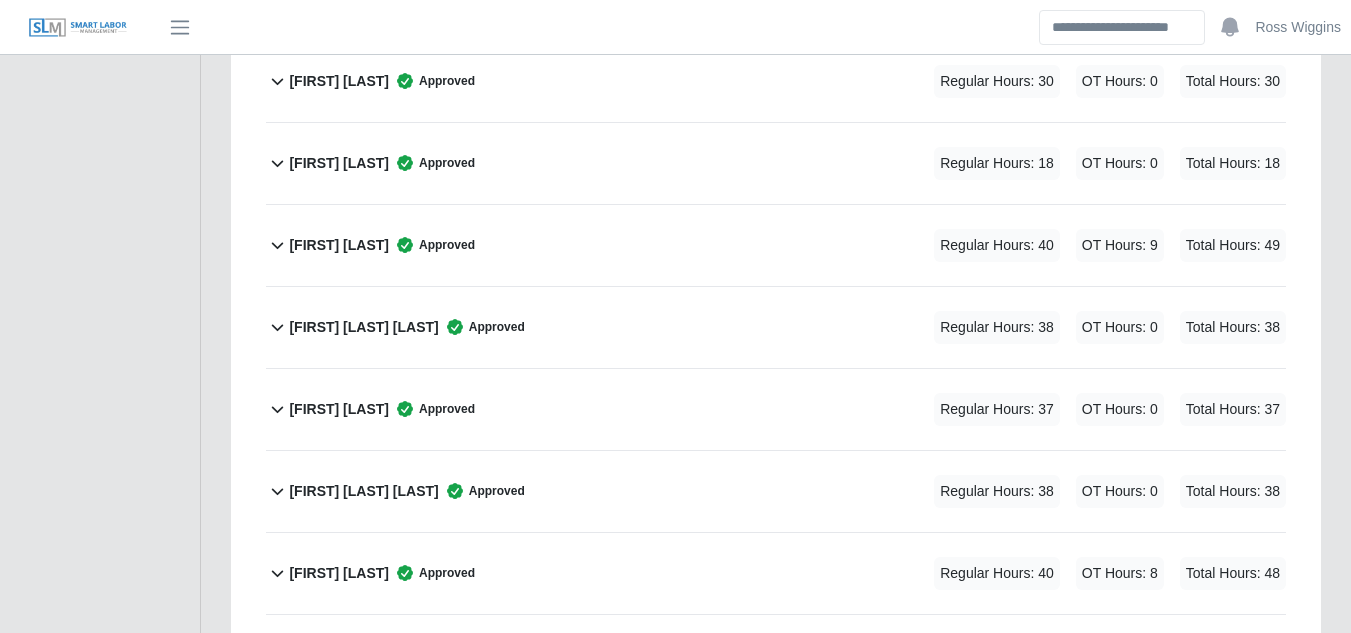 click on "Emir Revilla Reyes" at bounding box center [363, 327] 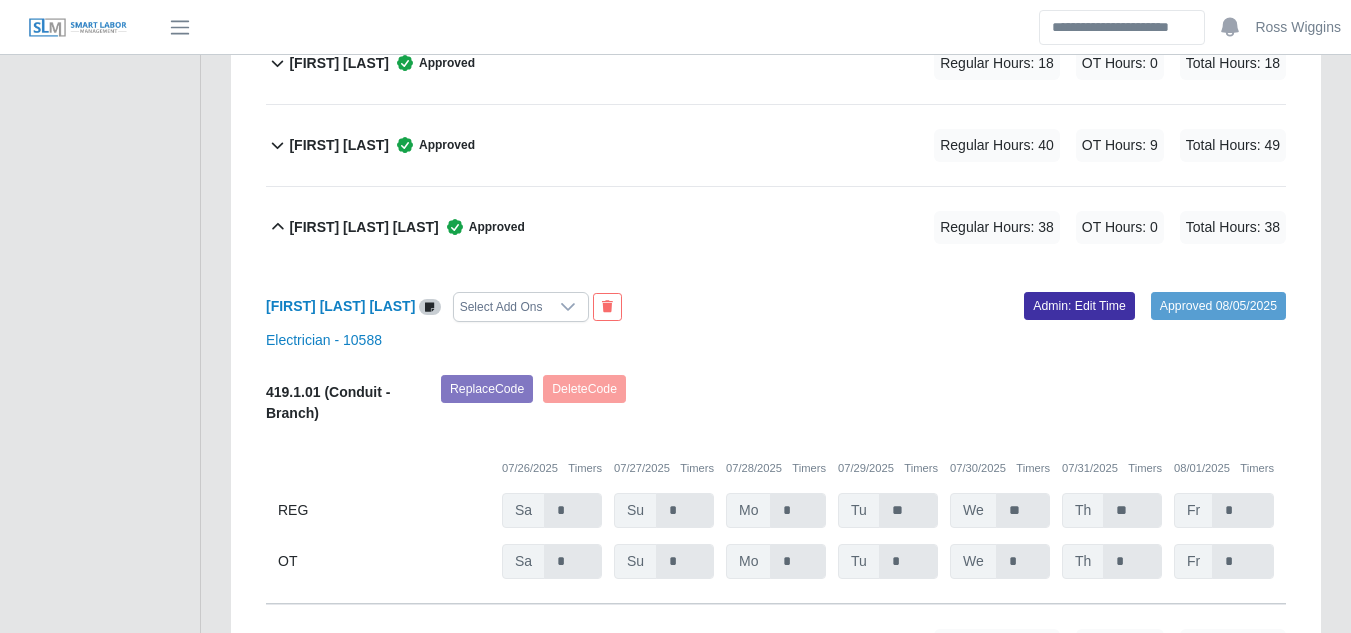 scroll, scrollTop: 1200, scrollLeft: 0, axis: vertical 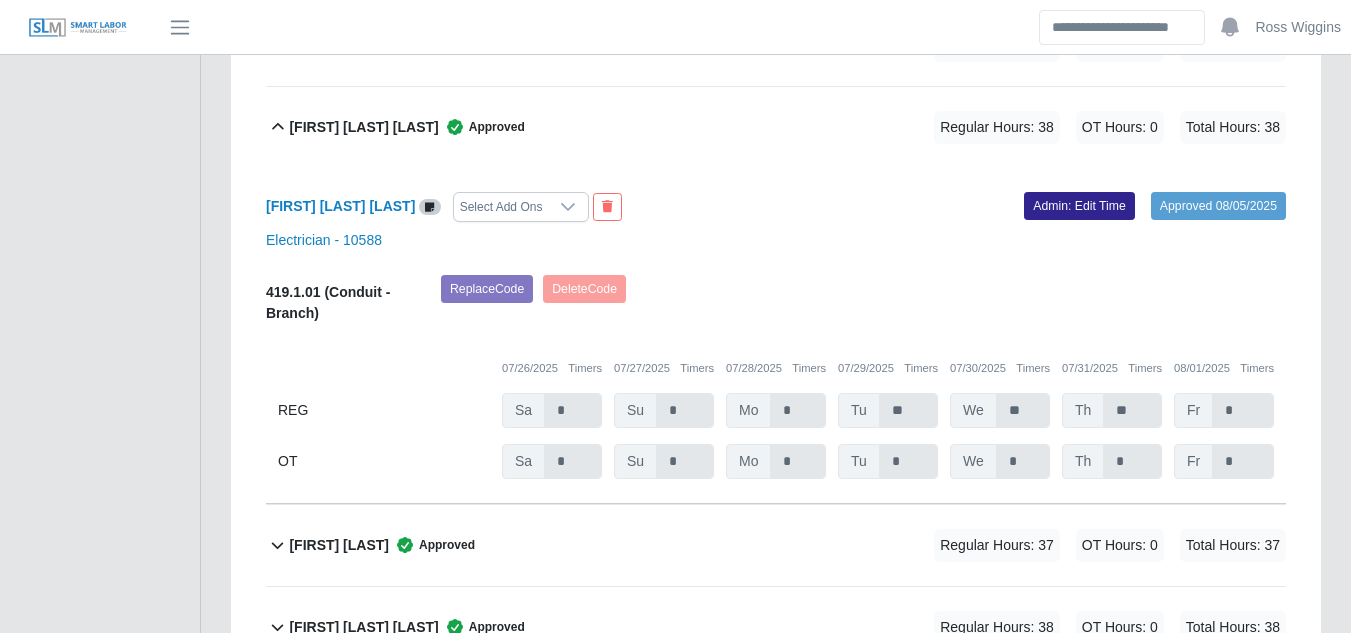 click on "Admin: Edit Time" 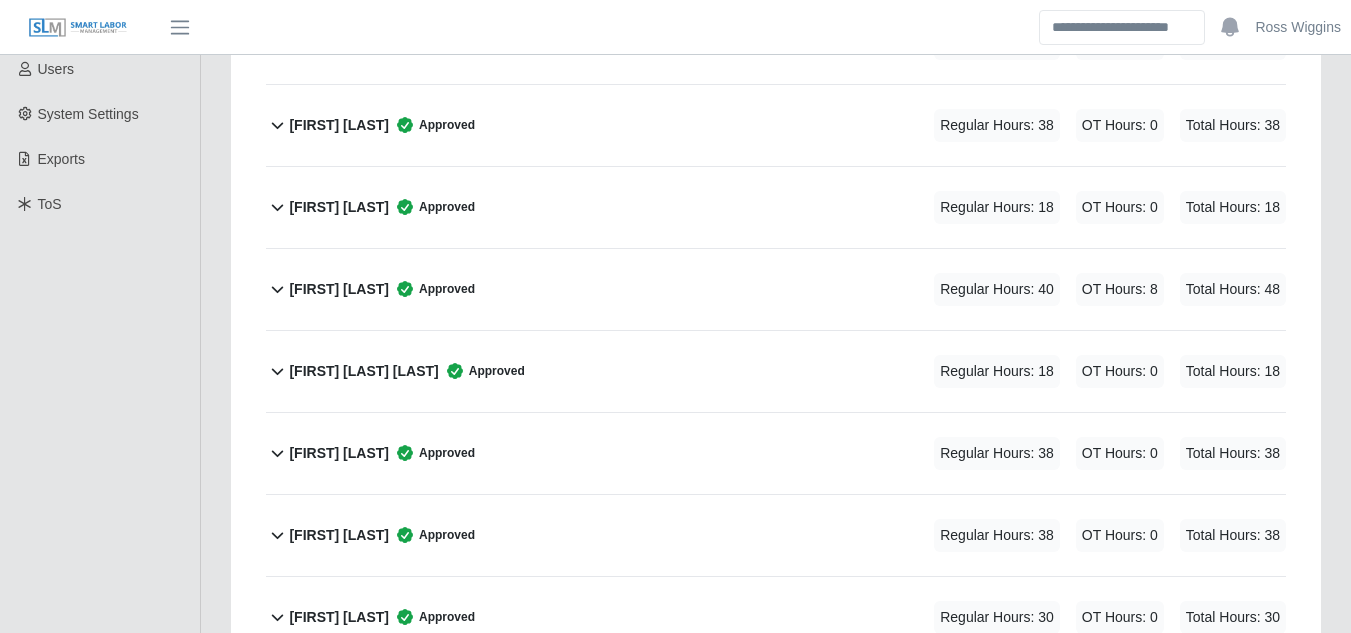 scroll, scrollTop: 0, scrollLeft: 0, axis: both 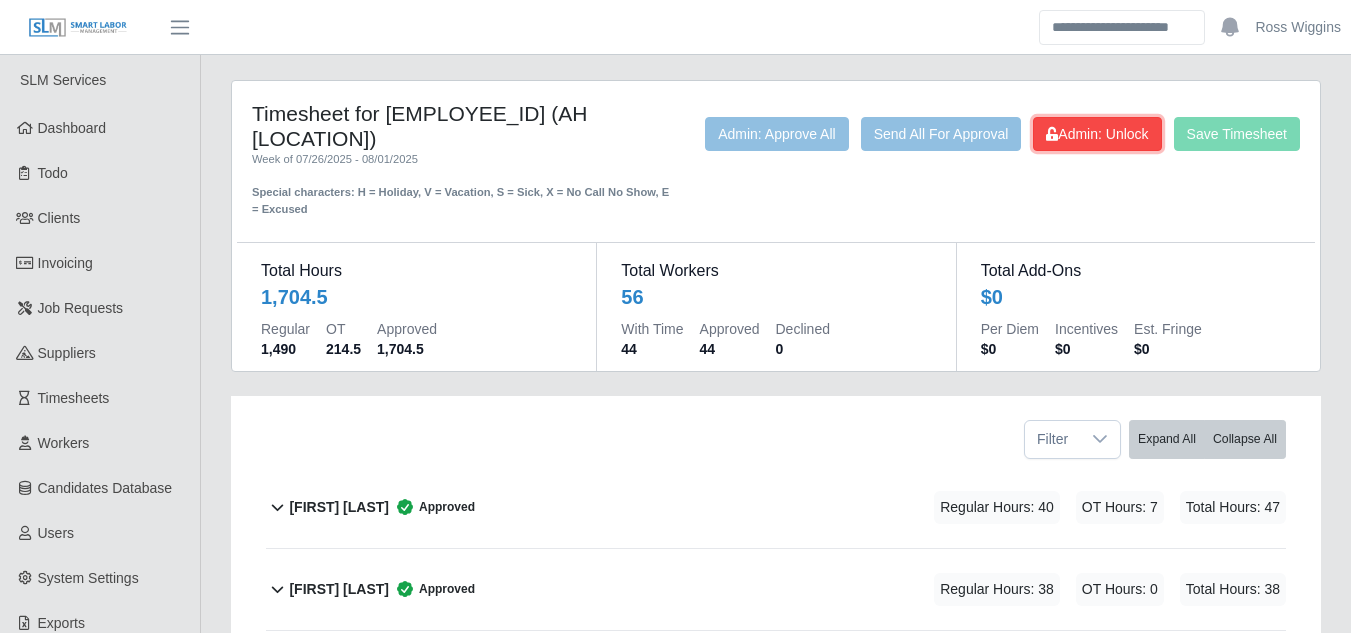 click on "Admin: Unlock" 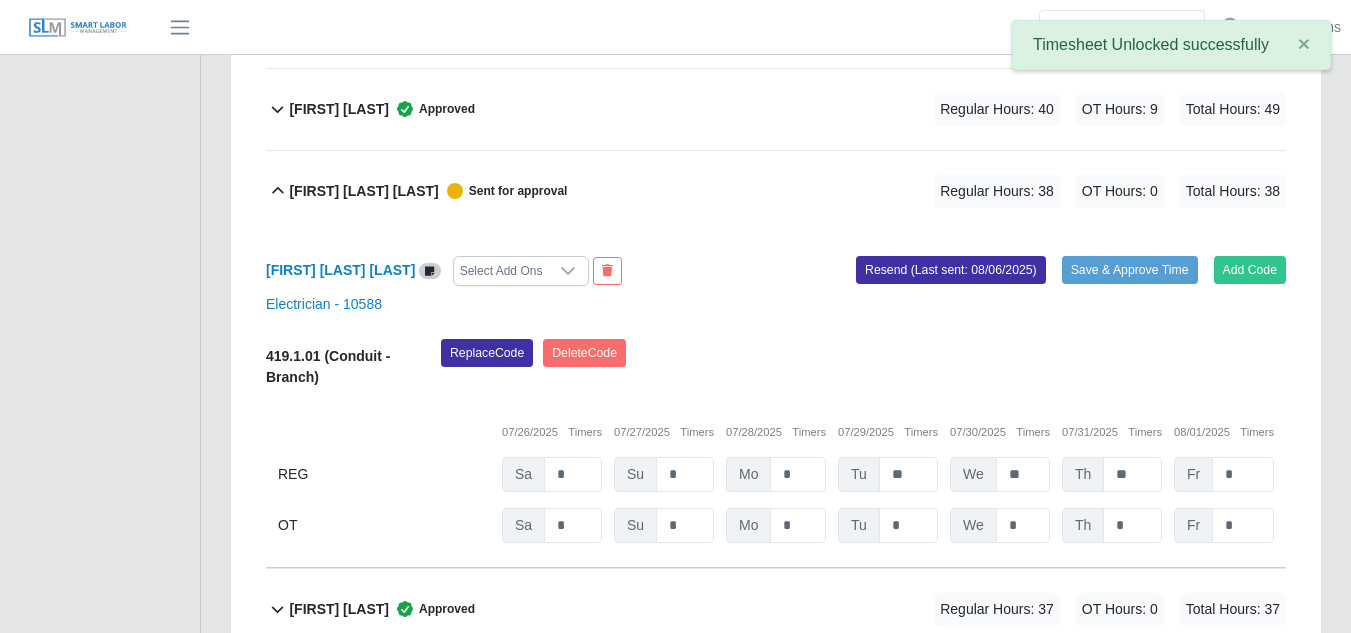 scroll, scrollTop: 1300, scrollLeft: 0, axis: vertical 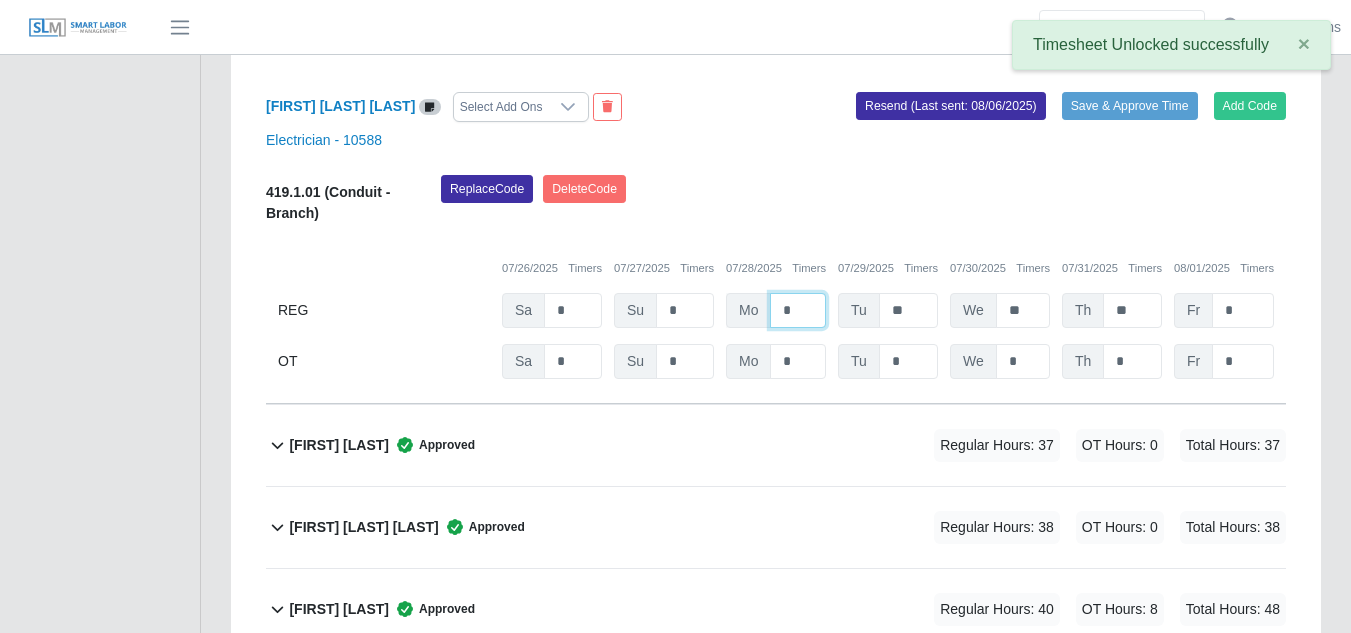 click on "*" at bounding box center [798, 310] 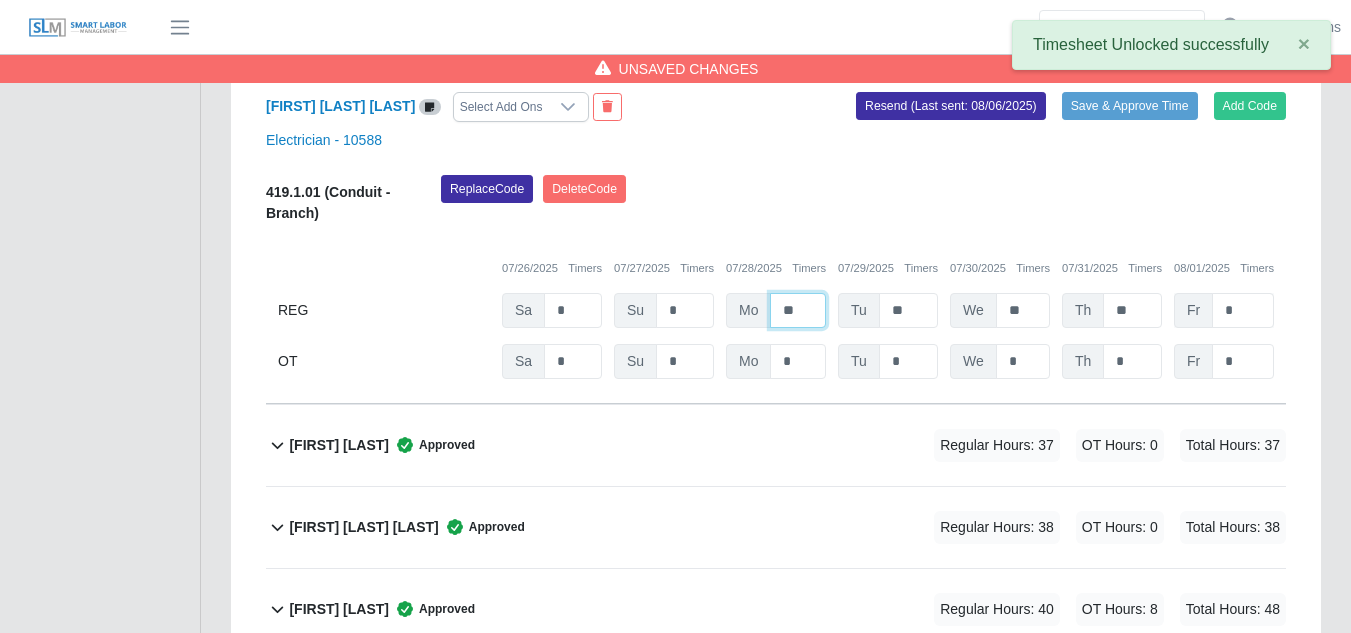type on "**" 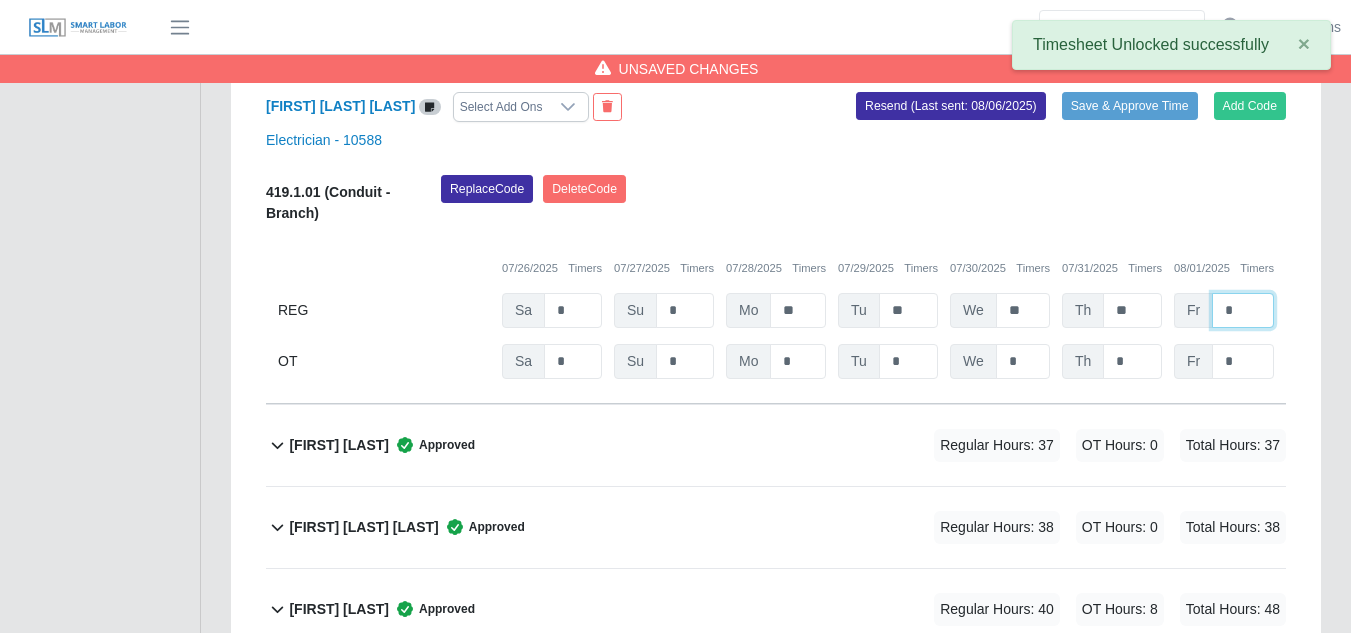 click on "*" at bounding box center (1243, 310) 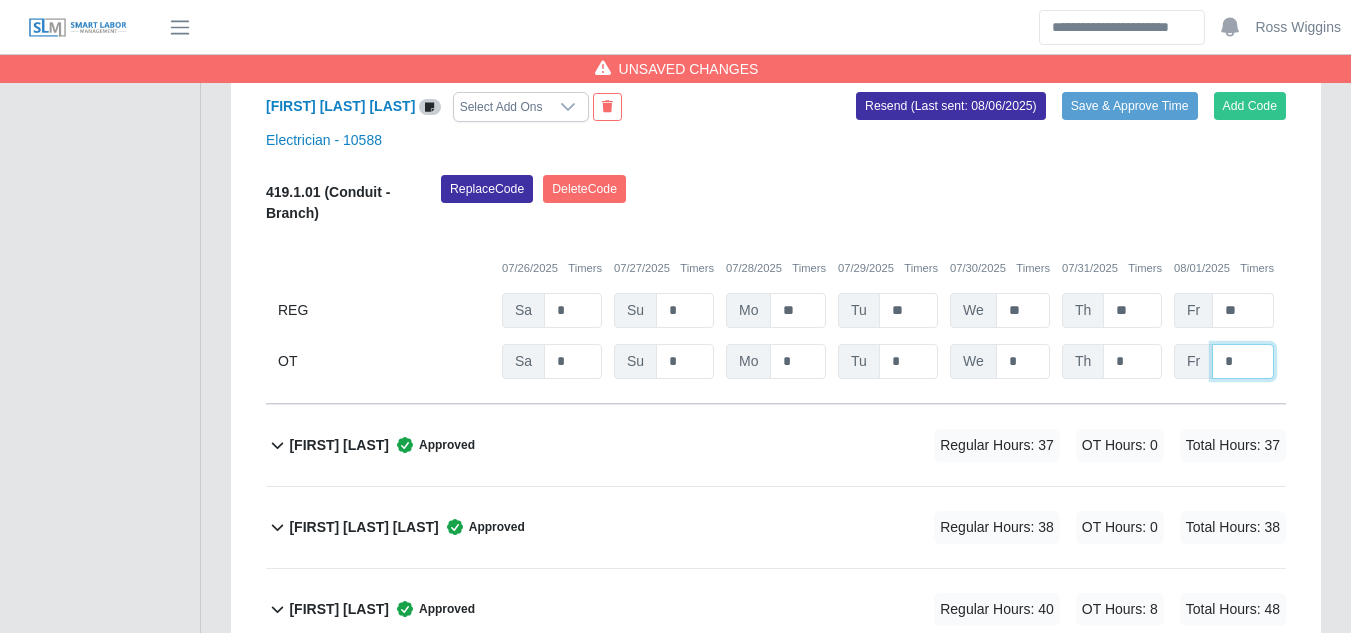 type on "*" 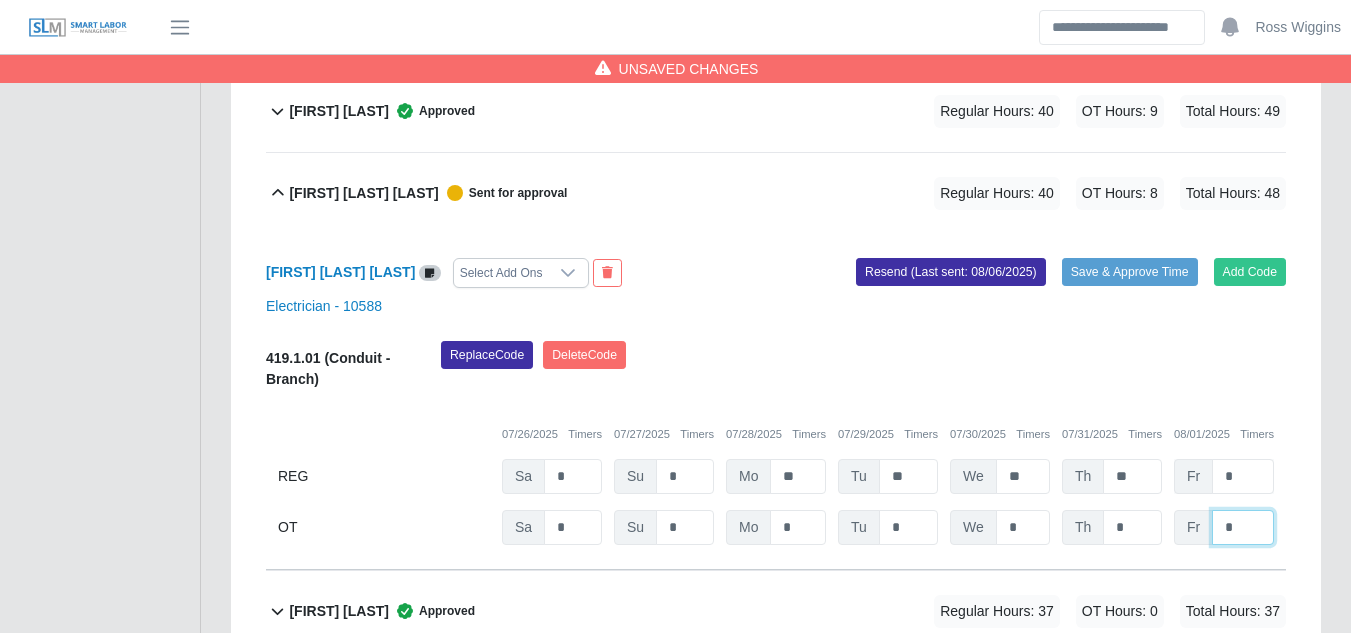 scroll, scrollTop: 1100, scrollLeft: 0, axis: vertical 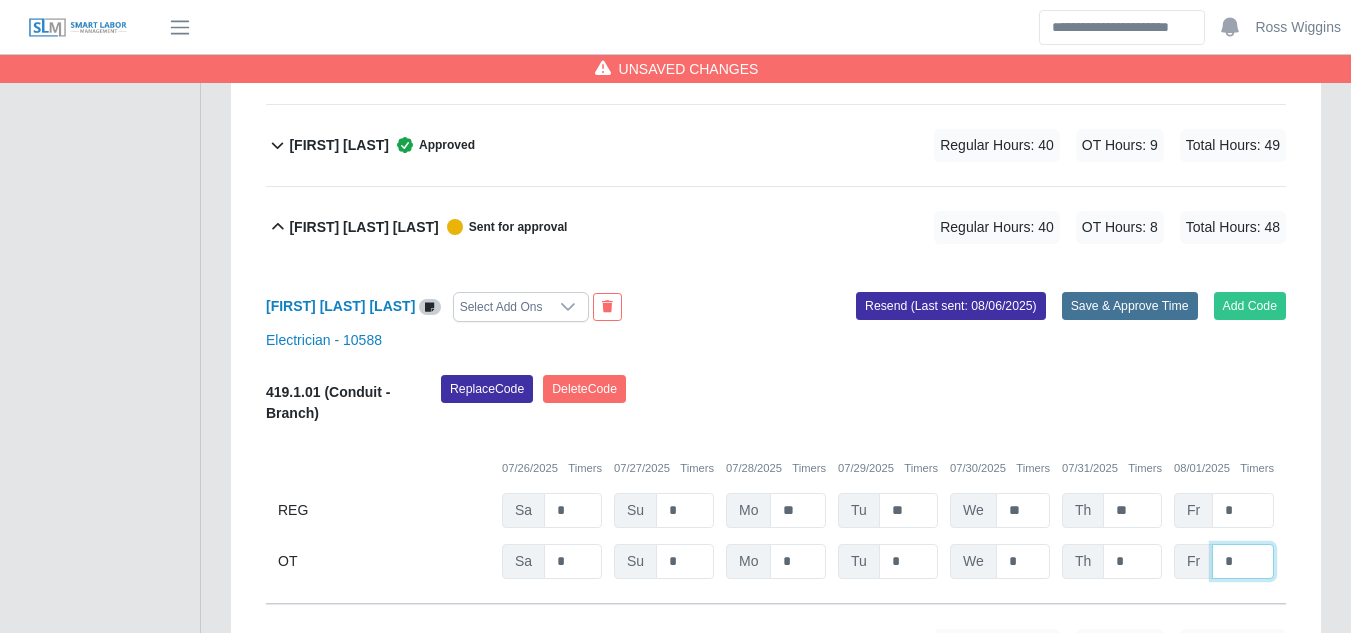 type on "*" 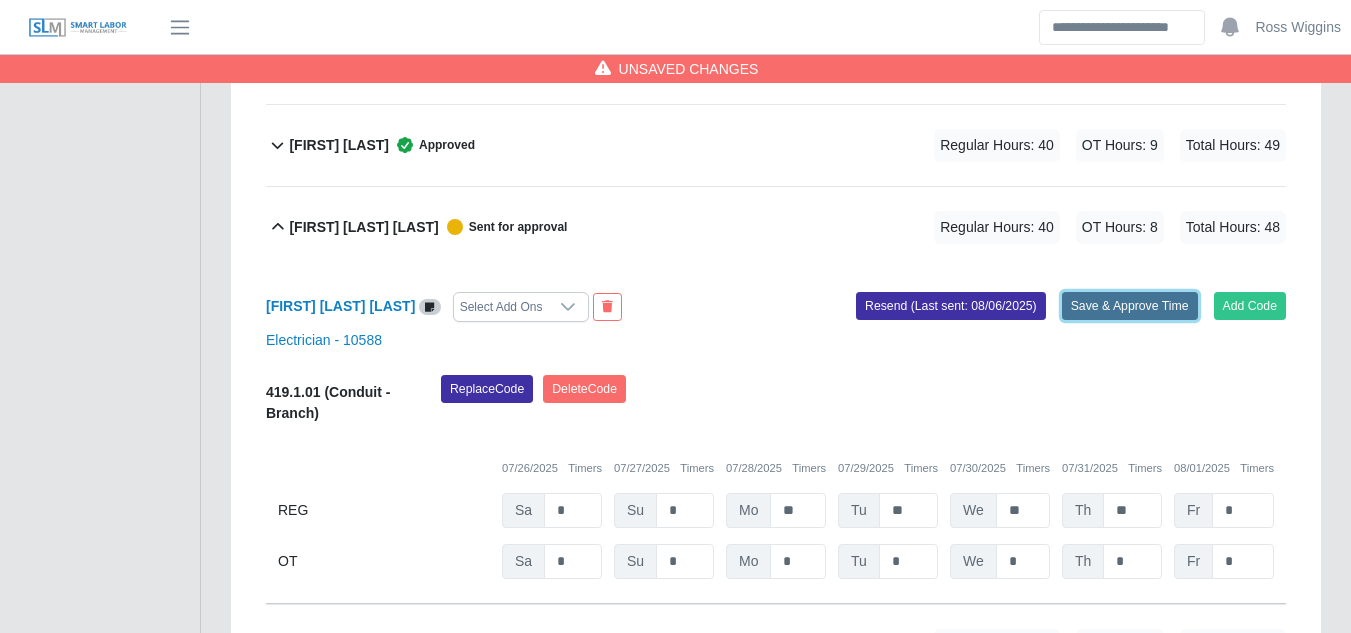 click on "Save & Approve Time" 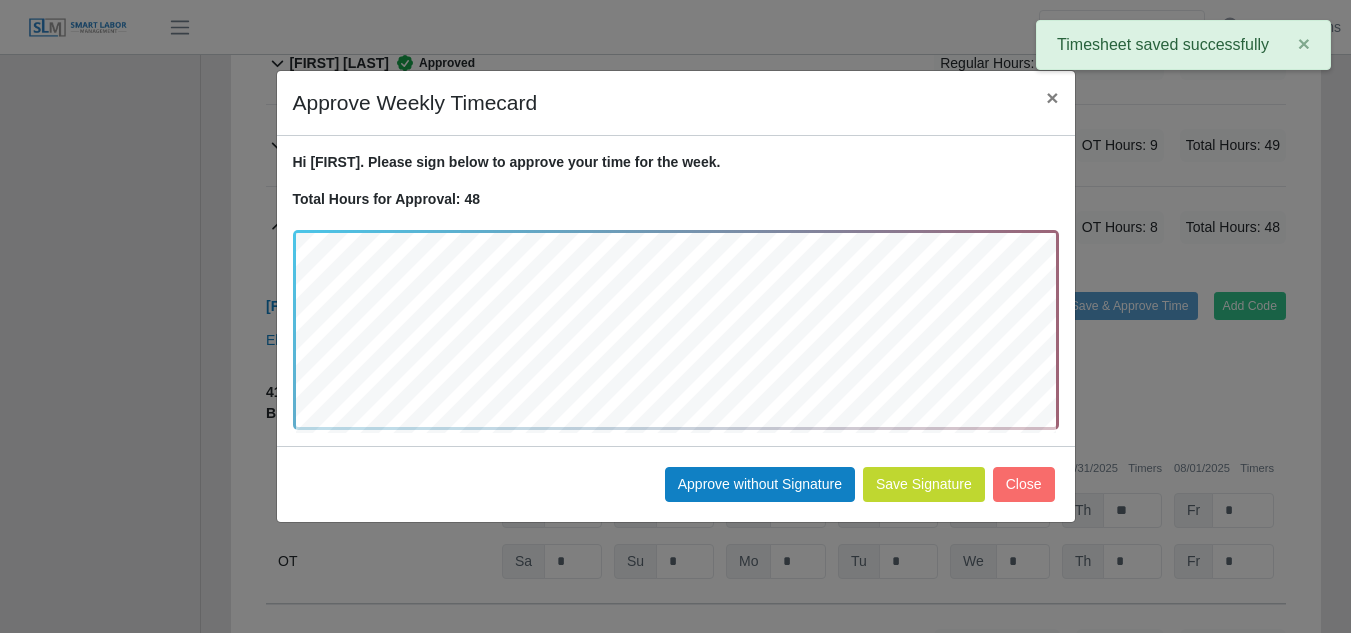 click on "Save Signature
Approve without Signature
Close" at bounding box center (676, 484) 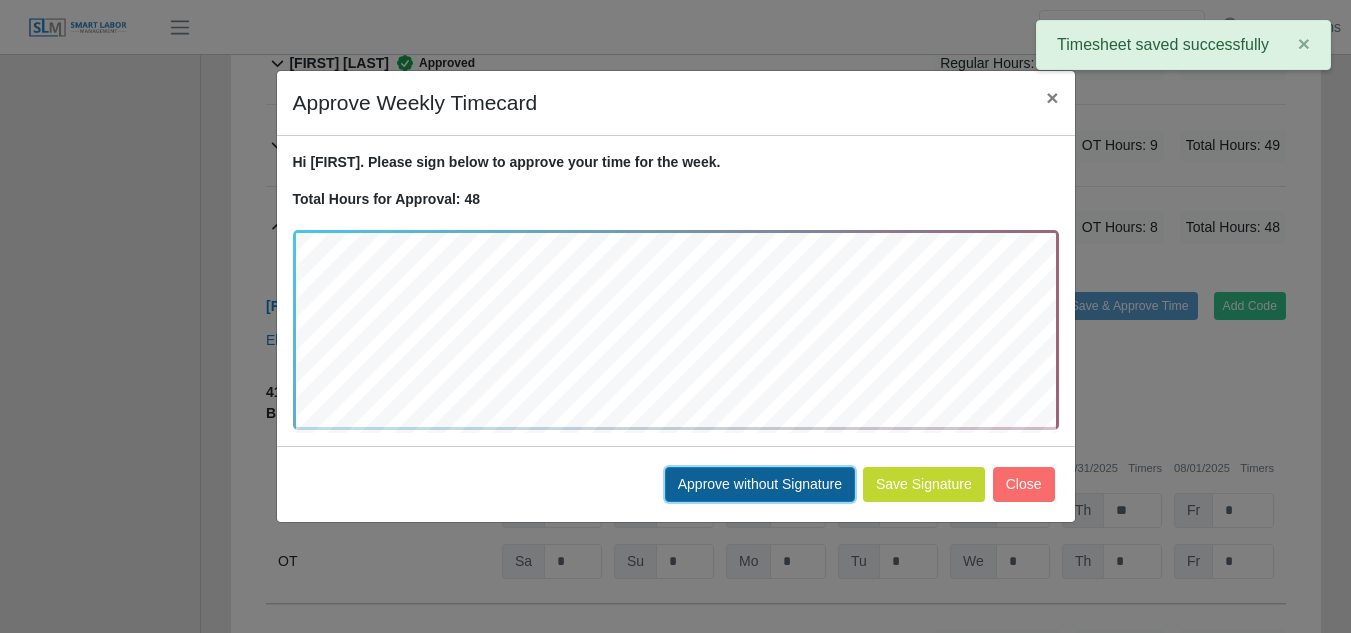 click on "Approve without Signature" at bounding box center (760, 484) 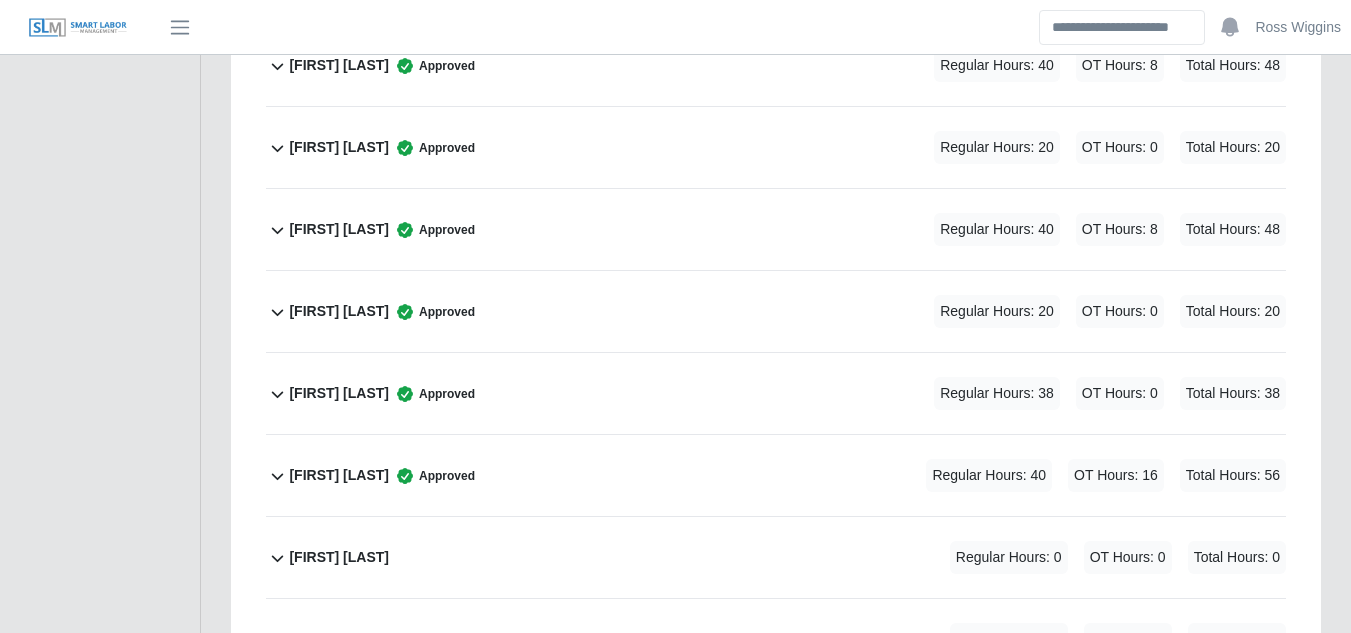 scroll, scrollTop: 4600, scrollLeft: 0, axis: vertical 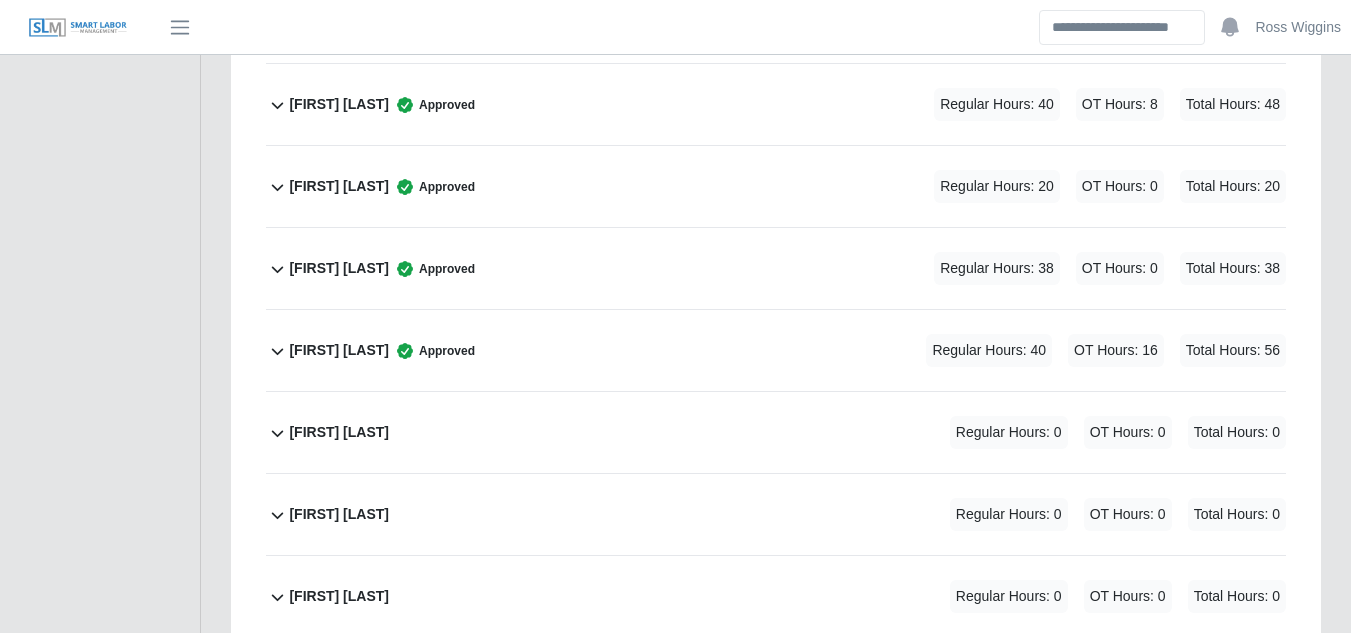 click on "Romel Semexant" at bounding box center (339, 268) 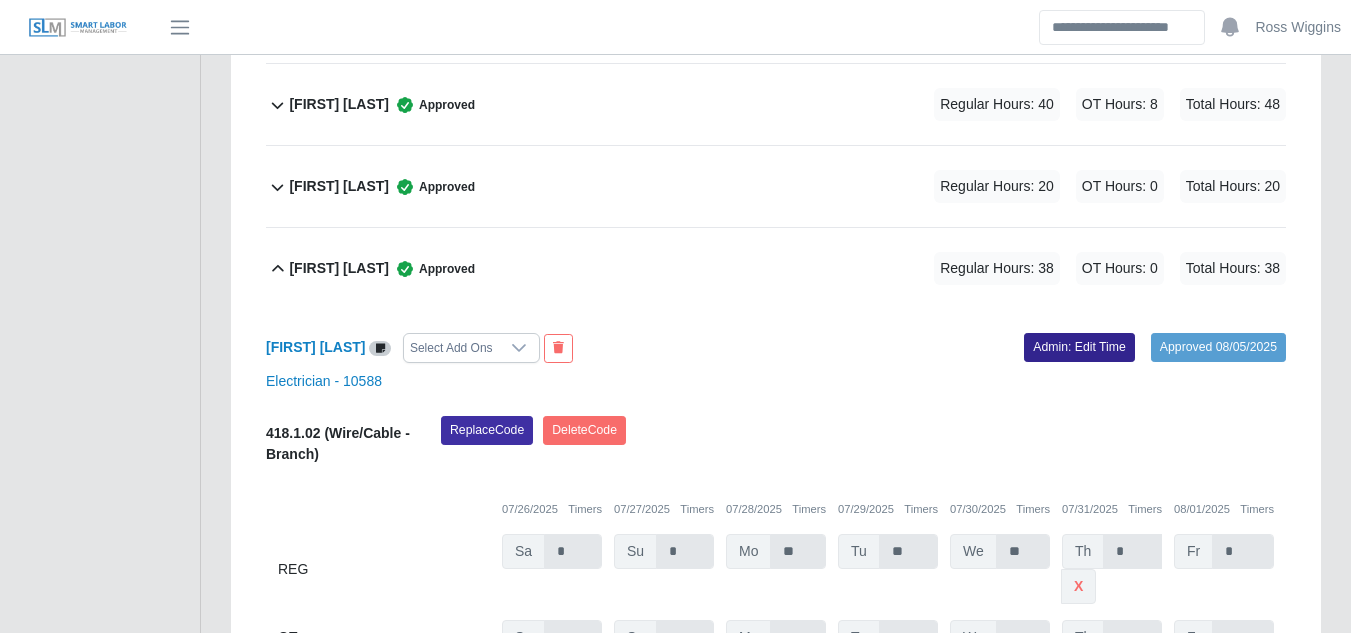 click on "Admin: Edit Time" 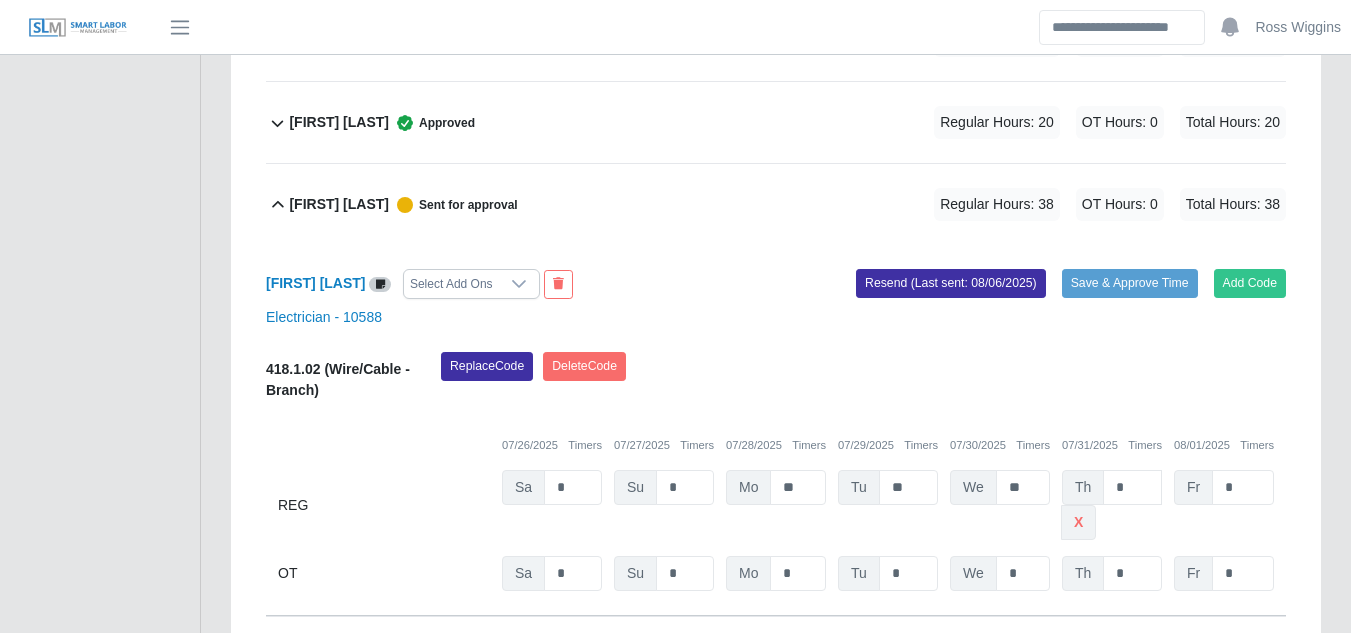scroll, scrollTop: 4700, scrollLeft: 0, axis: vertical 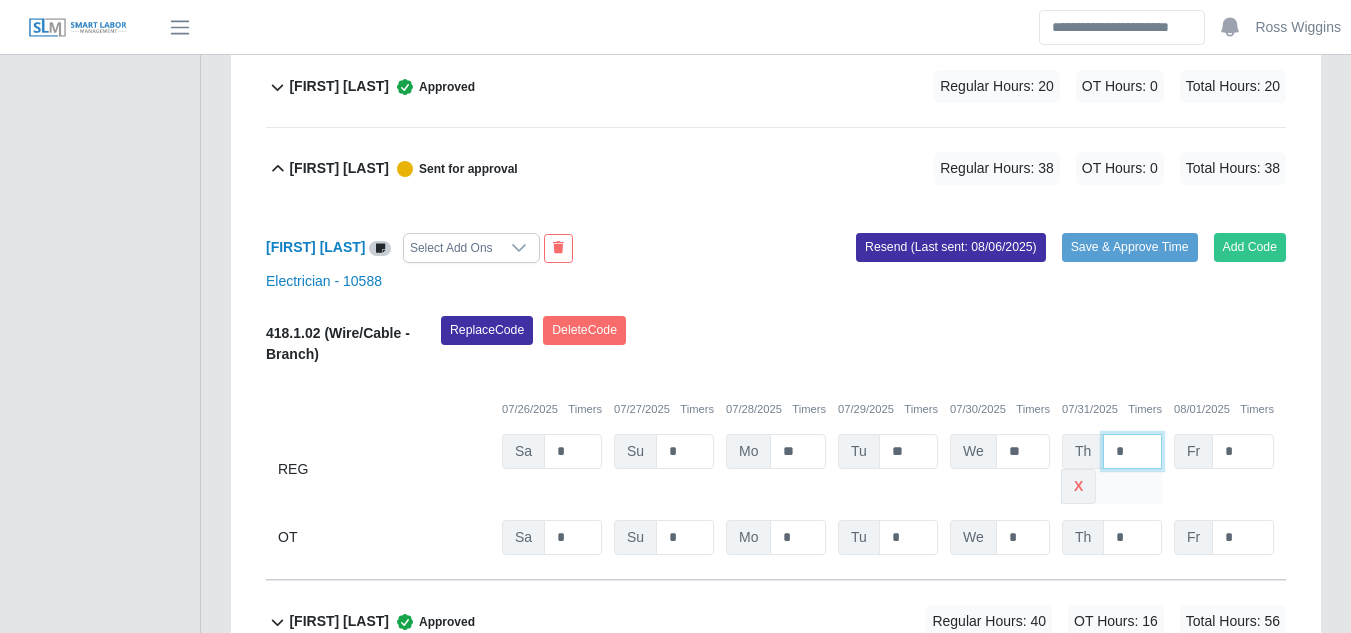 click on "*" at bounding box center (1132, 451) 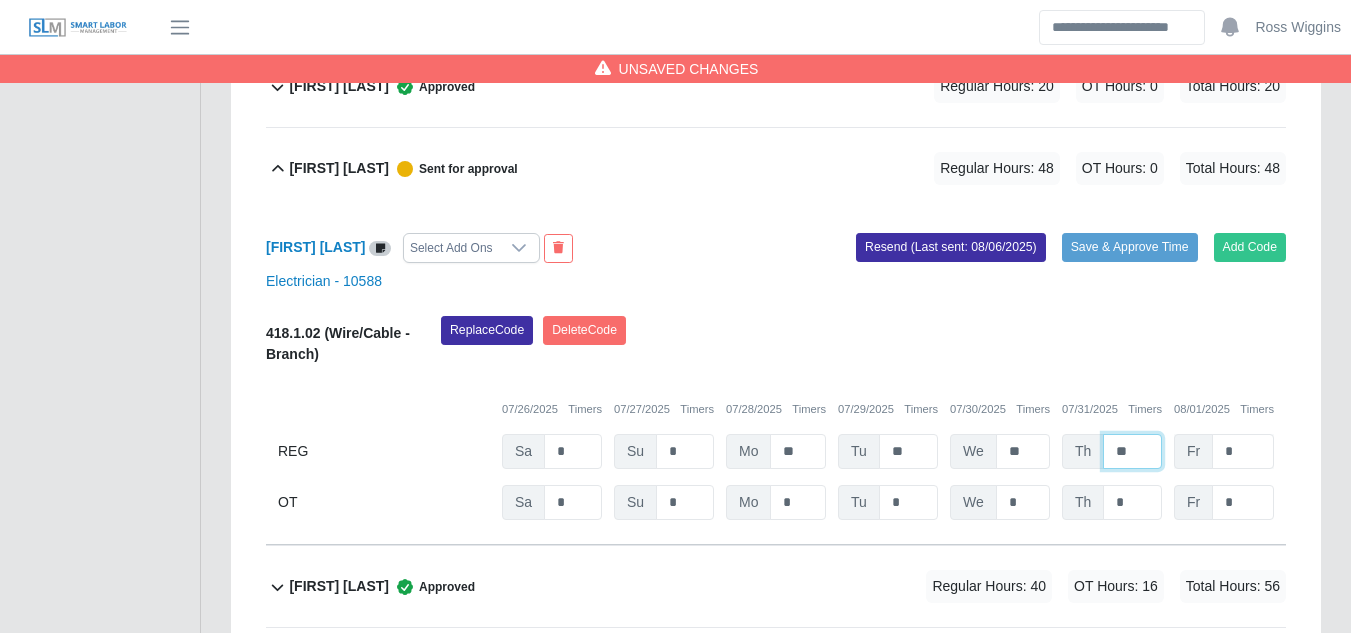 type on "**" 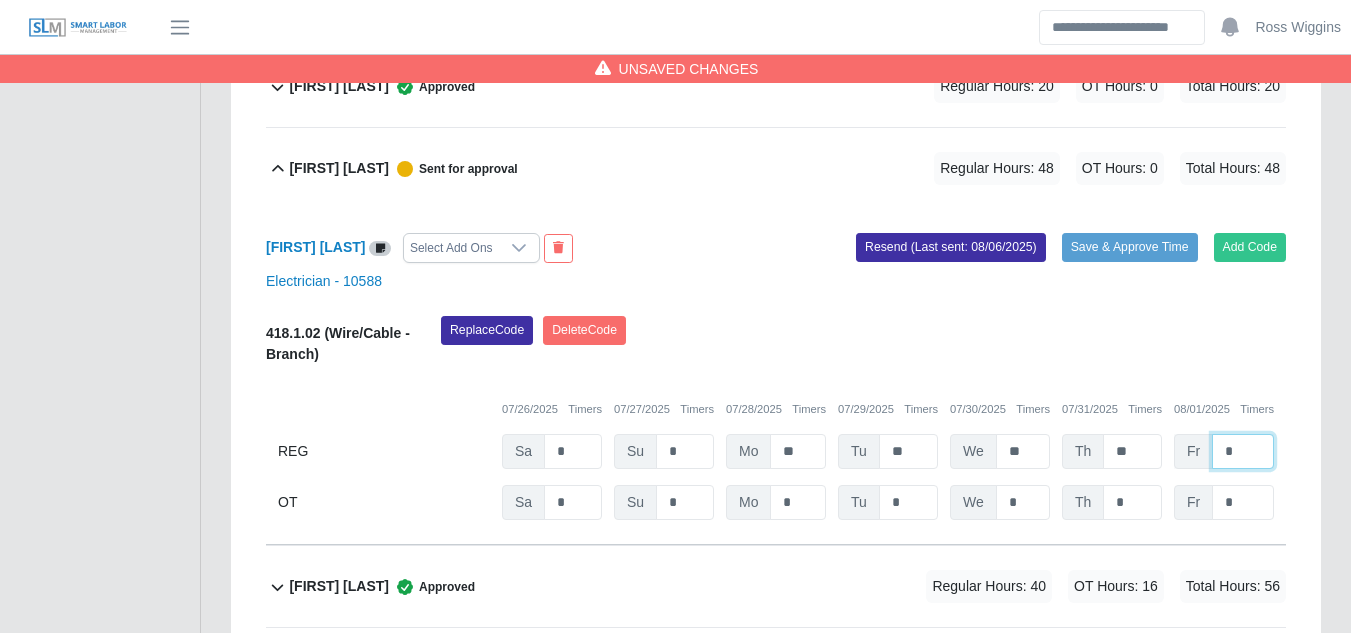click on "*" at bounding box center [1243, 451] 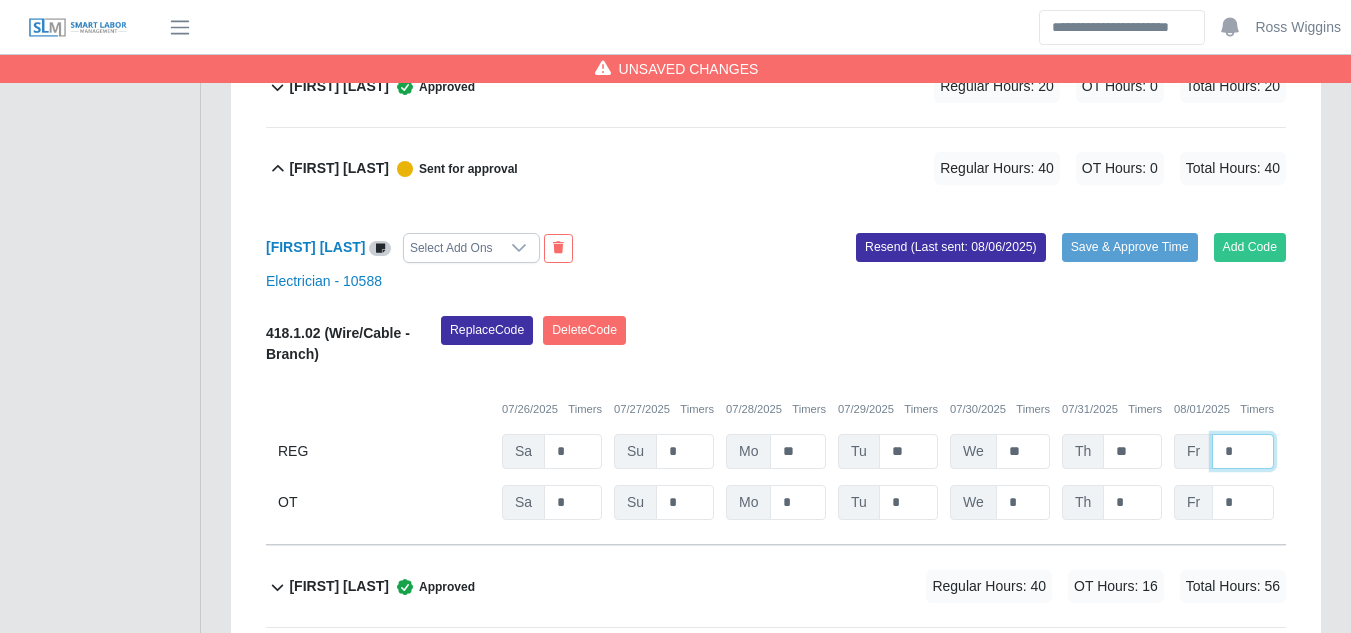 type on "*" 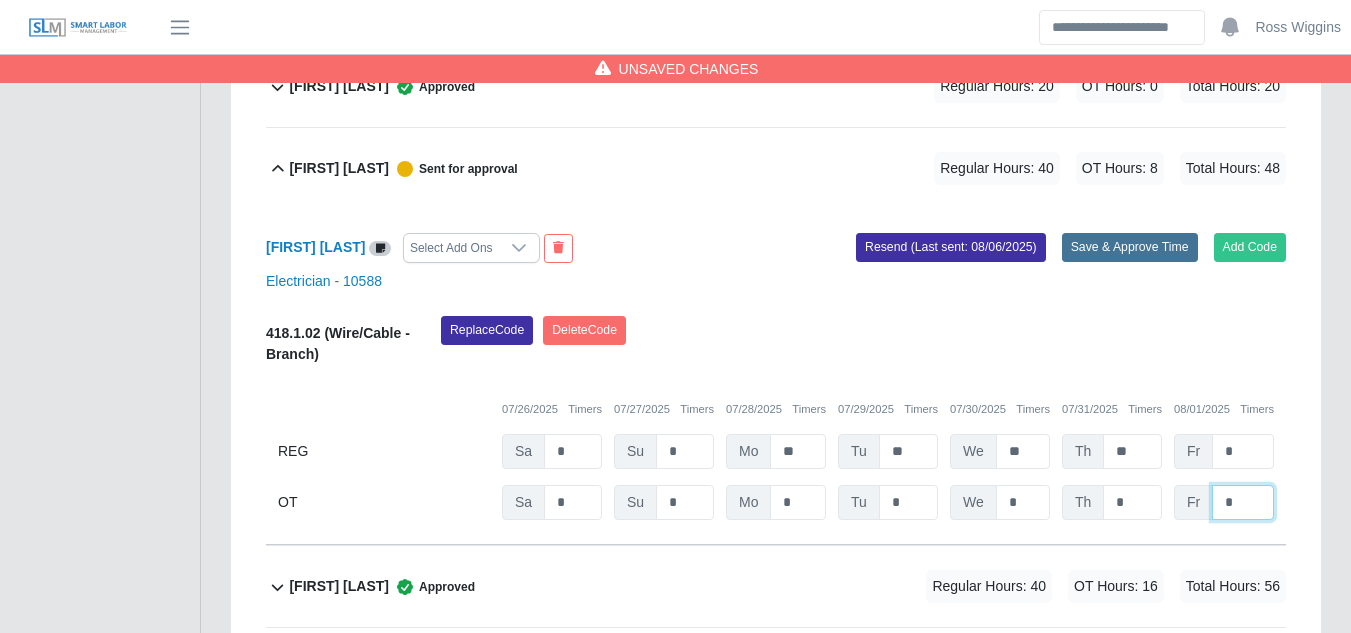 type on "*" 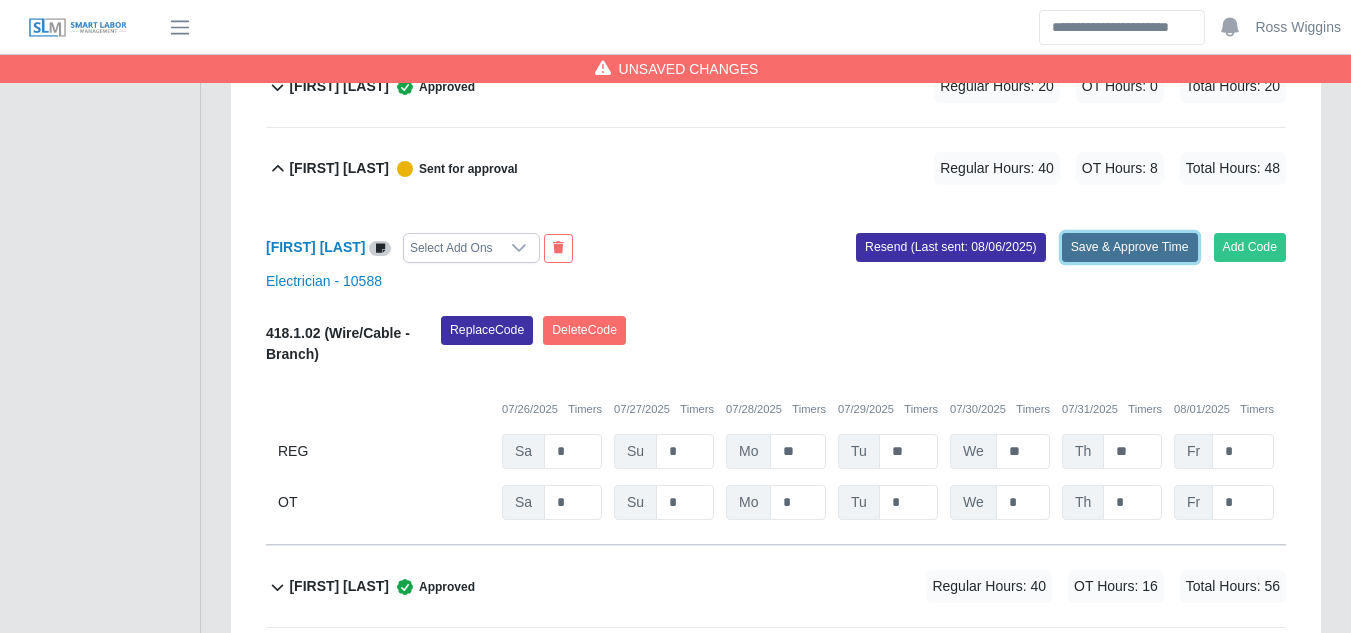 click on "Save & Approve Time" 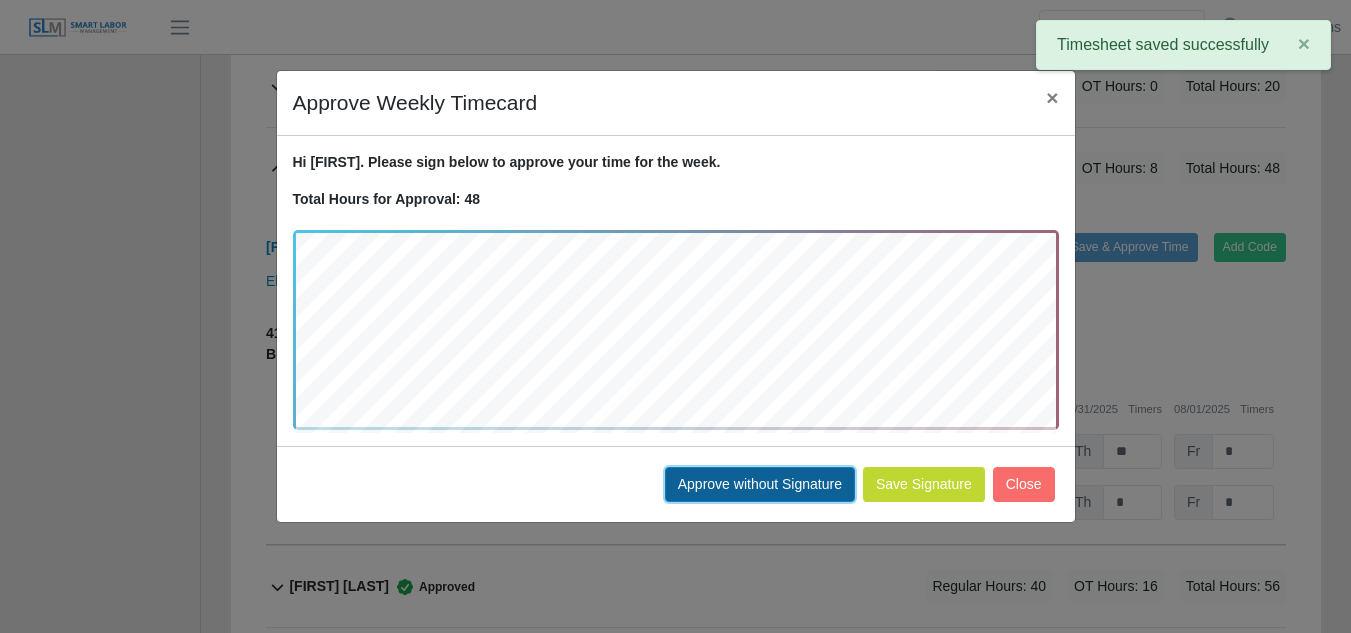 click on "Approve without Signature" at bounding box center [760, 484] 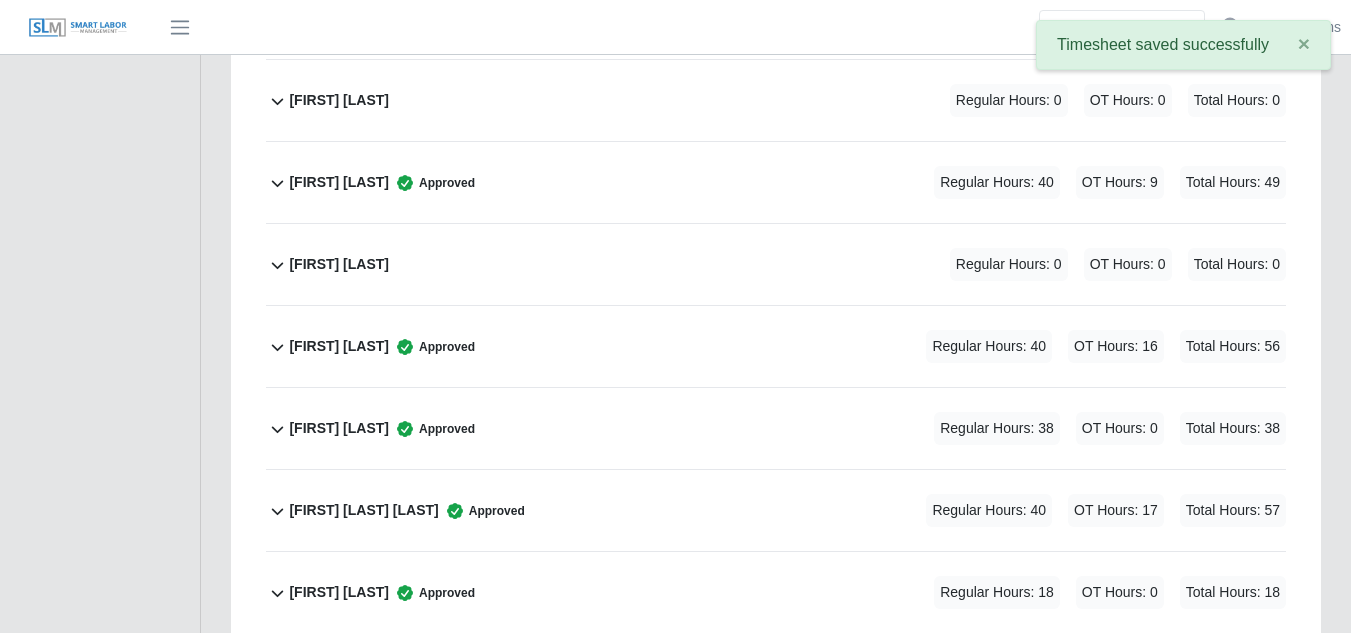 scroll, scrollTop: 3600, scrollLeft: 0, axis: vertical 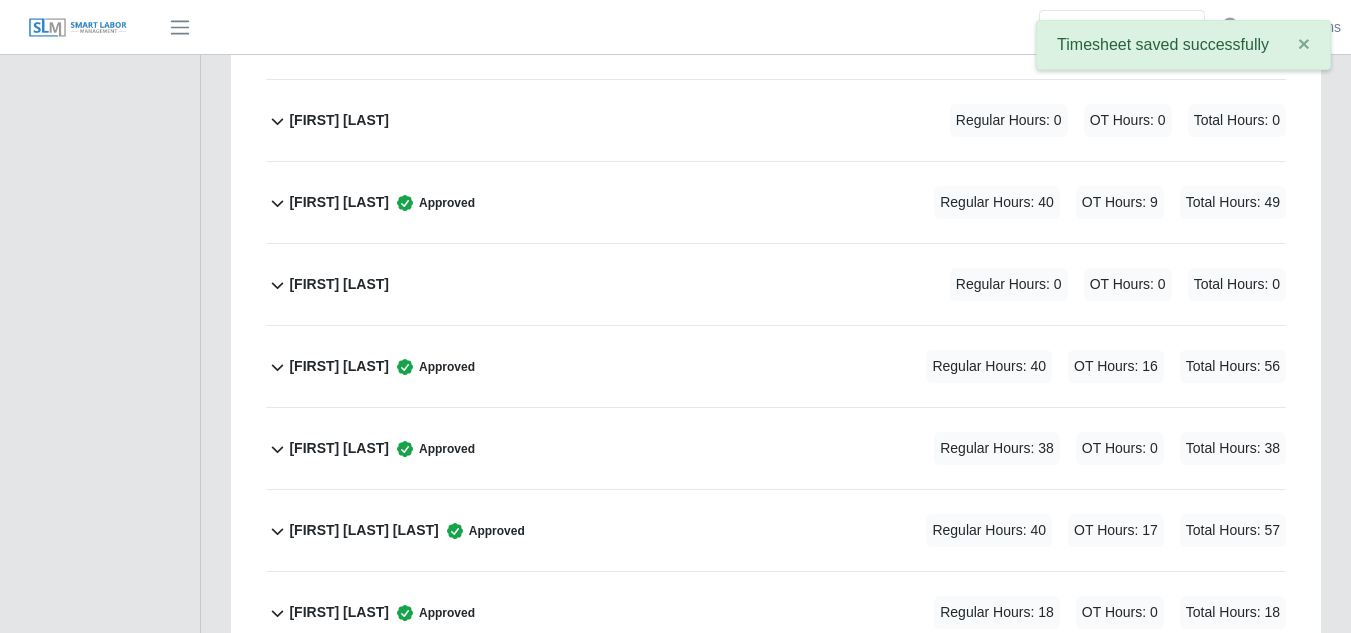 click on "Mark England" at bounding box center [339, 448] 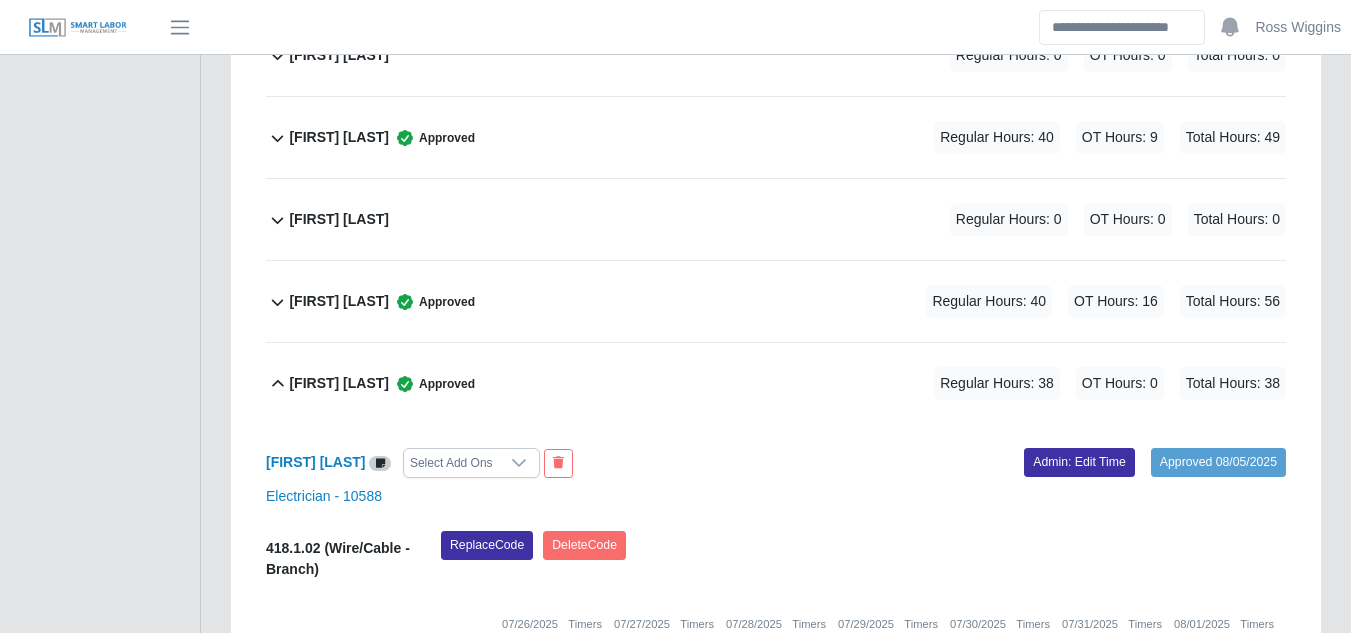 scroll, scrollTop: 3800, scrollLeft: 0, axis: vertical 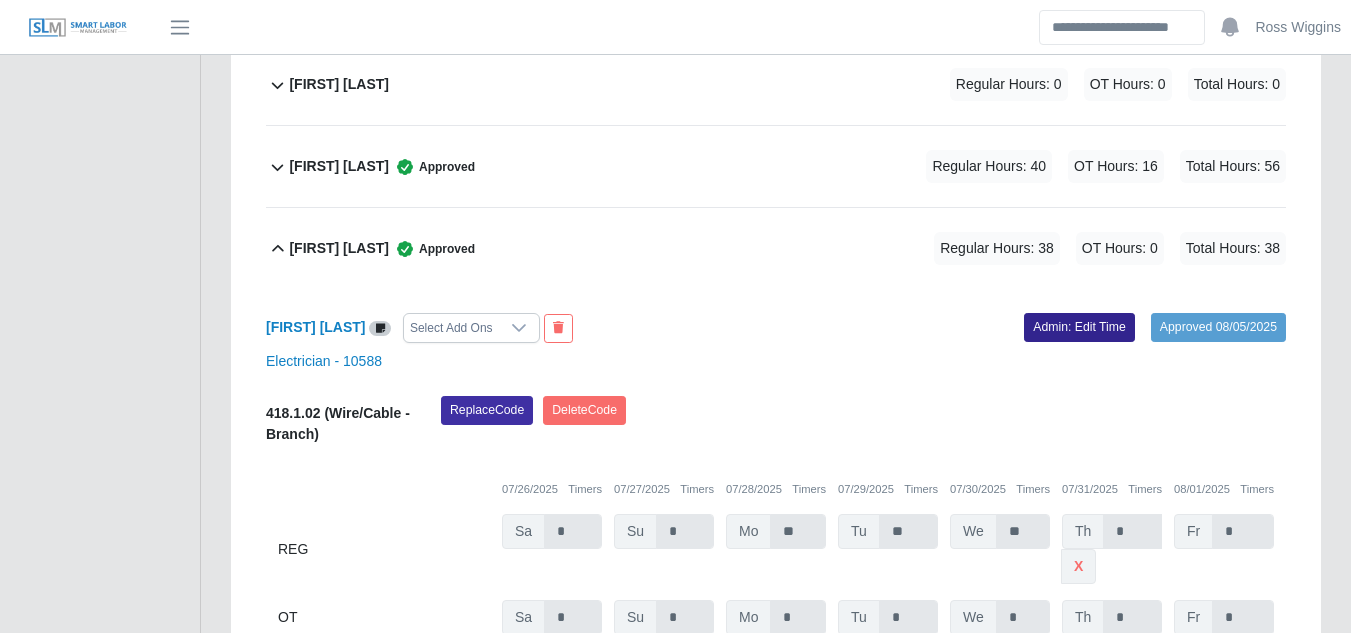 click on "Admin: Edit Time" 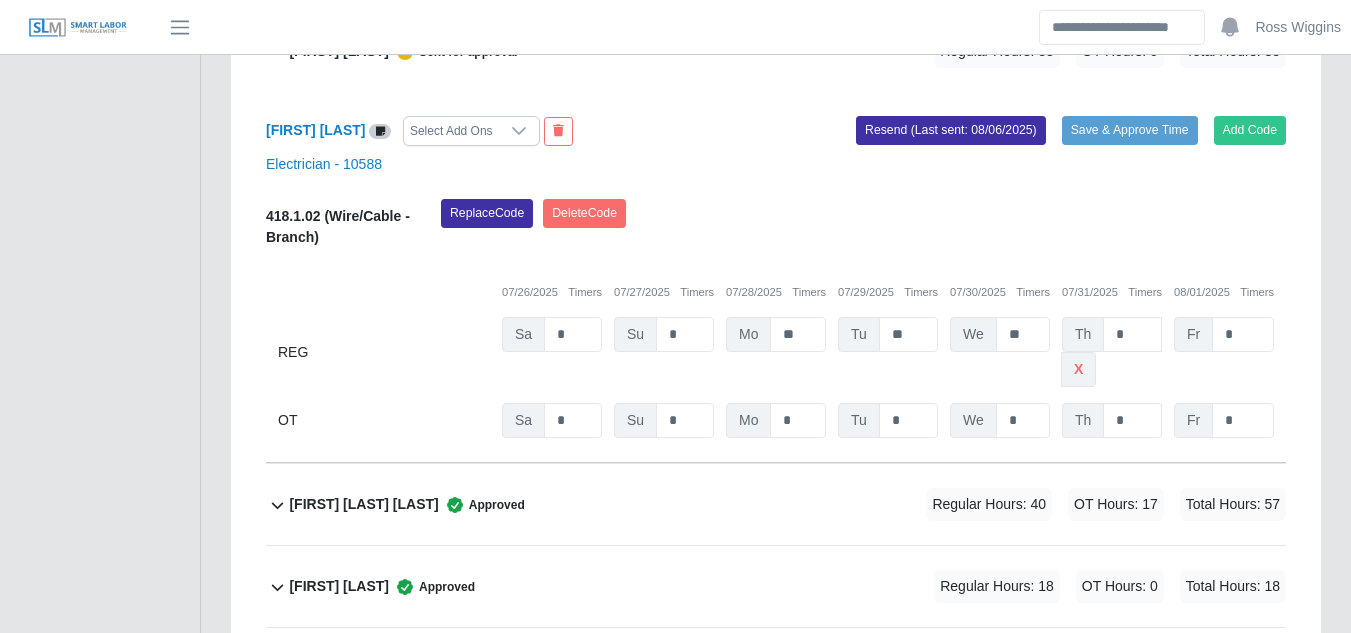 scroll, scrollTop: 4000, scrollLeft: 0, axis: vertical 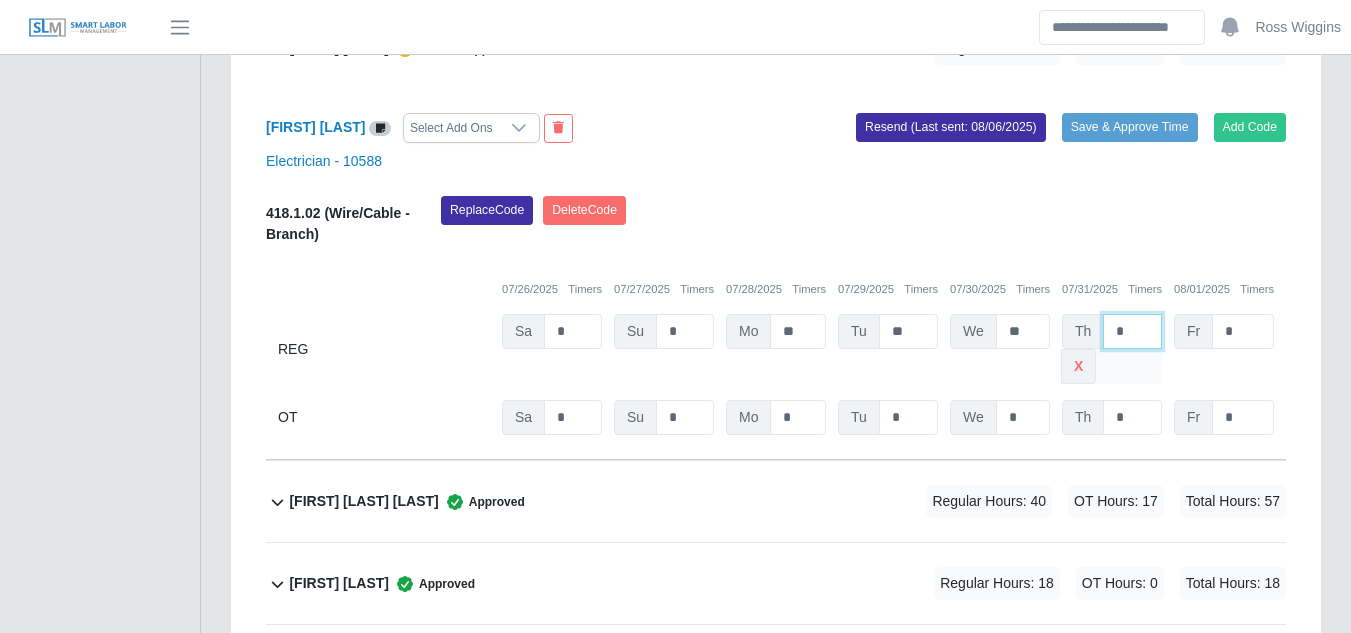 click on "*" at bounding box center [1132, 331] 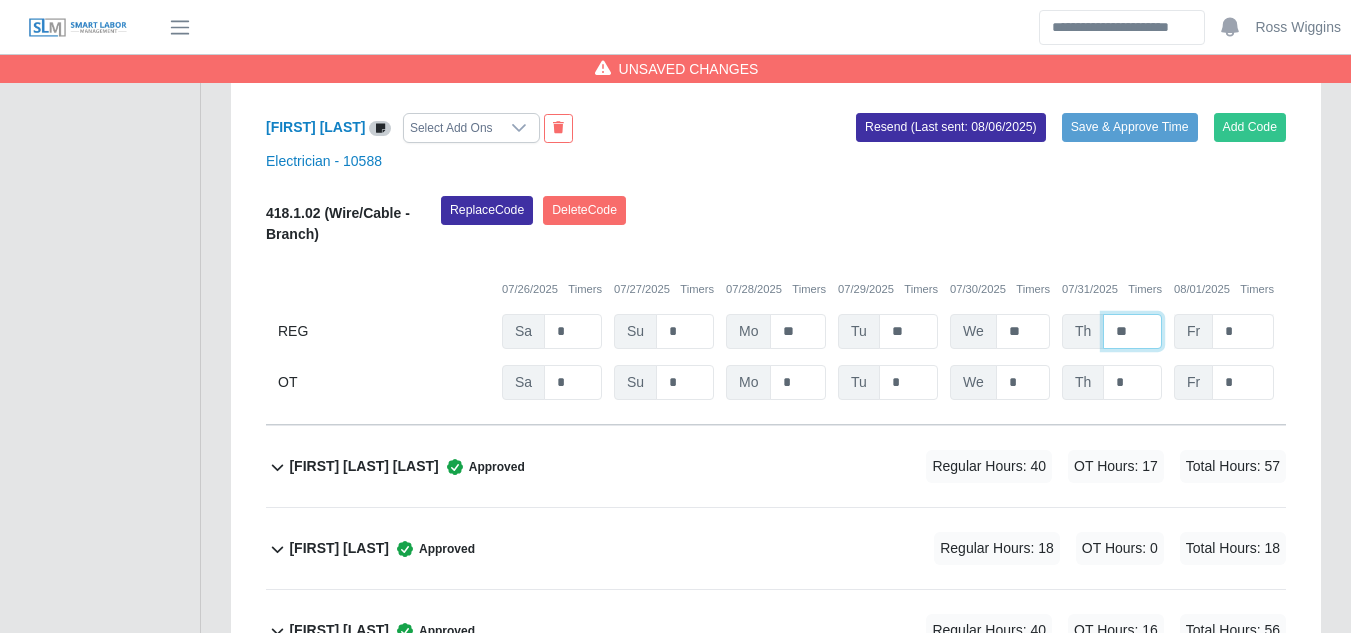 type on "**" 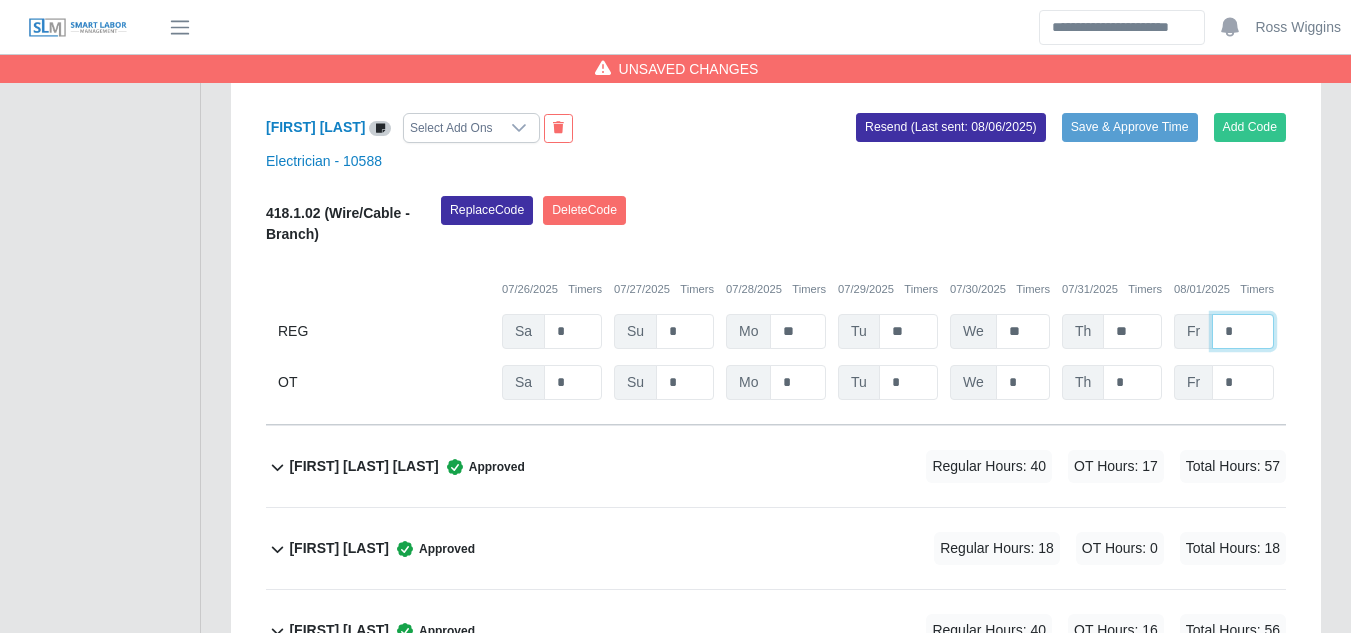 click on "*" at bounding box center (1243, 331) 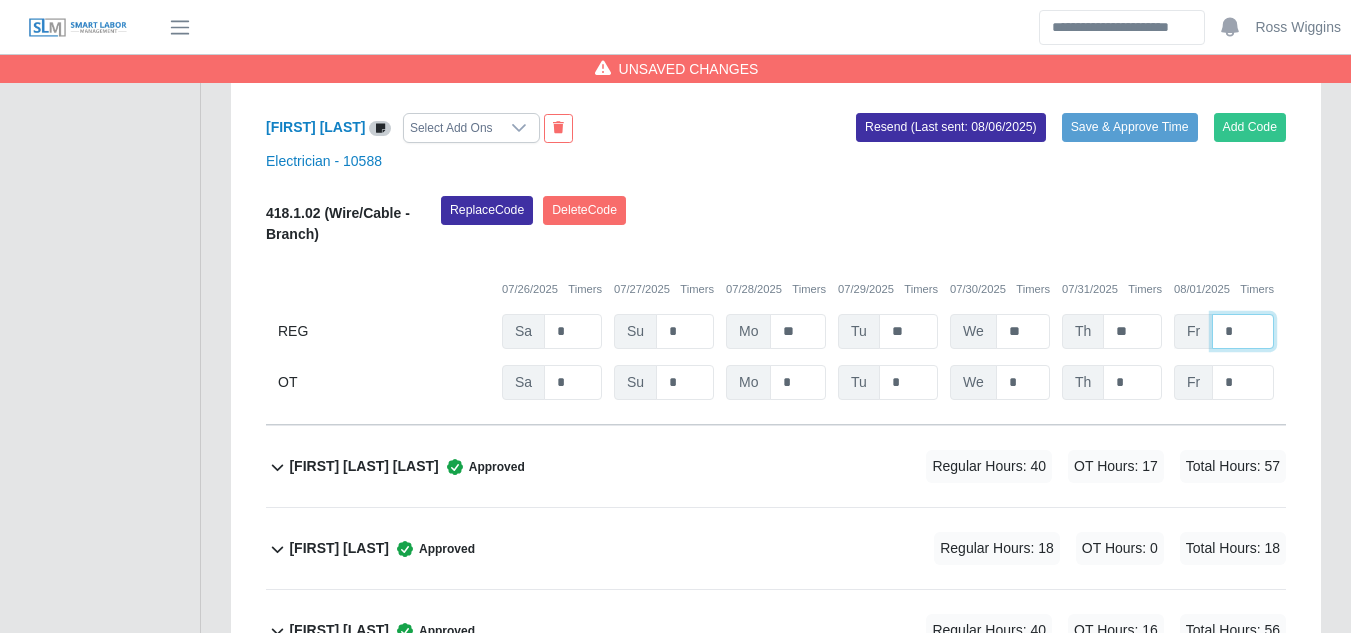 type on "*" 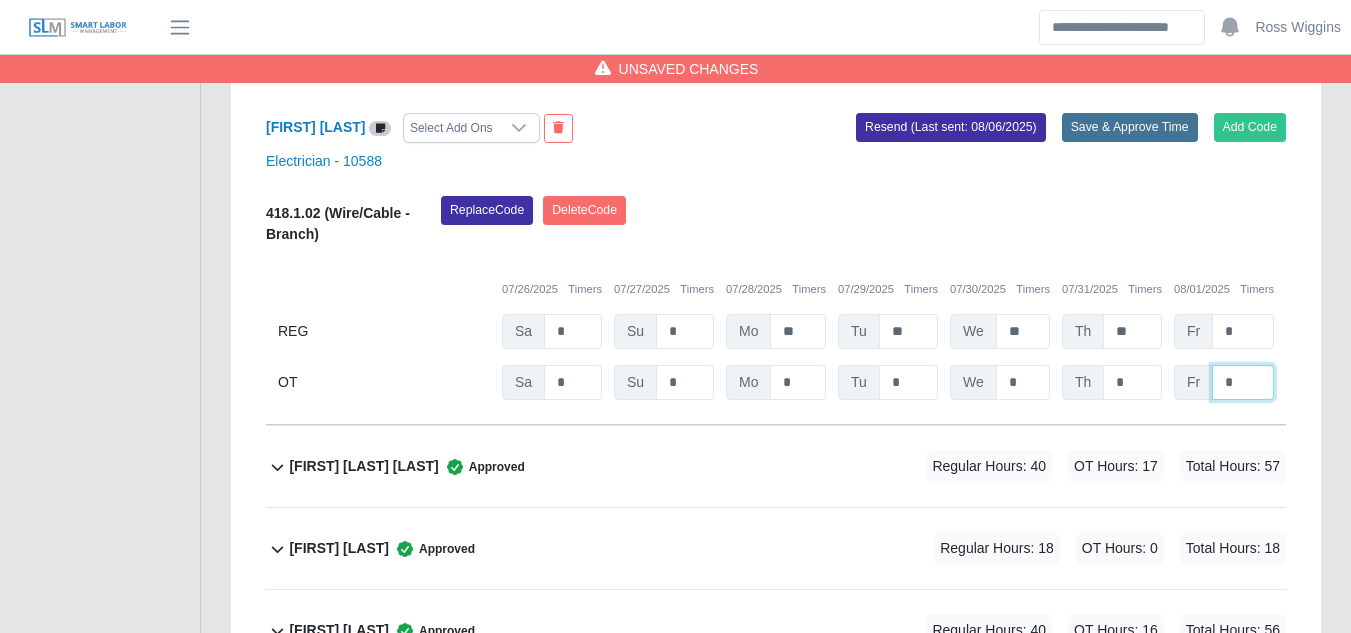 type on "*" 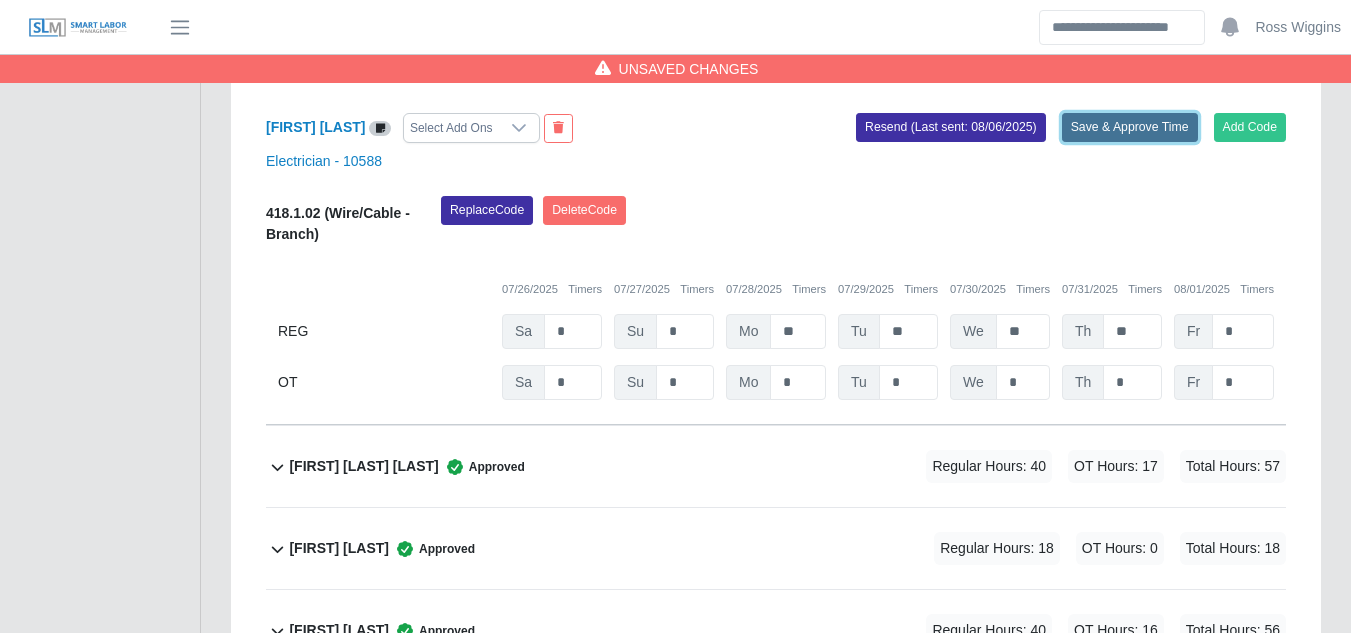 click on "Save & Approve Time" 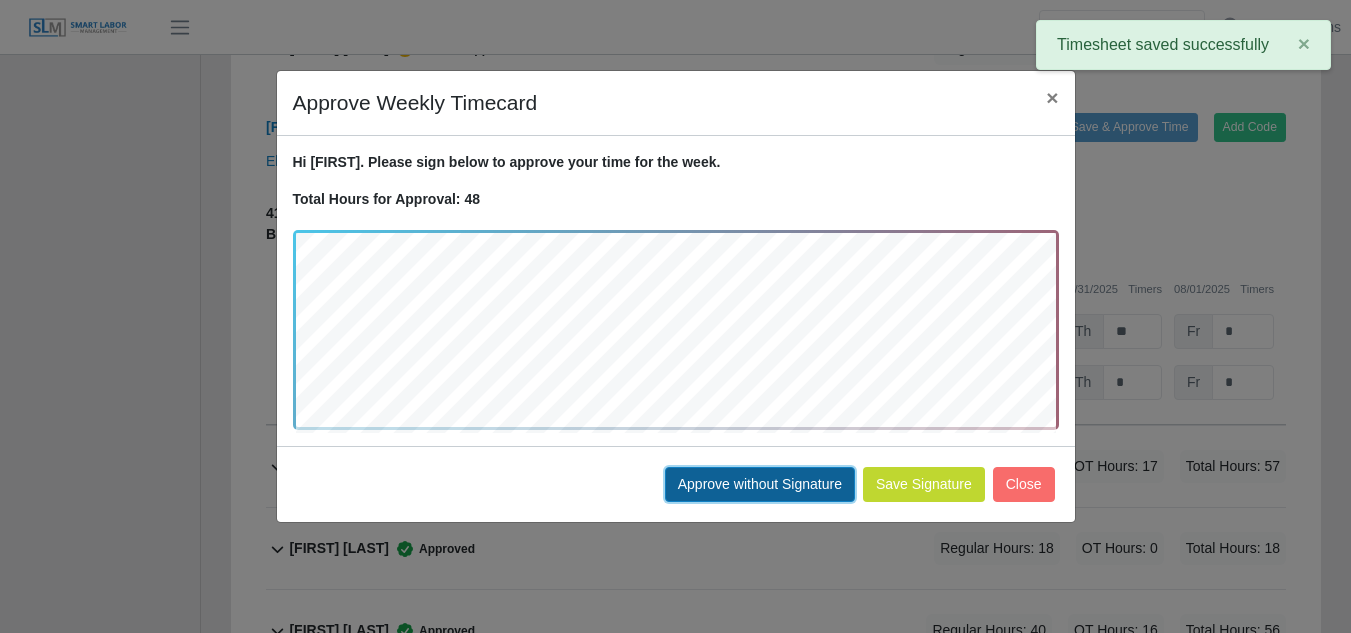 click on "Approve without Signature" at bounding box center (760, 484) 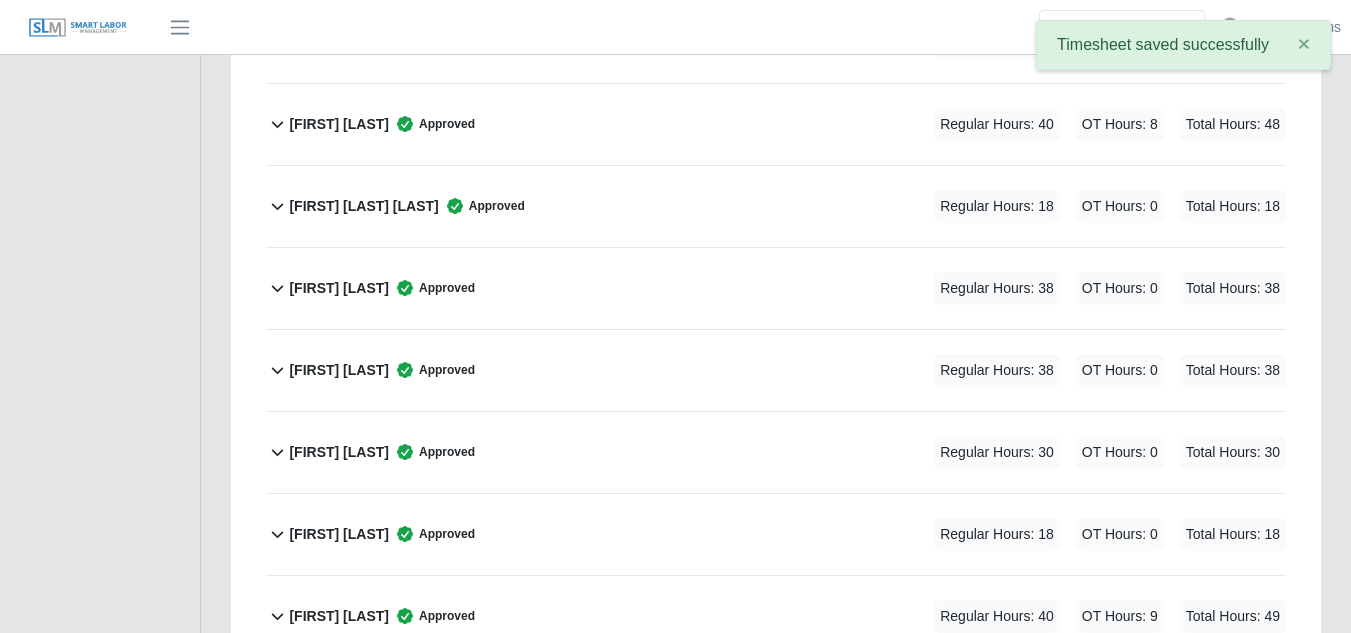 scroll, scrollTop: 0, scrollLeft: 0, axis: both 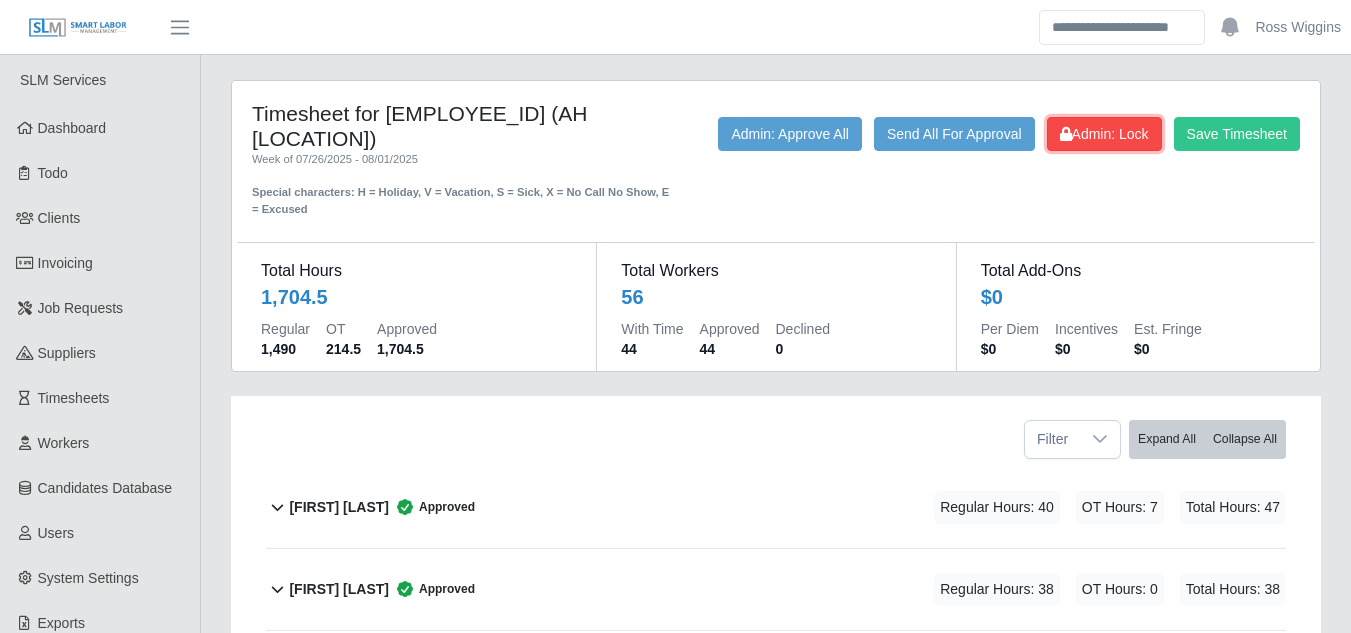 click on "Admin: Lock" 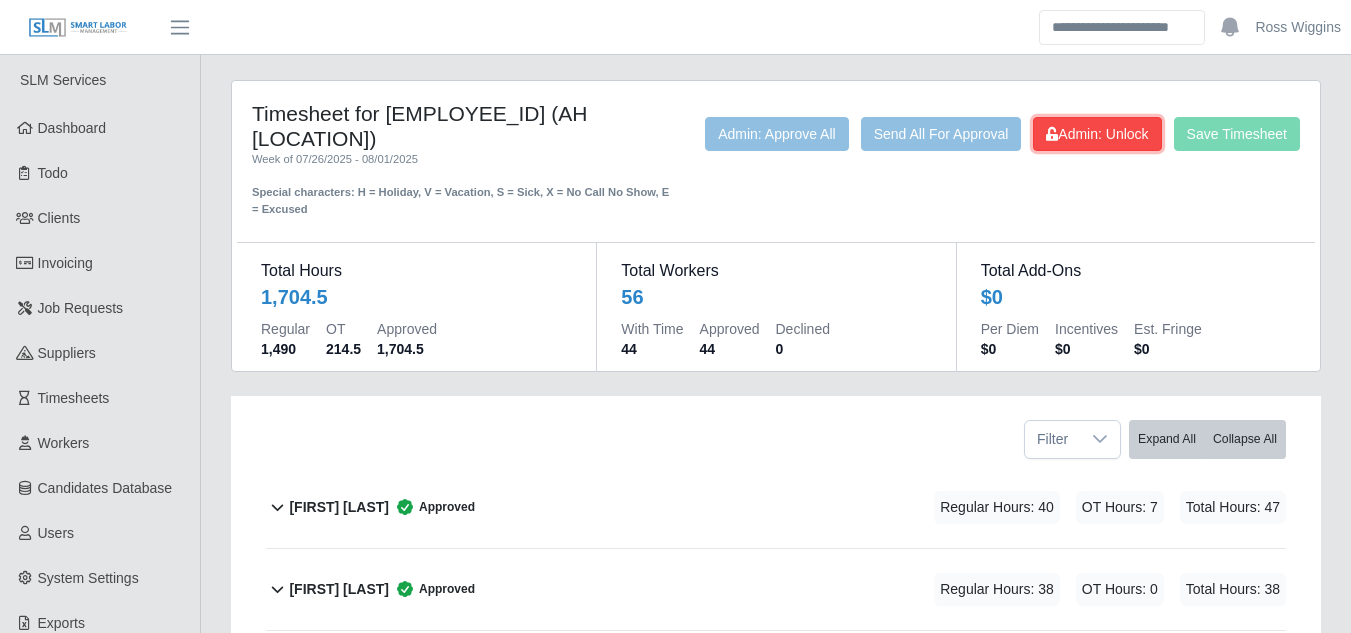 click on "Admin: Unlock" at bounding box center [1097, 134] 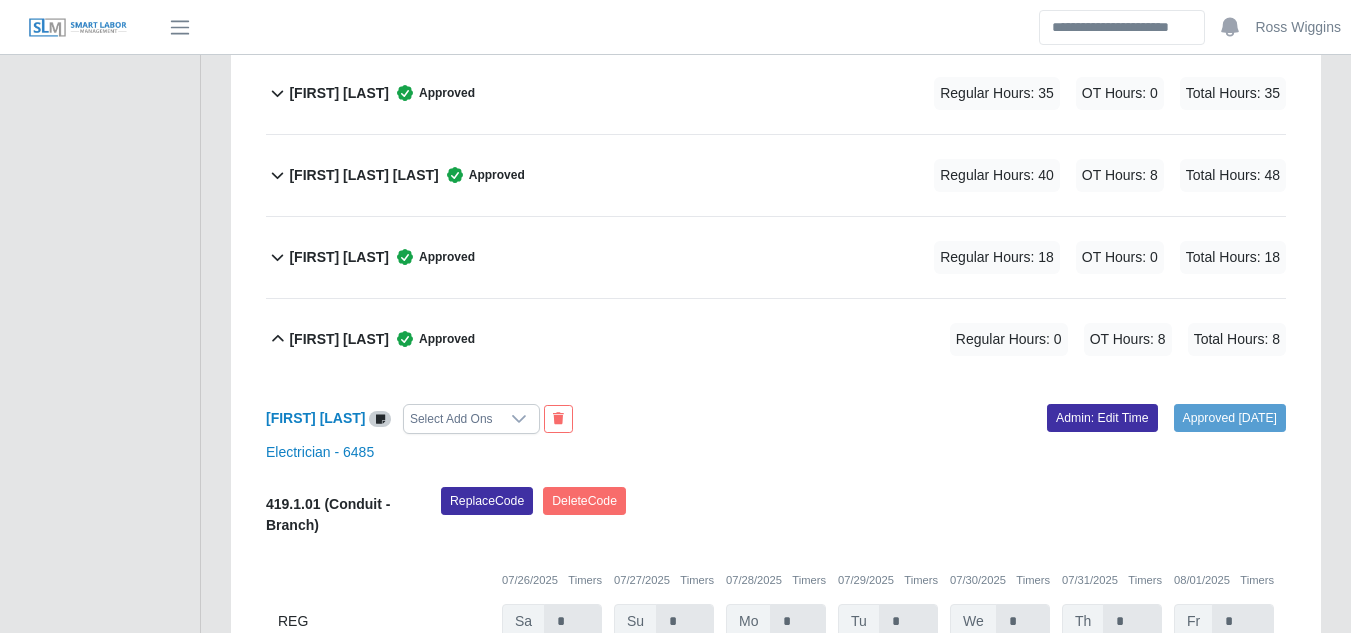 scroll, scrollTop: 2900, scrollLeft: 0, axis: vertical 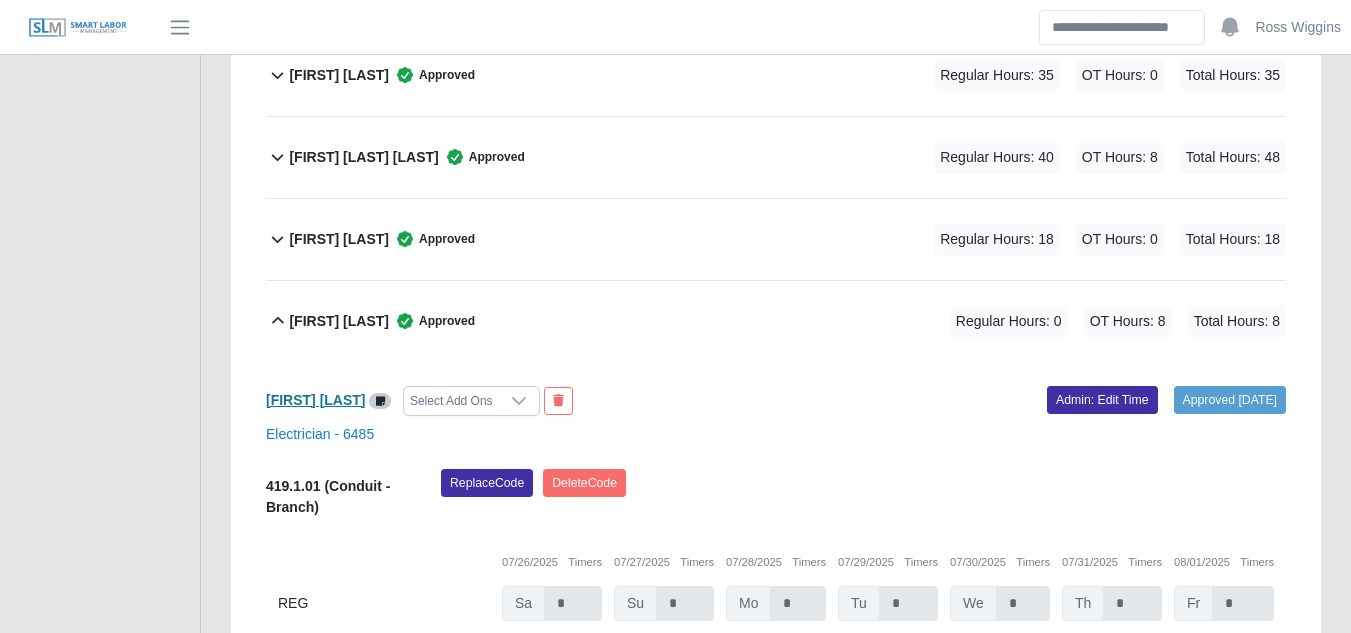 click on "Liroi Anguiano" at bounding box center [316, 400] 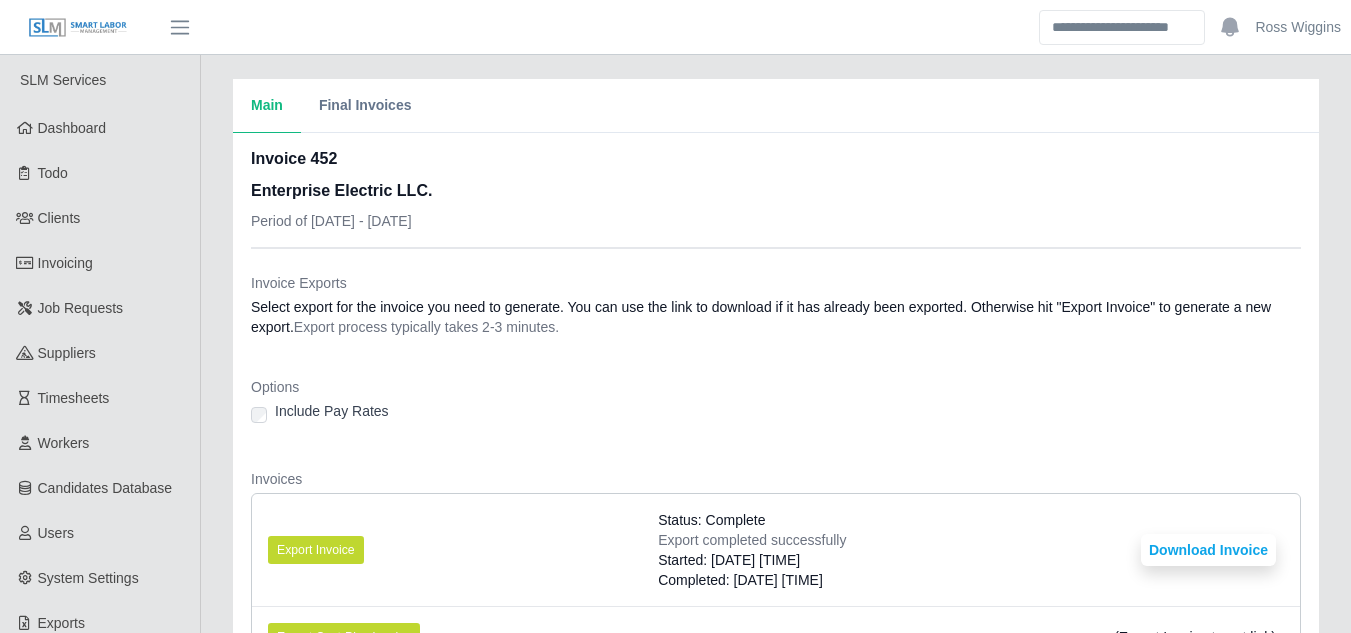 scroll, scrollTop: 0, scrollLeft: 0, axis: both 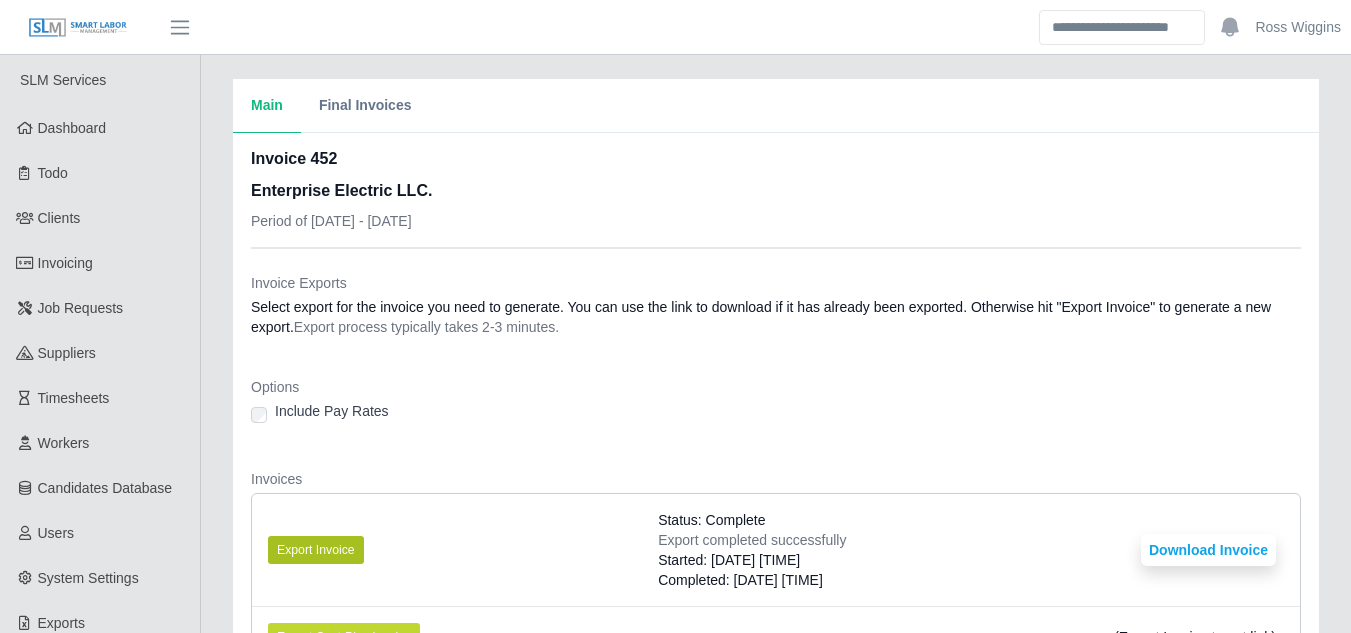 click on "Export Invoice" at bounding box center [316, 550] 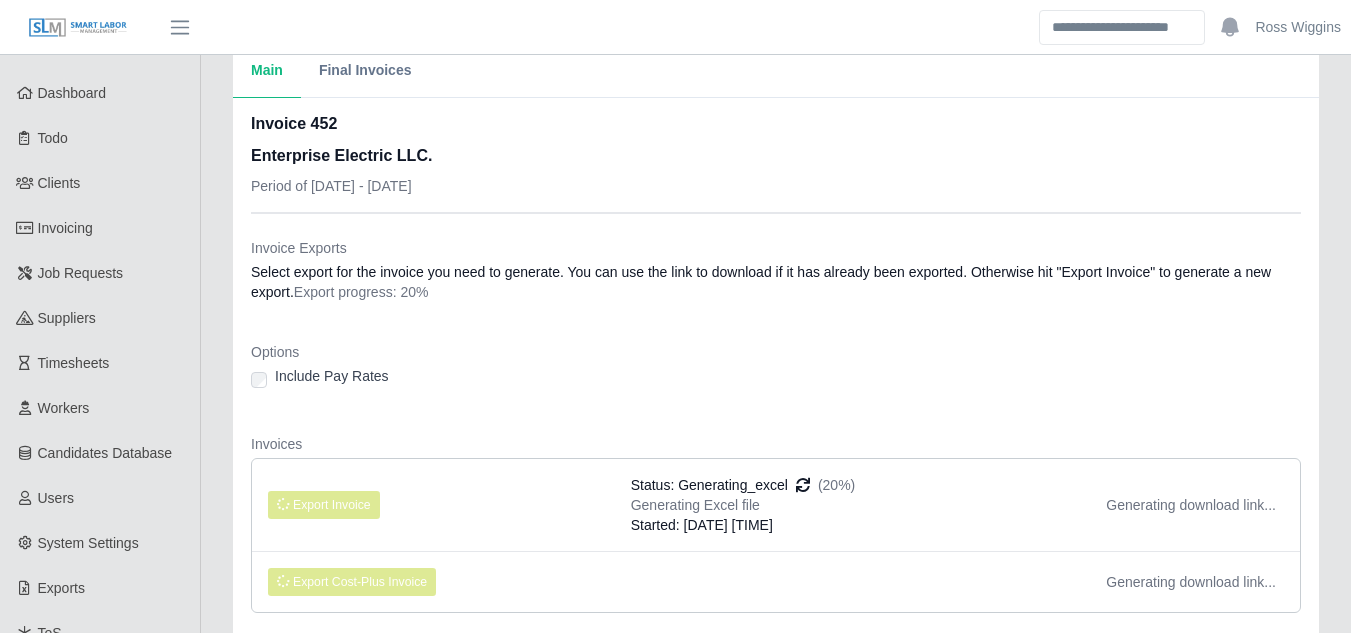 scroll, scrollTop: 0, scrollLeft: 0, axis: both 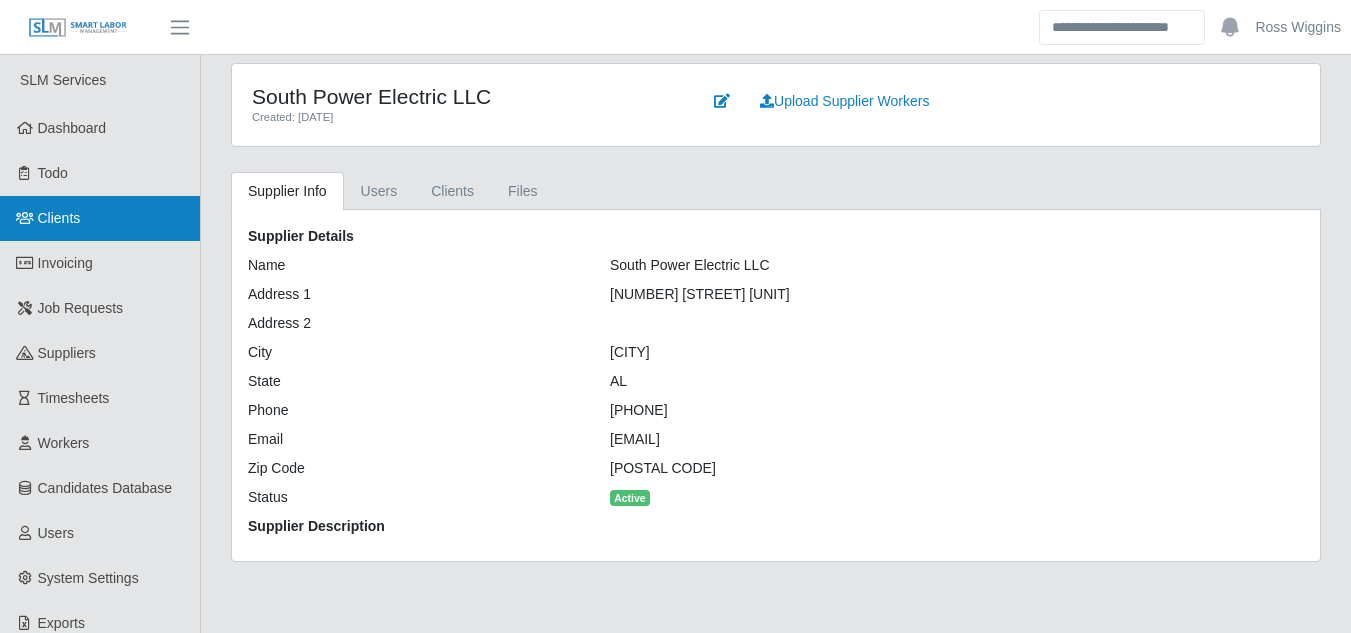 click on "Clients" at bounding box center [59, 218] 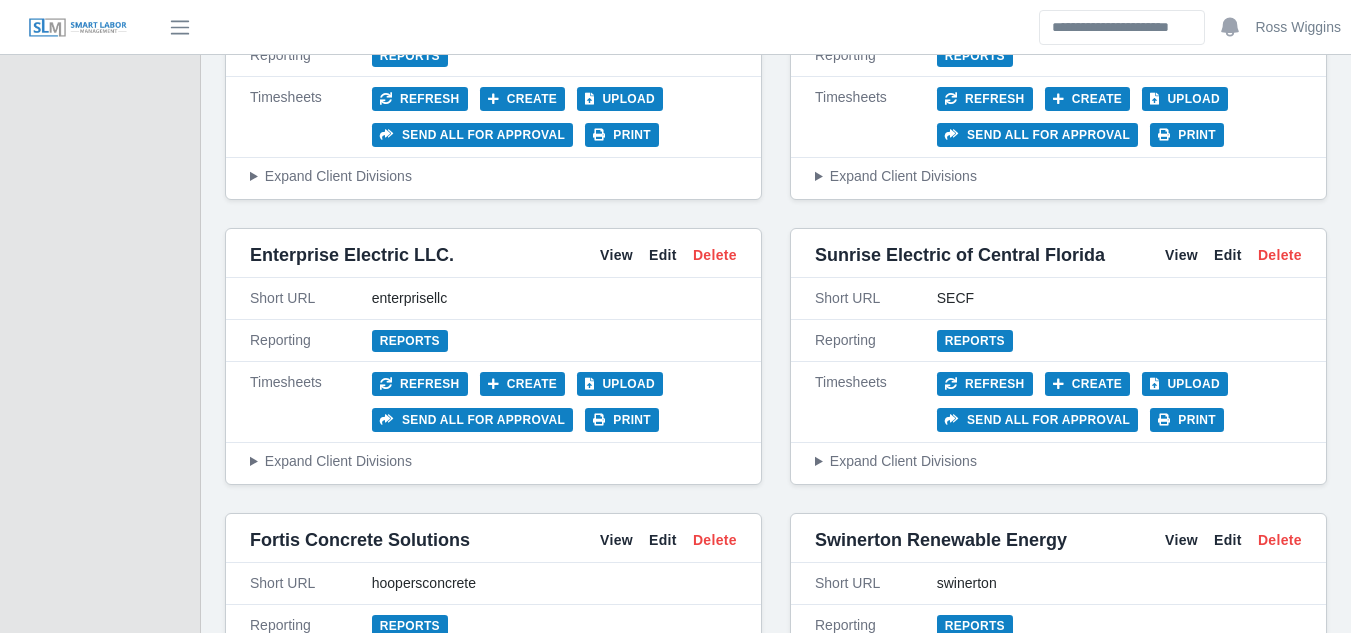 scroll, scrollTop: 4600, scrollLeft: 0, axis: vertical 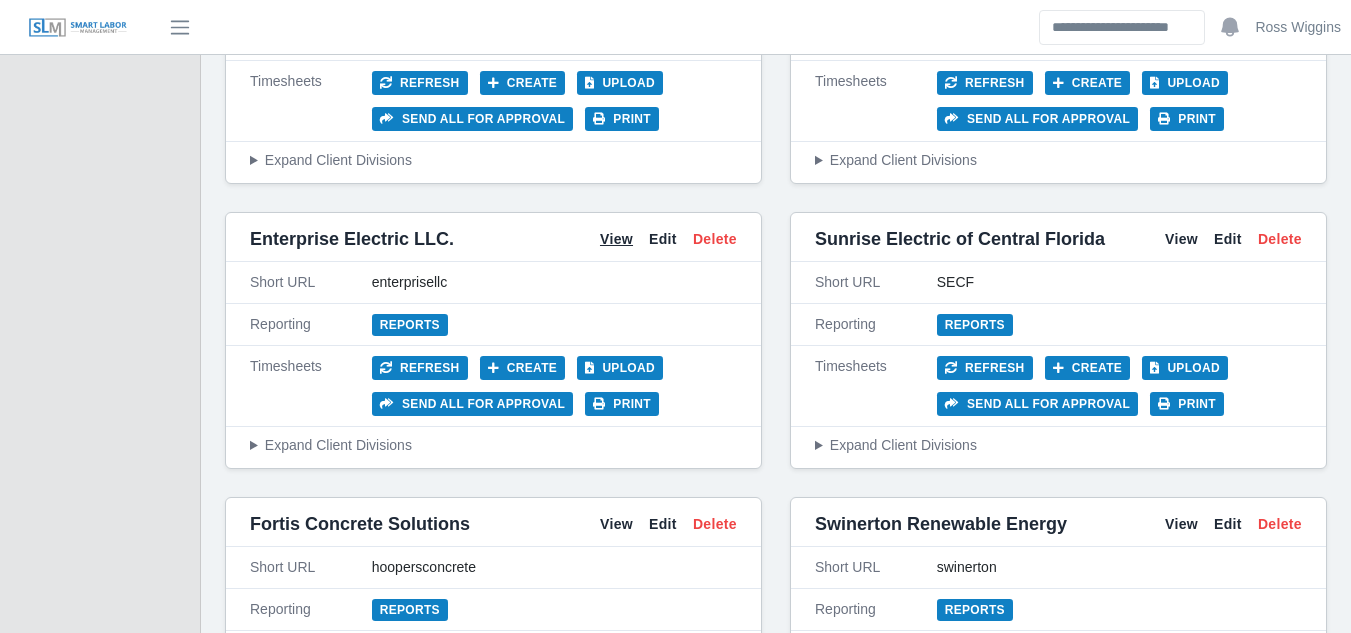 click on "View" at bounding box center (616, 239) 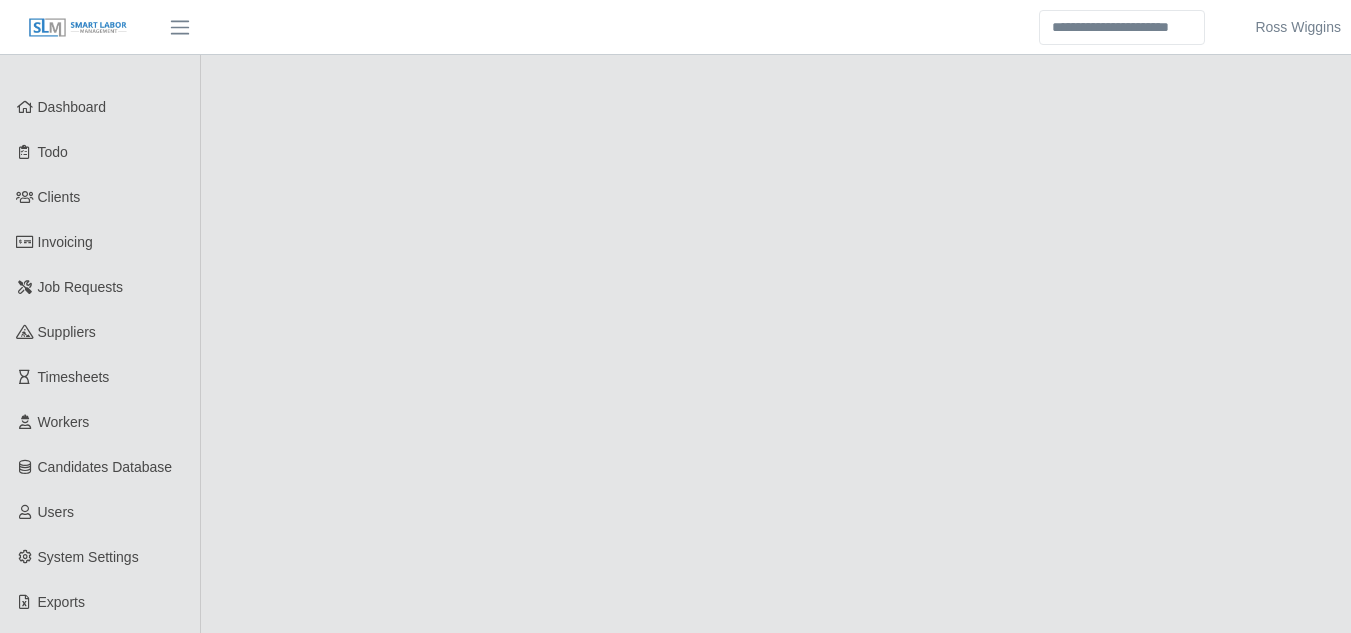 scroll, scrollTop: 0, scrollLeft: 0, axis: both 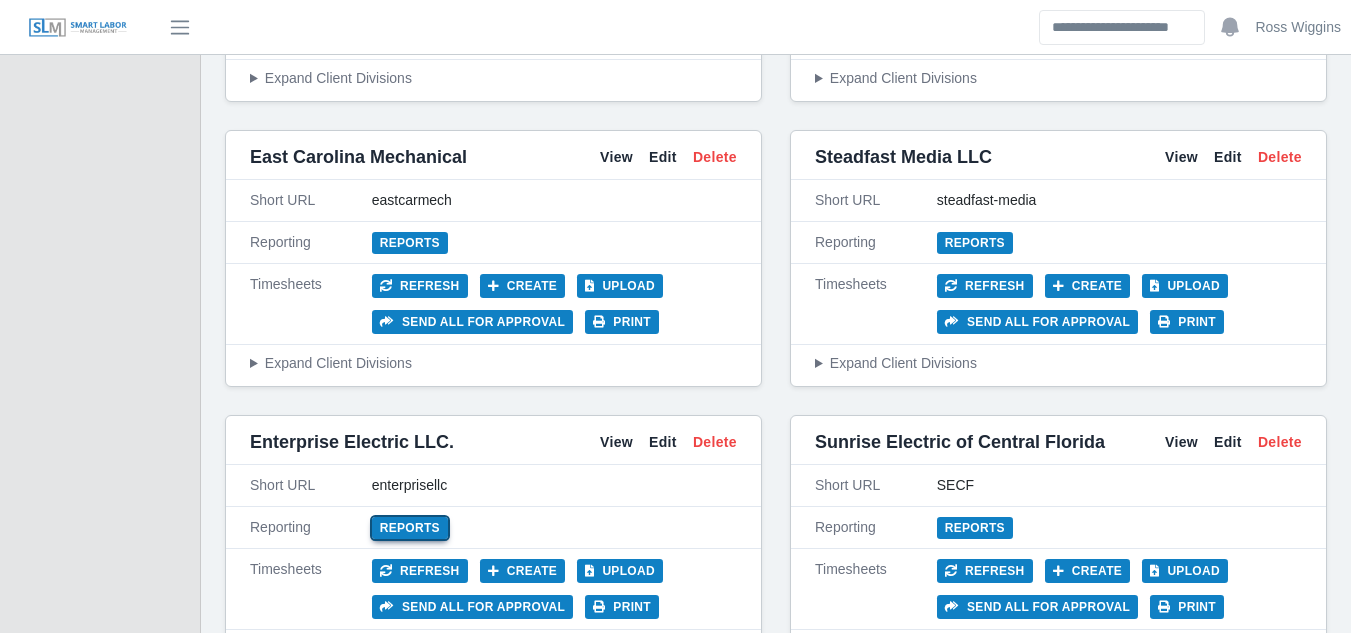 click on "Reports" at bounding box center [410, 528] 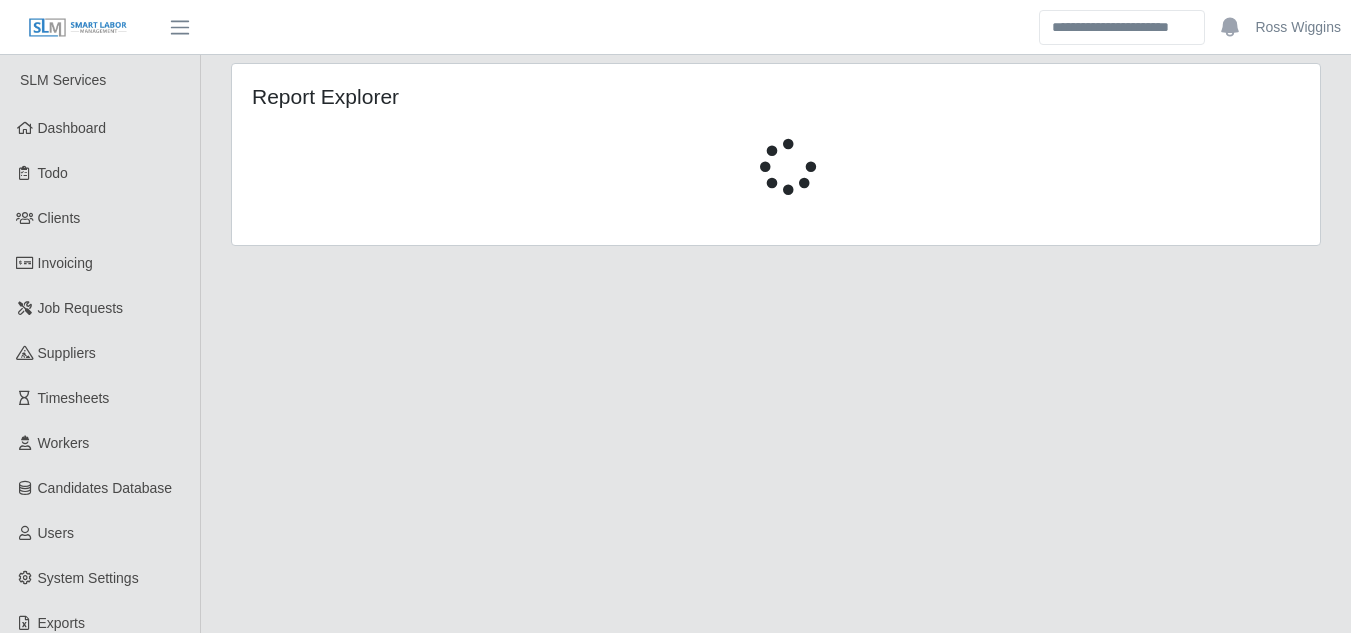 scroll, scrollTop: 0, scrollLeft: 0, axis: both 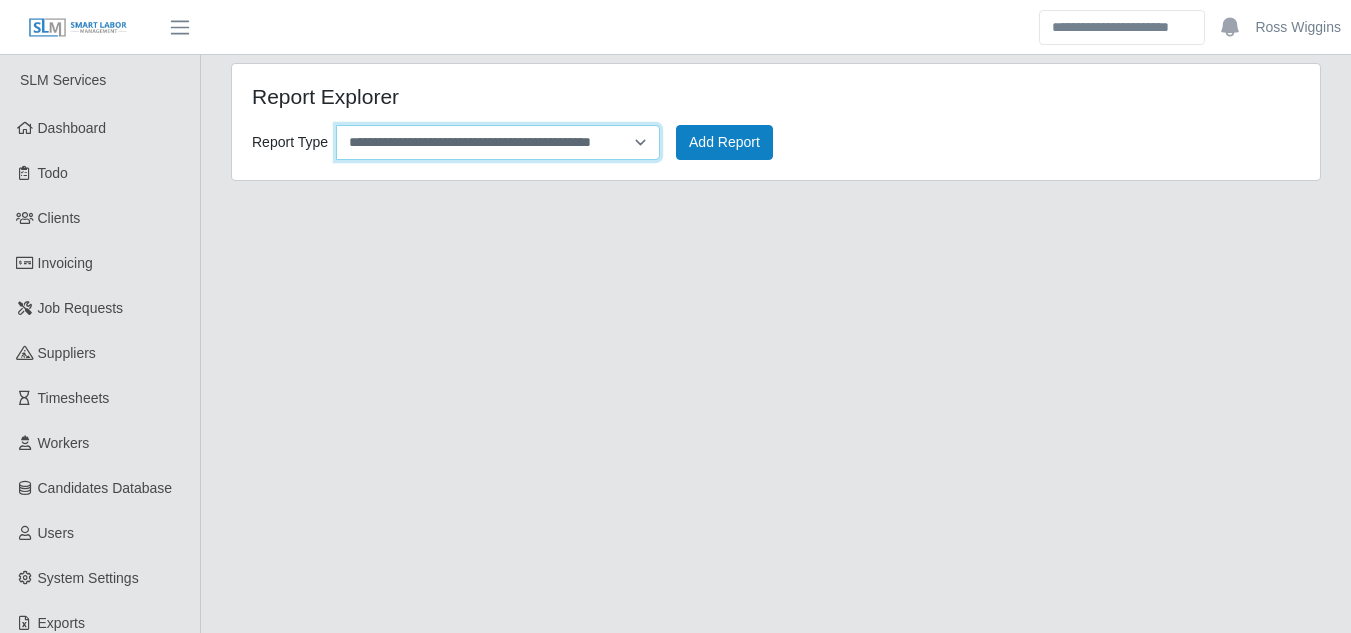 click on "**********" at bounding box center [498, 142] 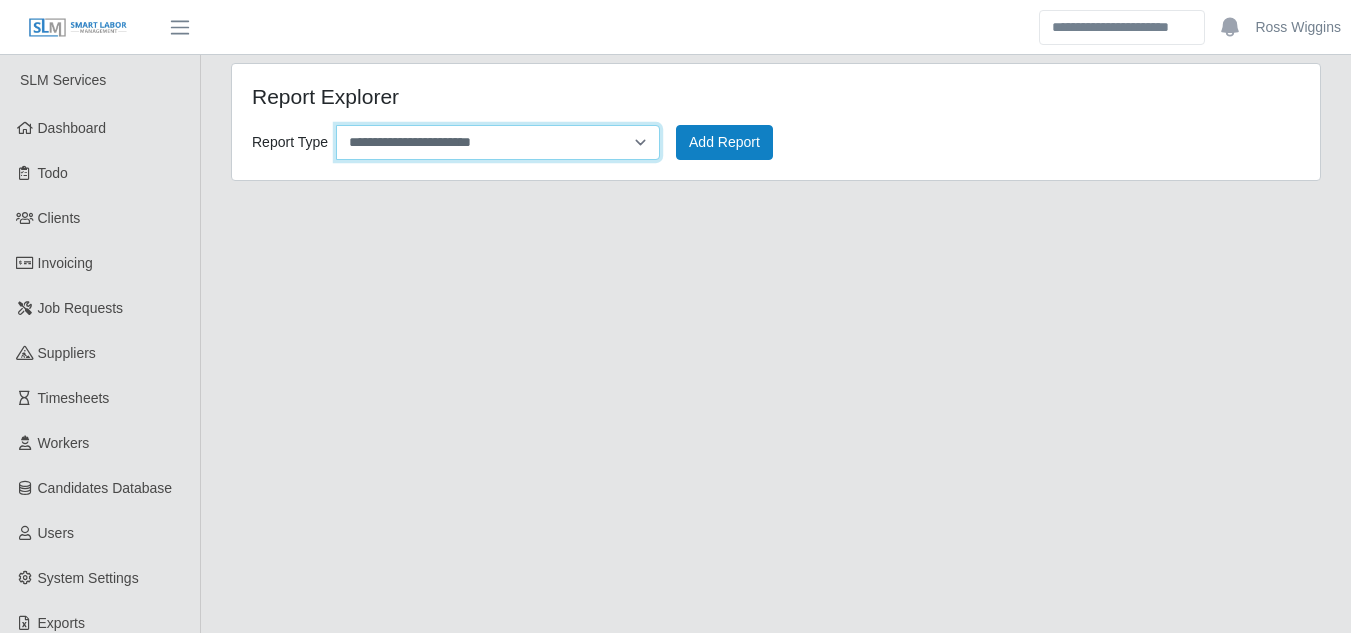 click on "**********" at bounding box center [498, 142] 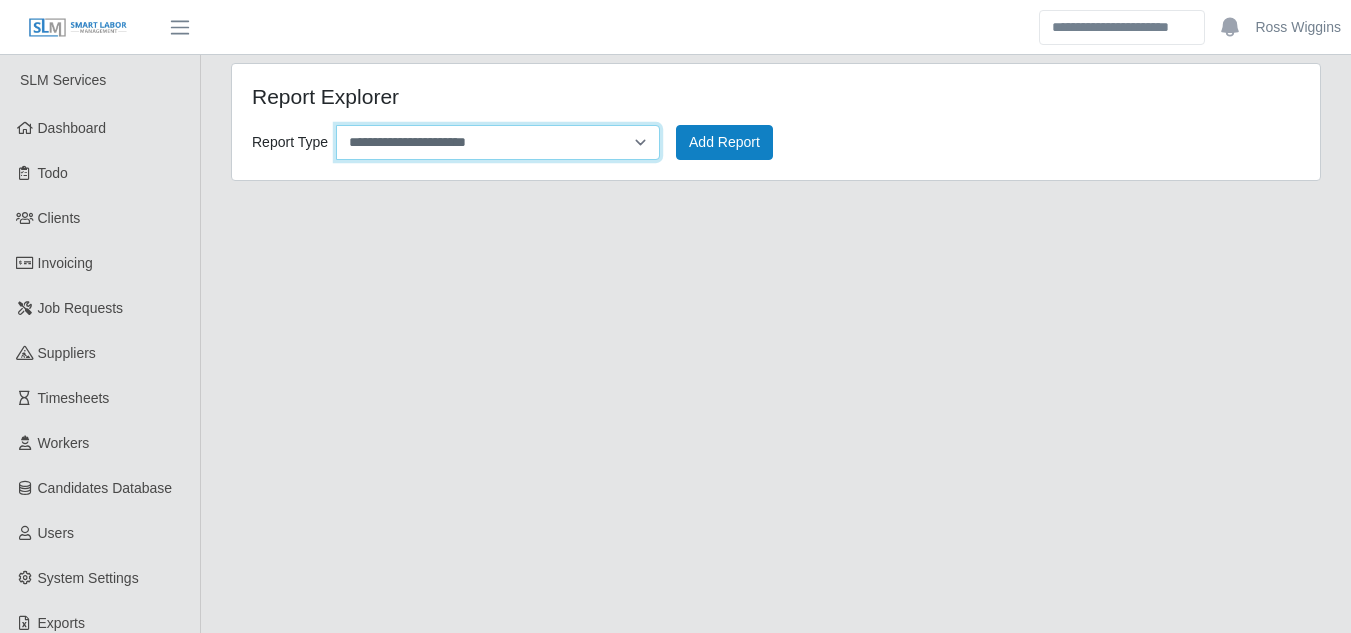 click on "**********" at bounding box center (498, 142) 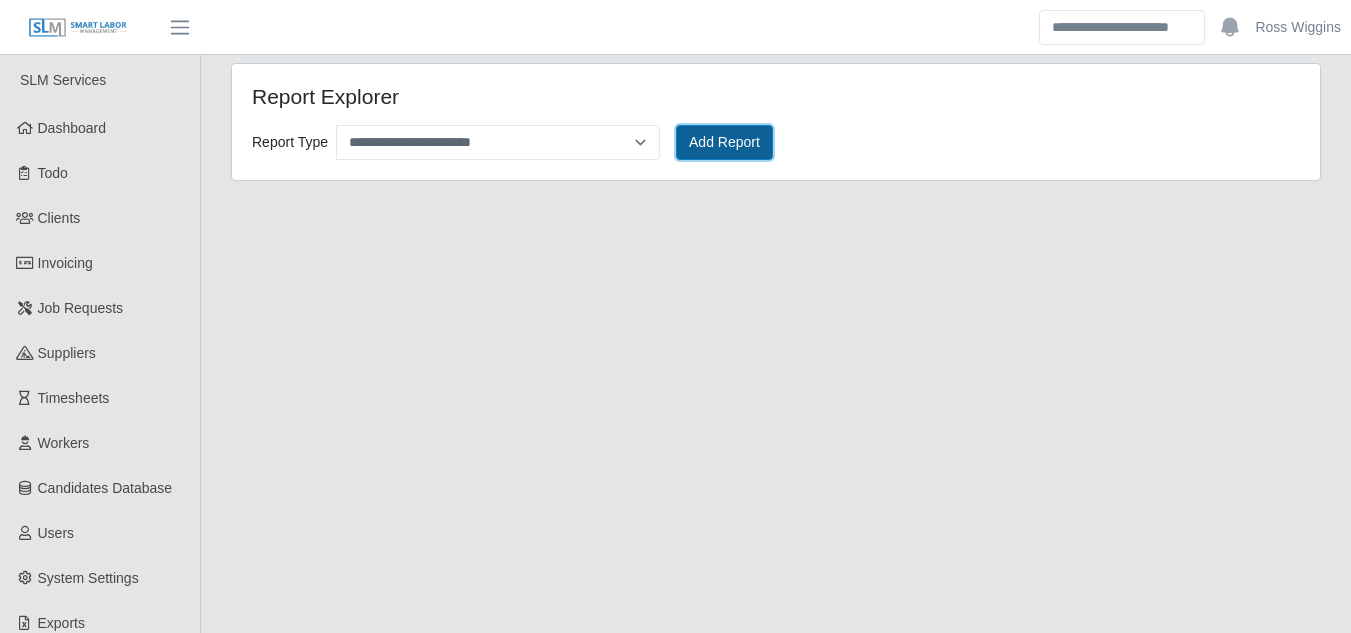 click on "Add Report" at bounding box center [724, 142] 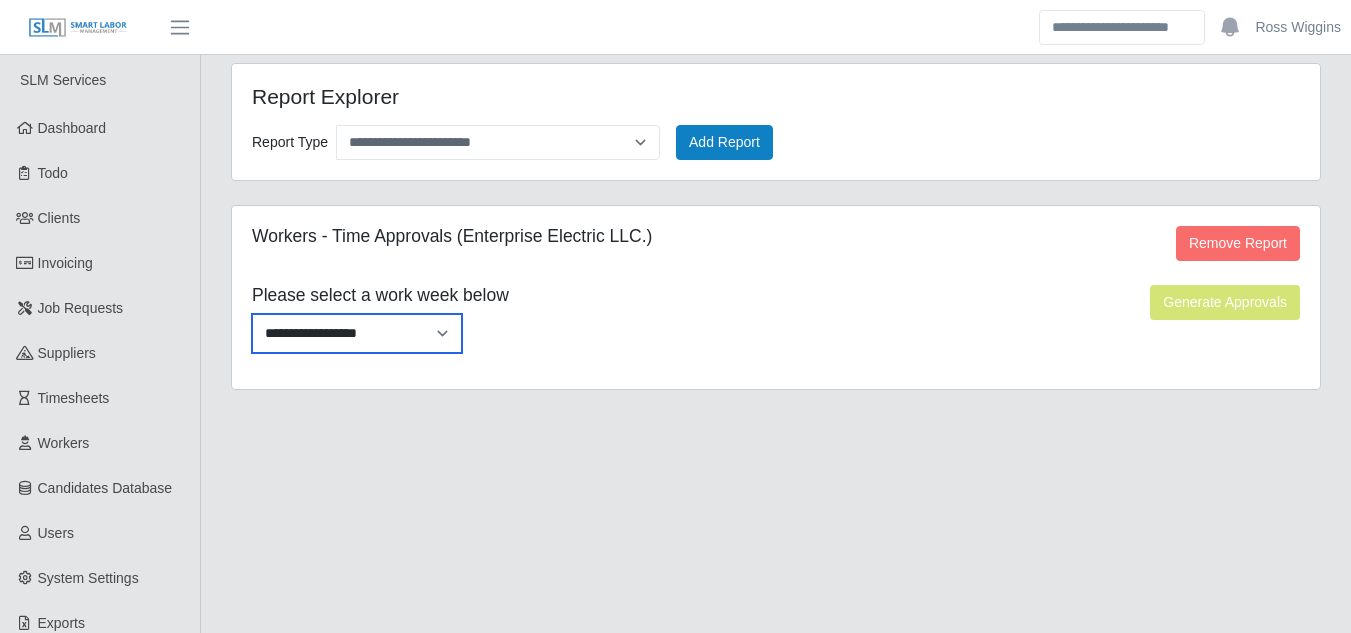 click on "**********" at bounding box center (357, 333) 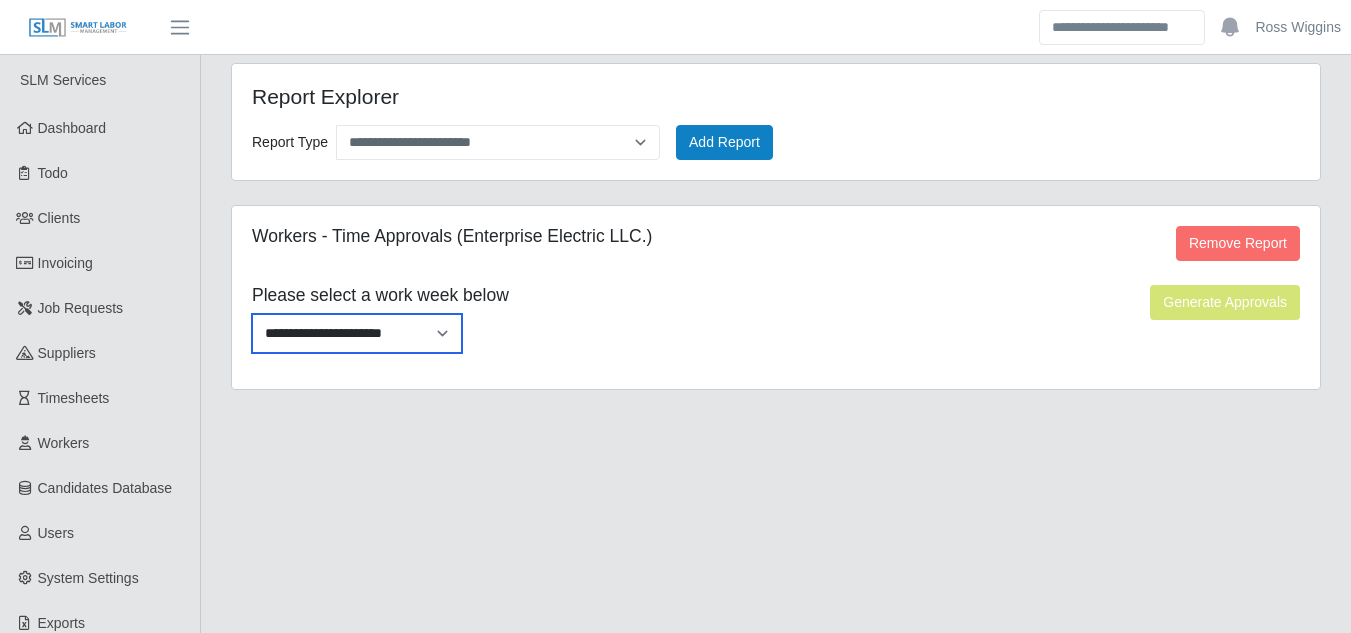 click on "**********" at bounding box center (357, 333) 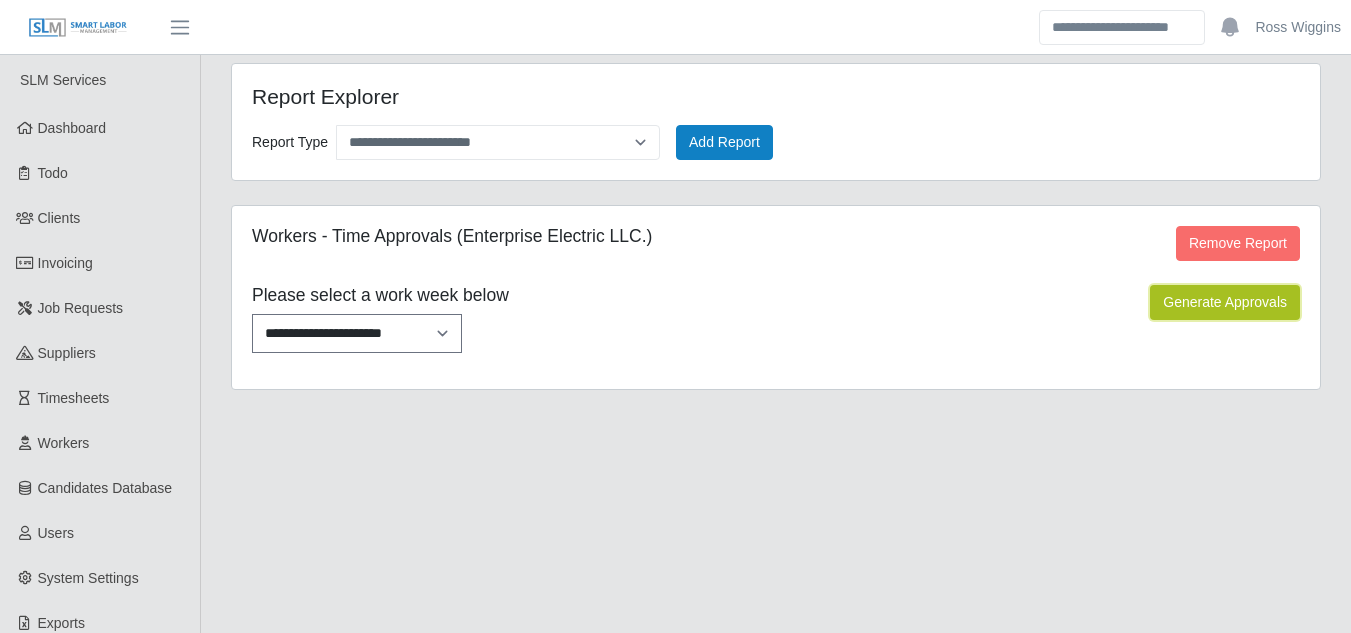 click on "Generate Approvals" at bounding box center (1225, 302) 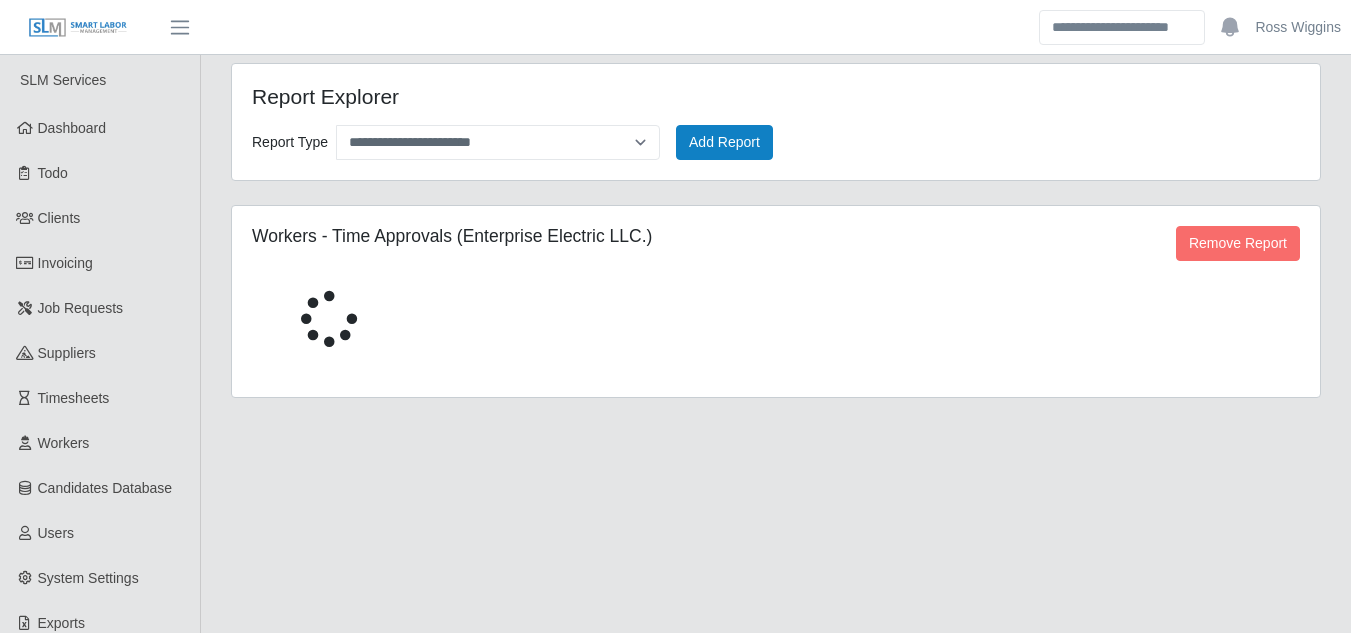select on "**********" 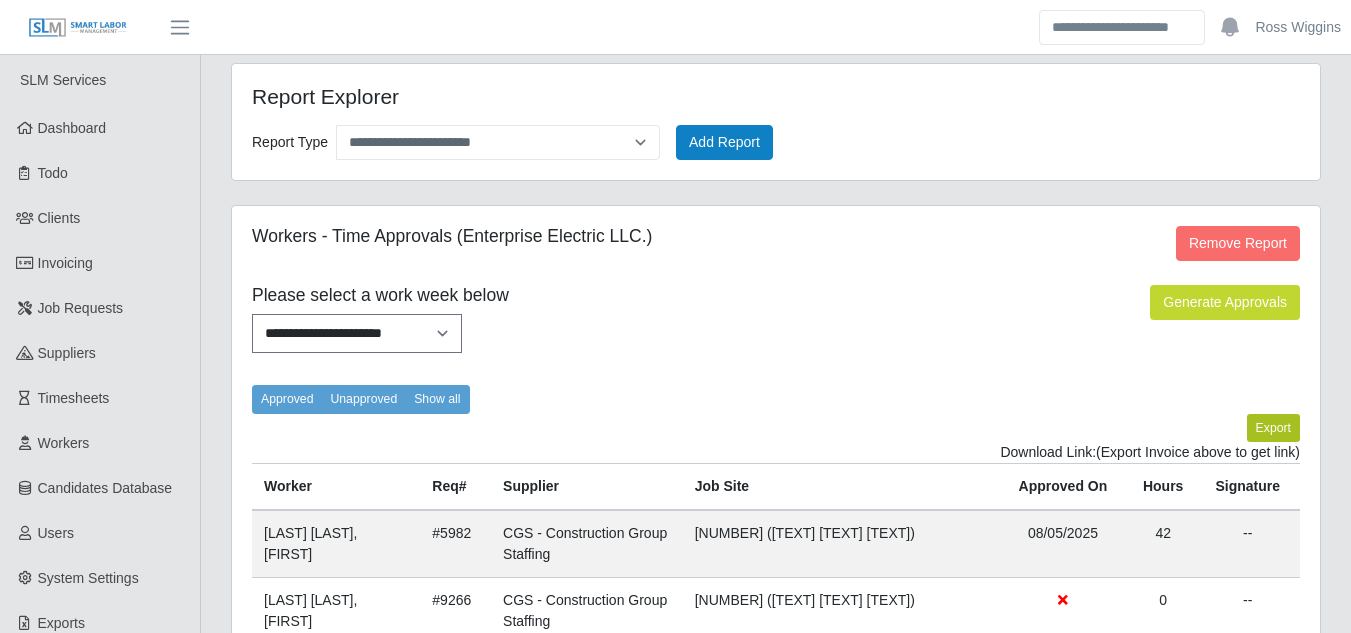 click on "Export" at bounding box center [1273, 428] 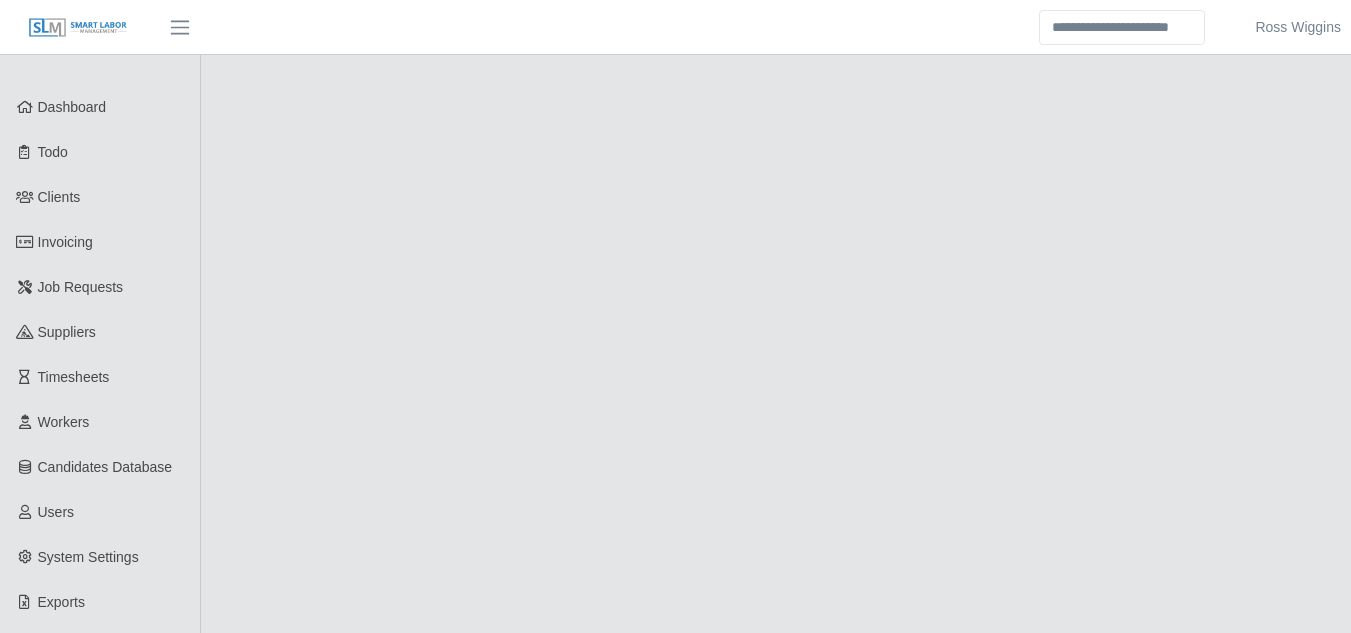 scroll, scrollTop: 0, scrollLeft: 0, axis: both 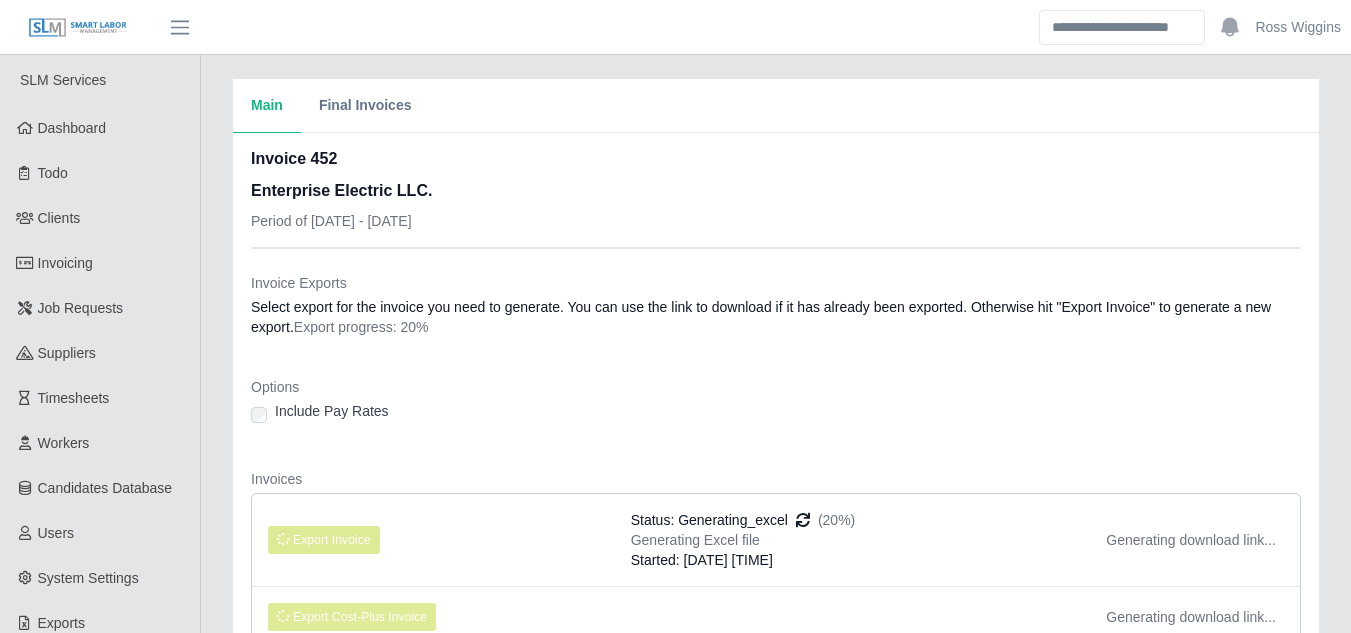 click on "Invoice 452   Enterprise Electric LLC.
Period of [DATE] - [DATE]" at bounding box center [776, 197] 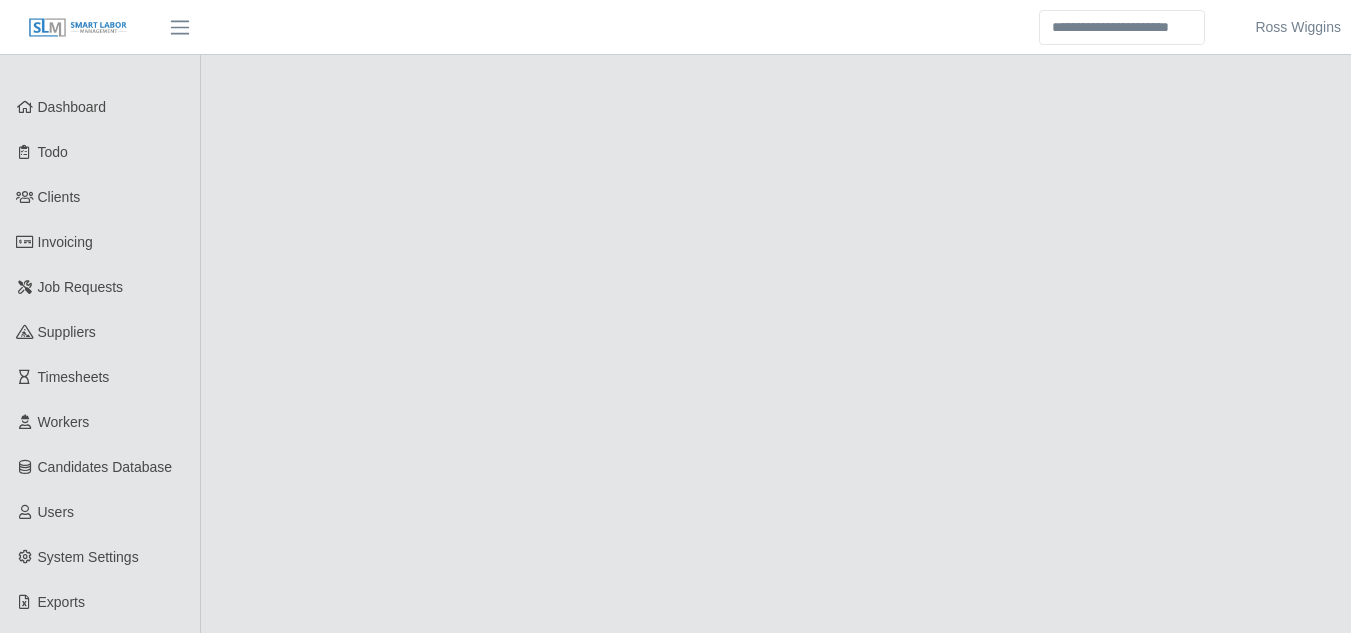 scroll, scrollTop: 0, scrollLeft: 0, axis: both 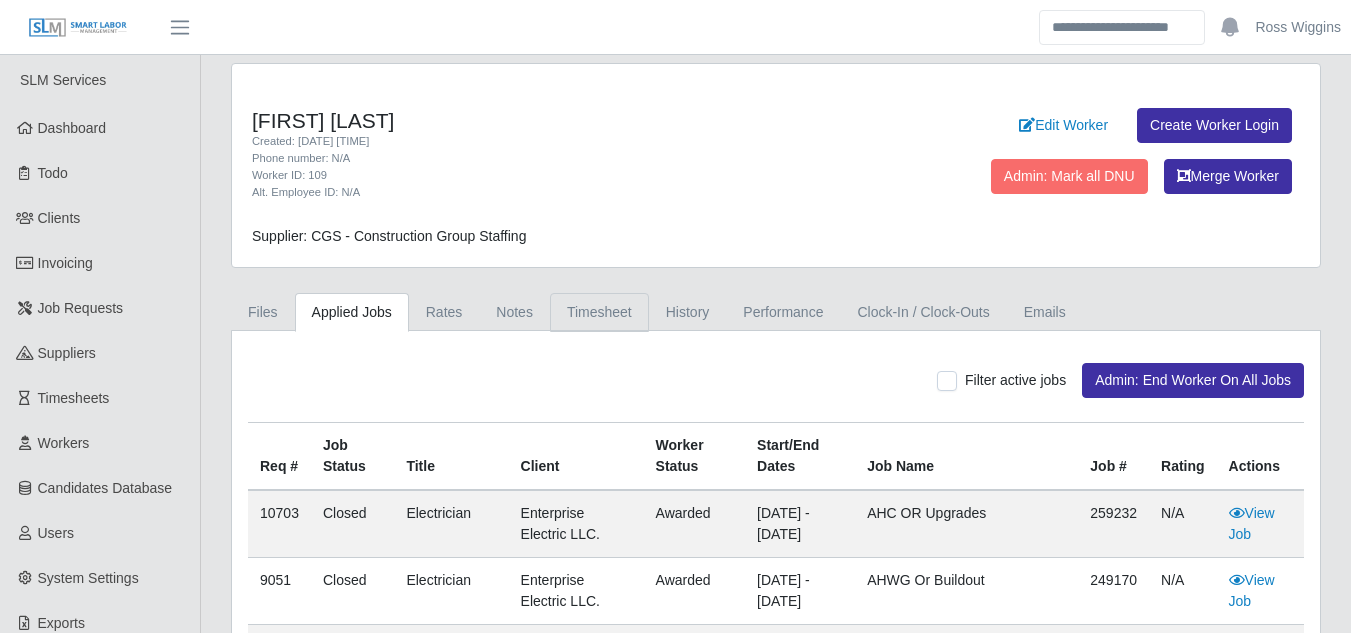 click on "Timesheet" at bounding box center (599, 312) 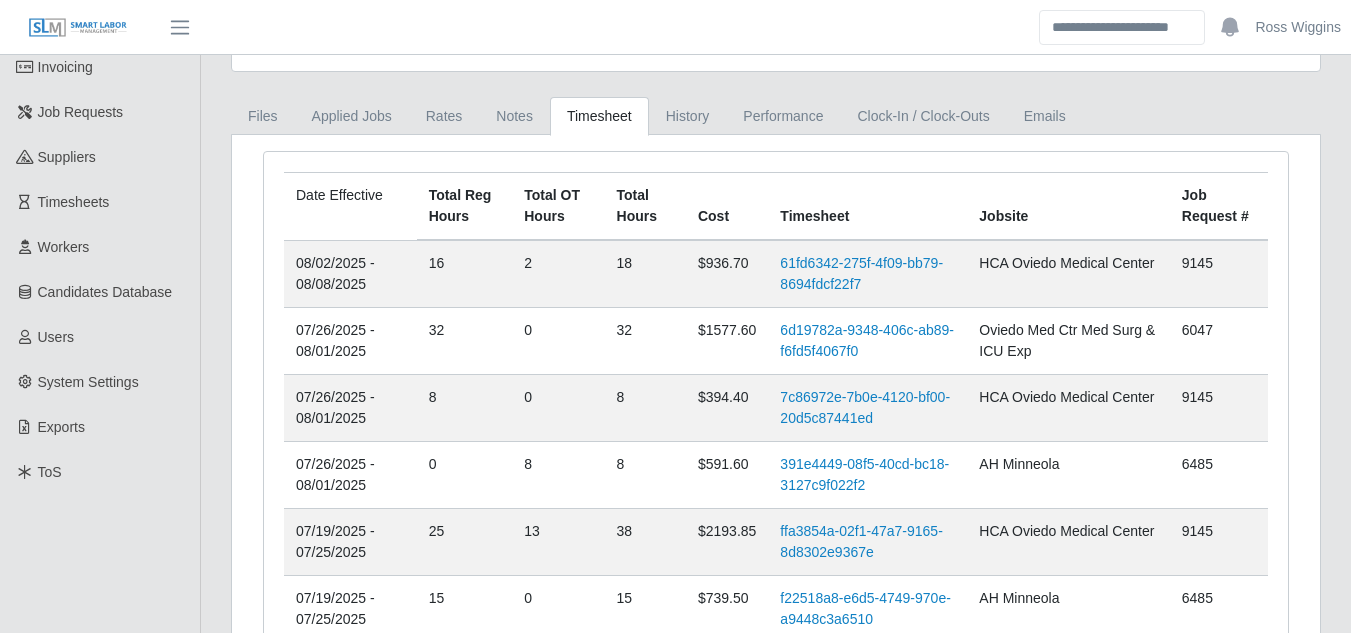 scroll, scrollTop: 200, scrollLeft: 0, axis: vertical 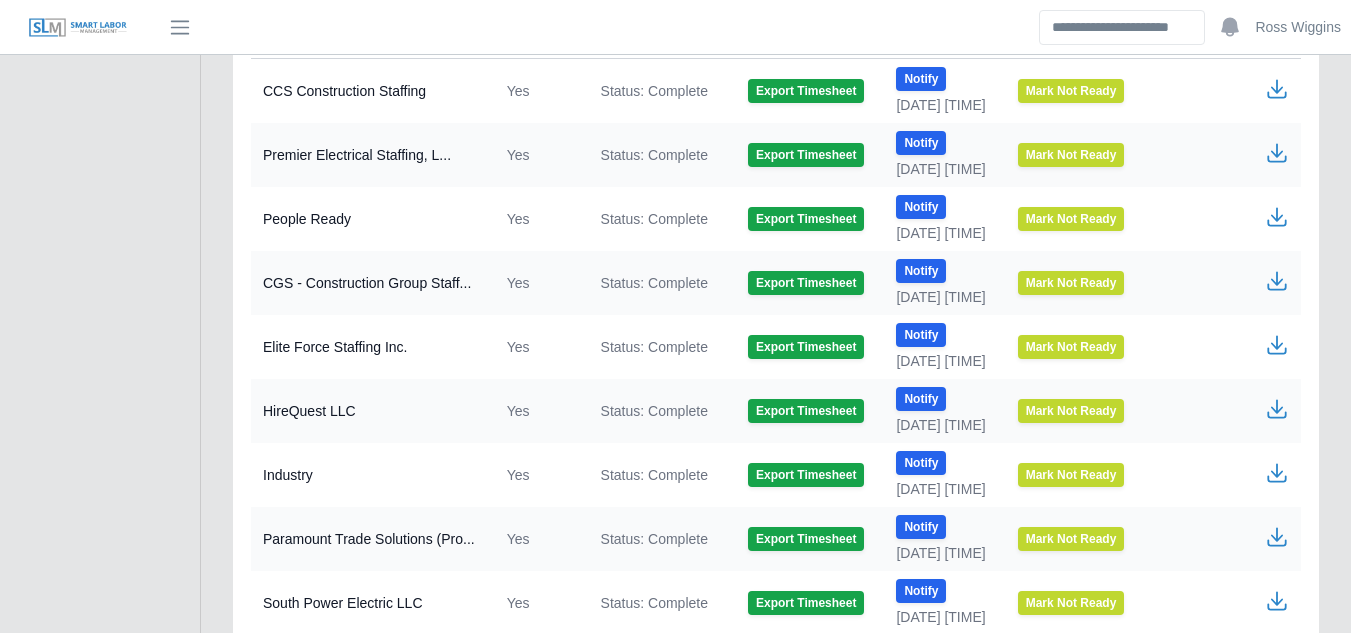 click 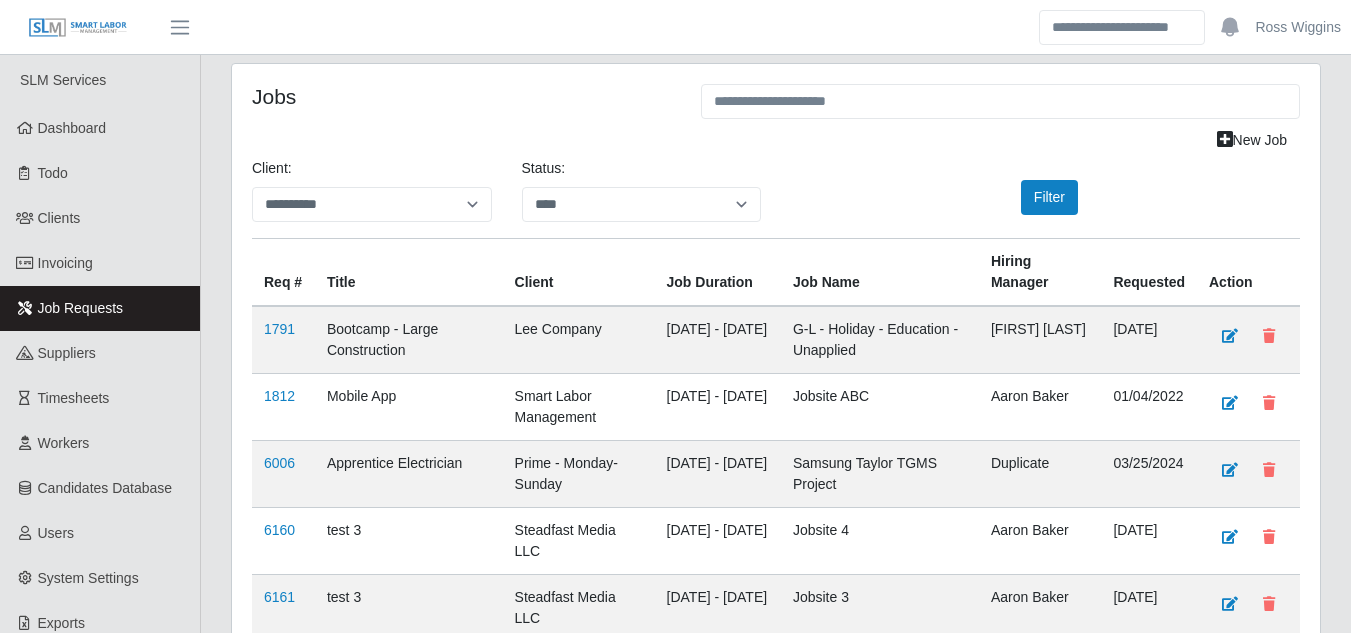 select on "****" 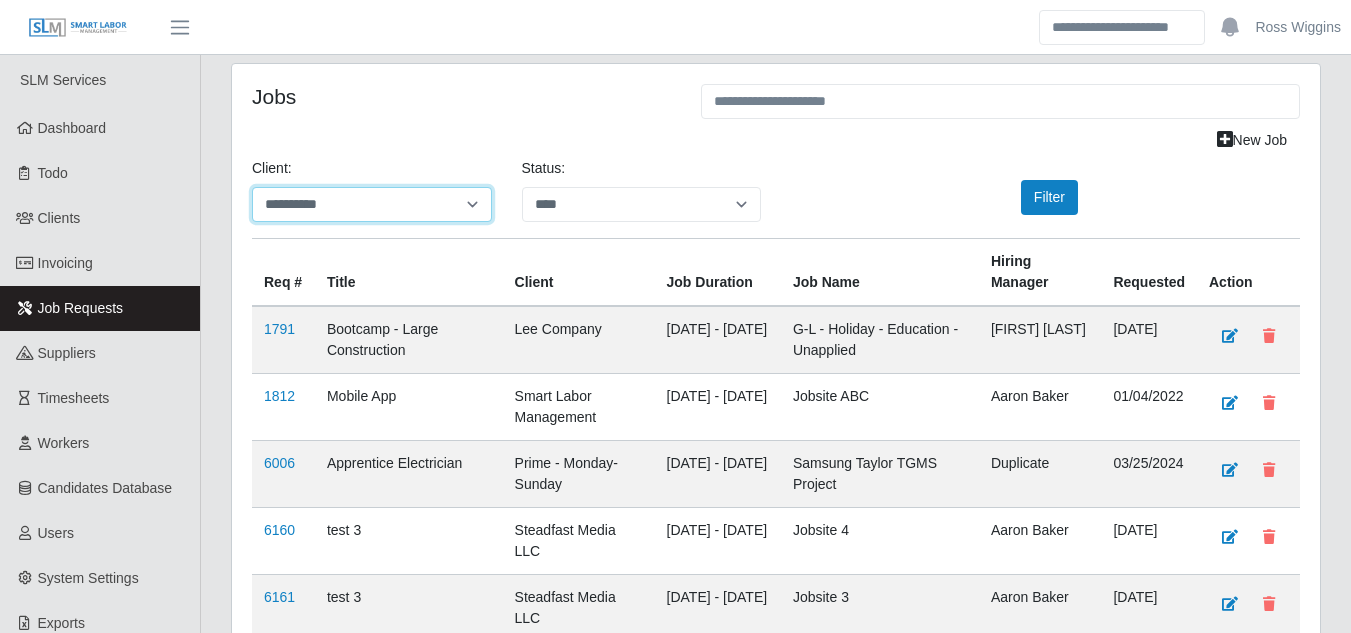 drag, startPoint x: 0, startPoint y: 0, endPoint x: 408, endPoint y: 198, distance: 453.50635 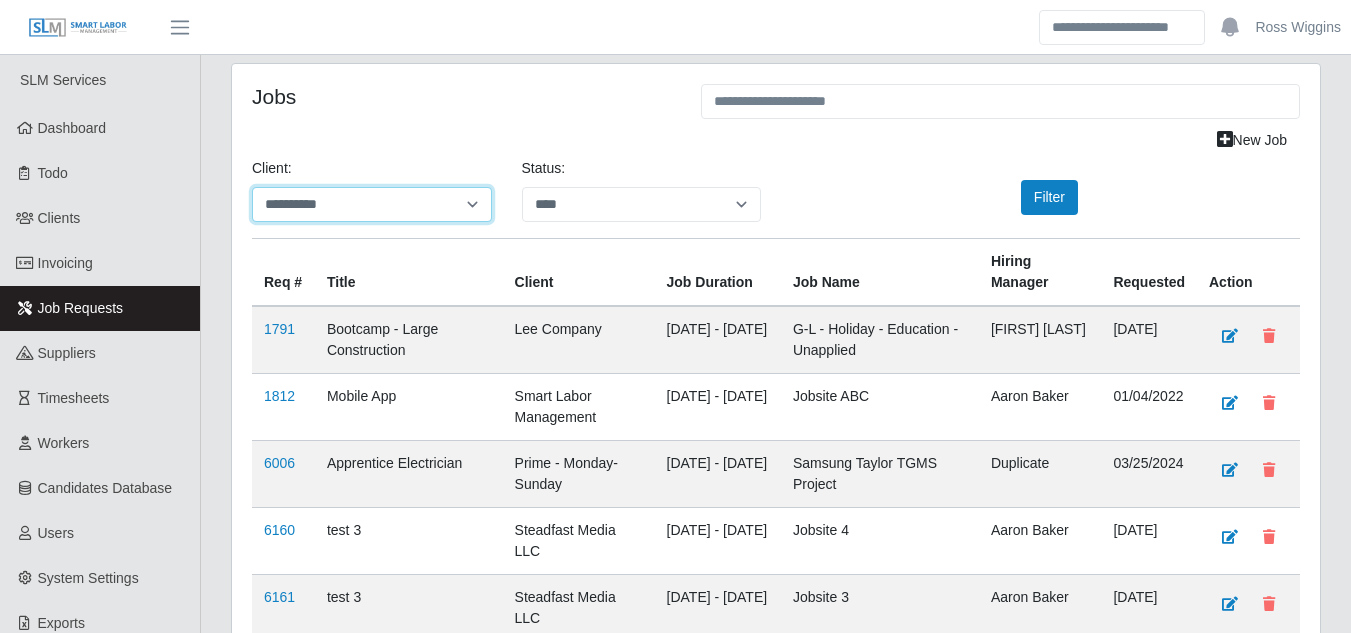 select on "**********" 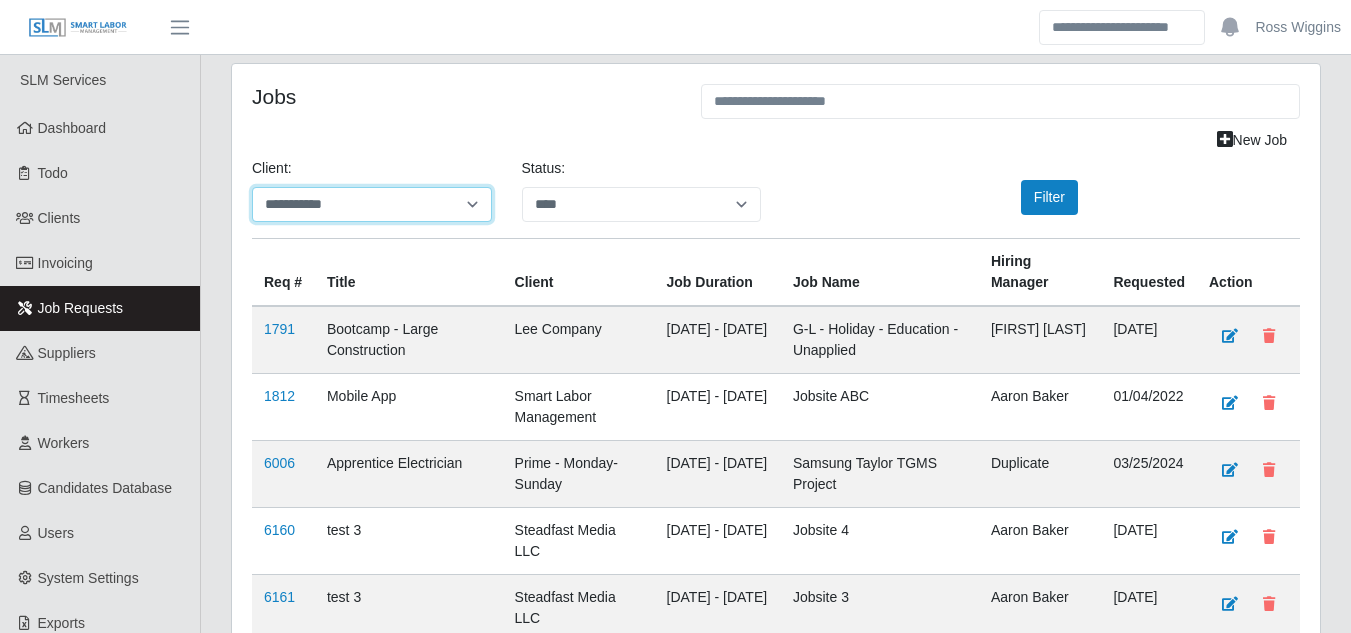 click on "**********" at bounding box center [372, 204] 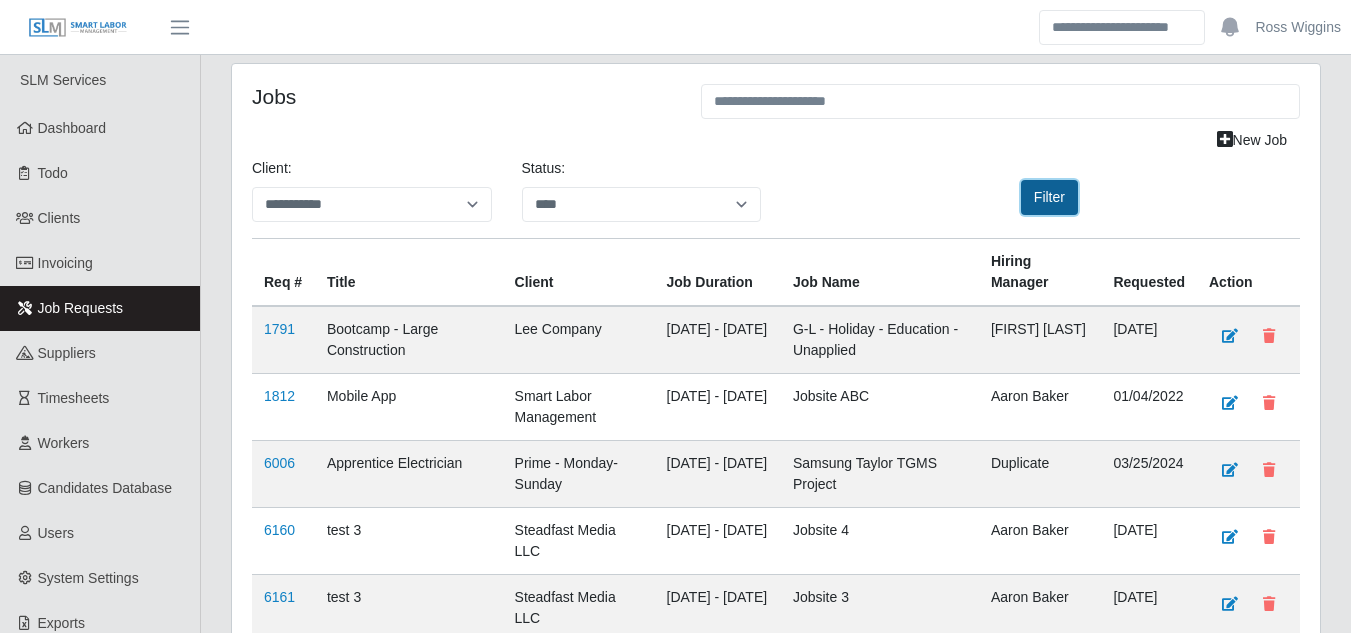 click on "Filter" at bounding box center [1049, 197] 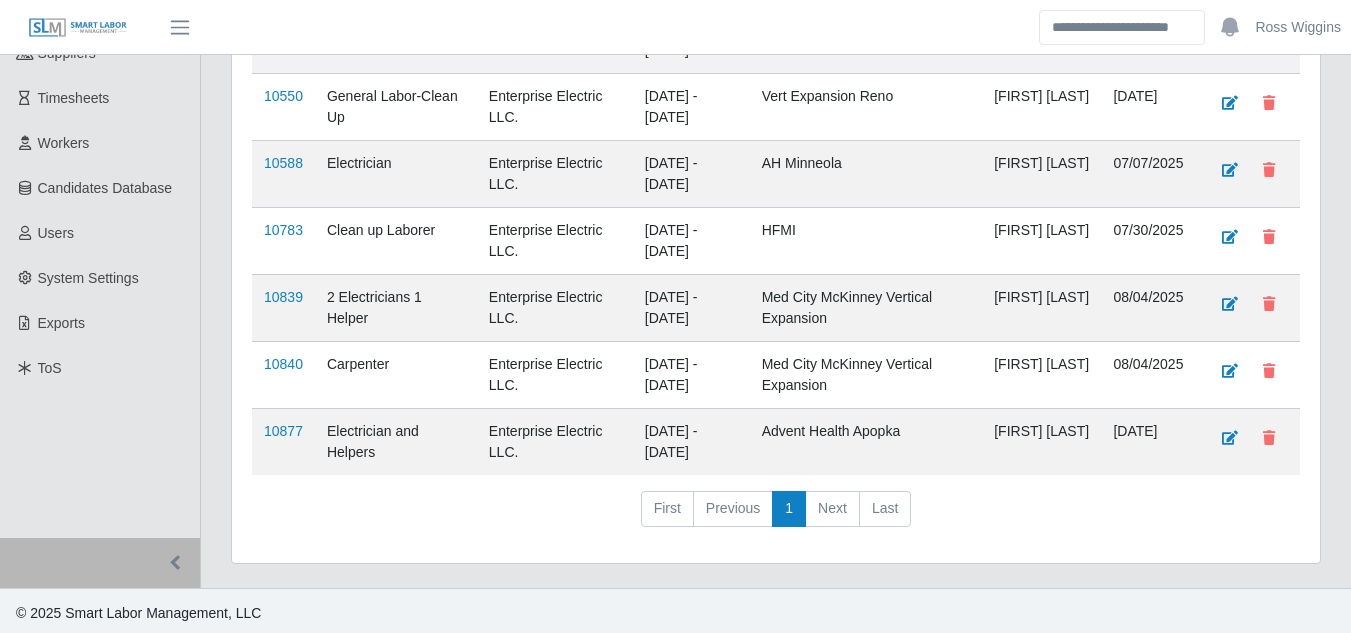 scroll, scrollTop: 200, scrollLeft: 0, axis: vertical 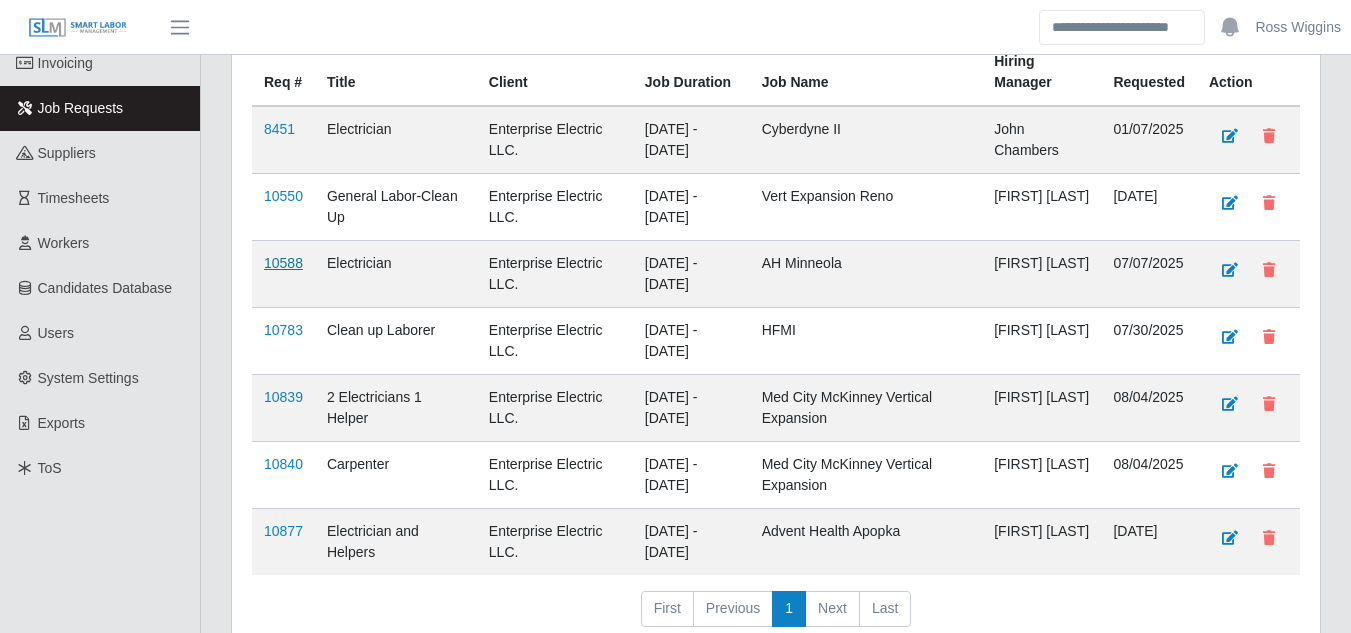 click on "10588" at bounding box center [283, 263] 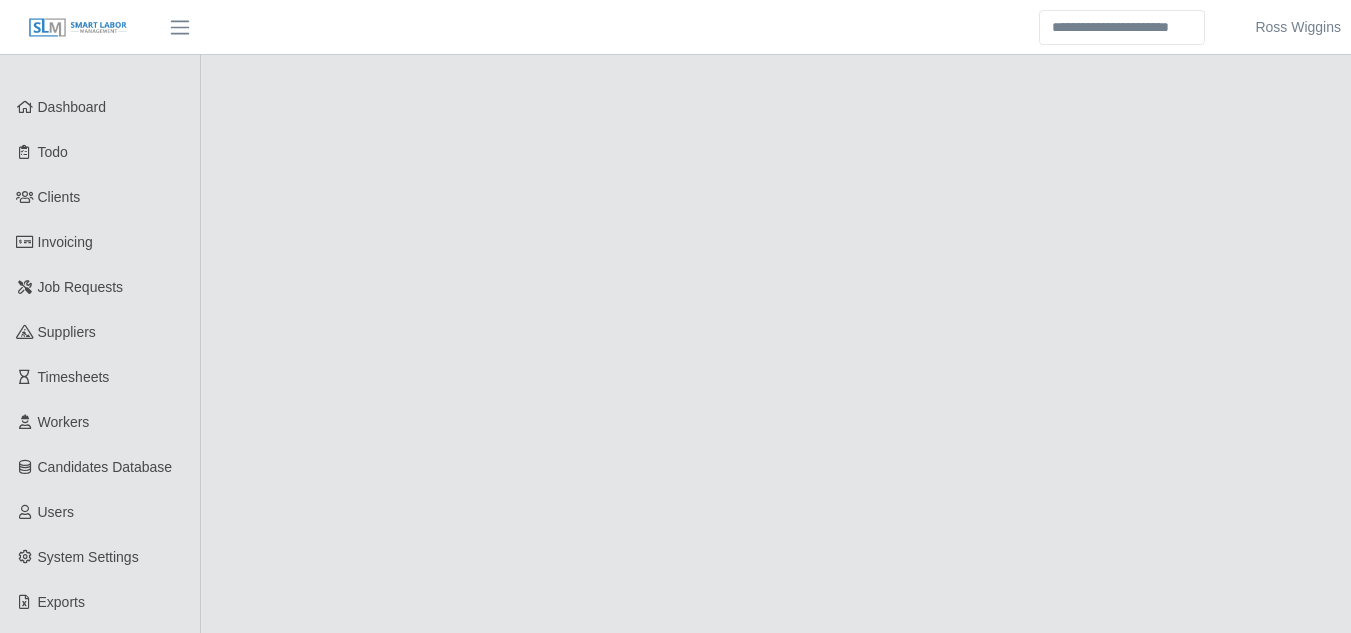 scroll, scrollTop: 0, scrollLeft: 0, axis: both 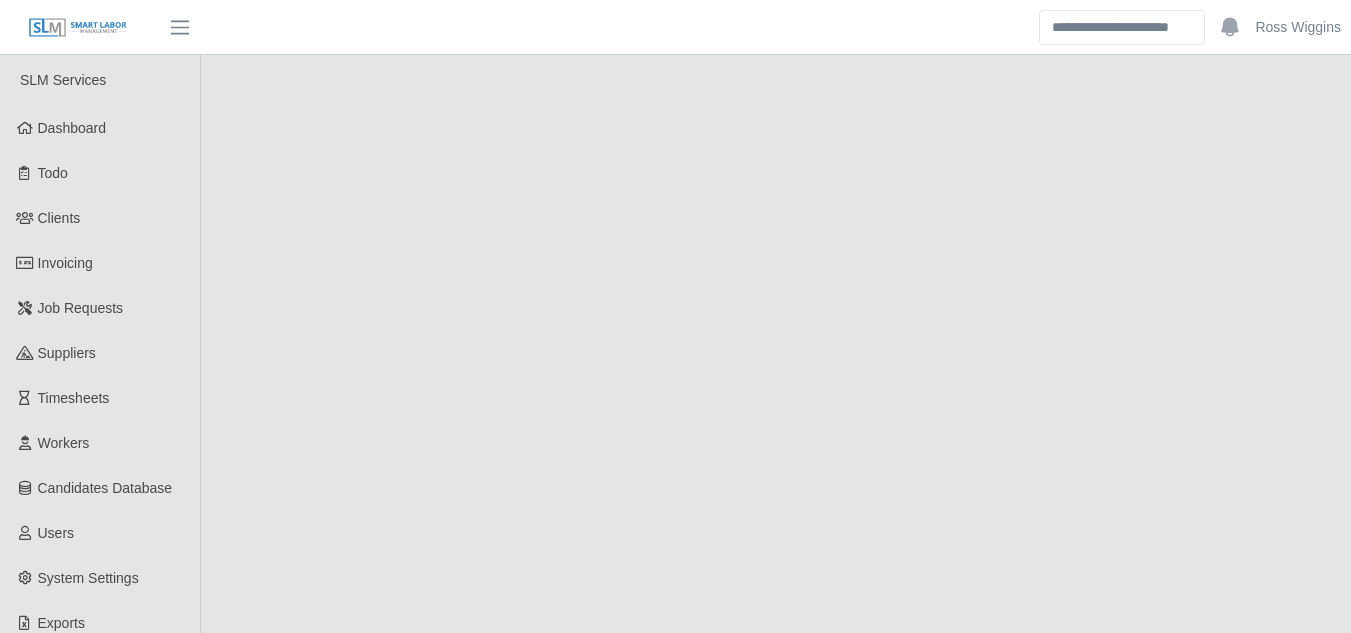 select on "****" 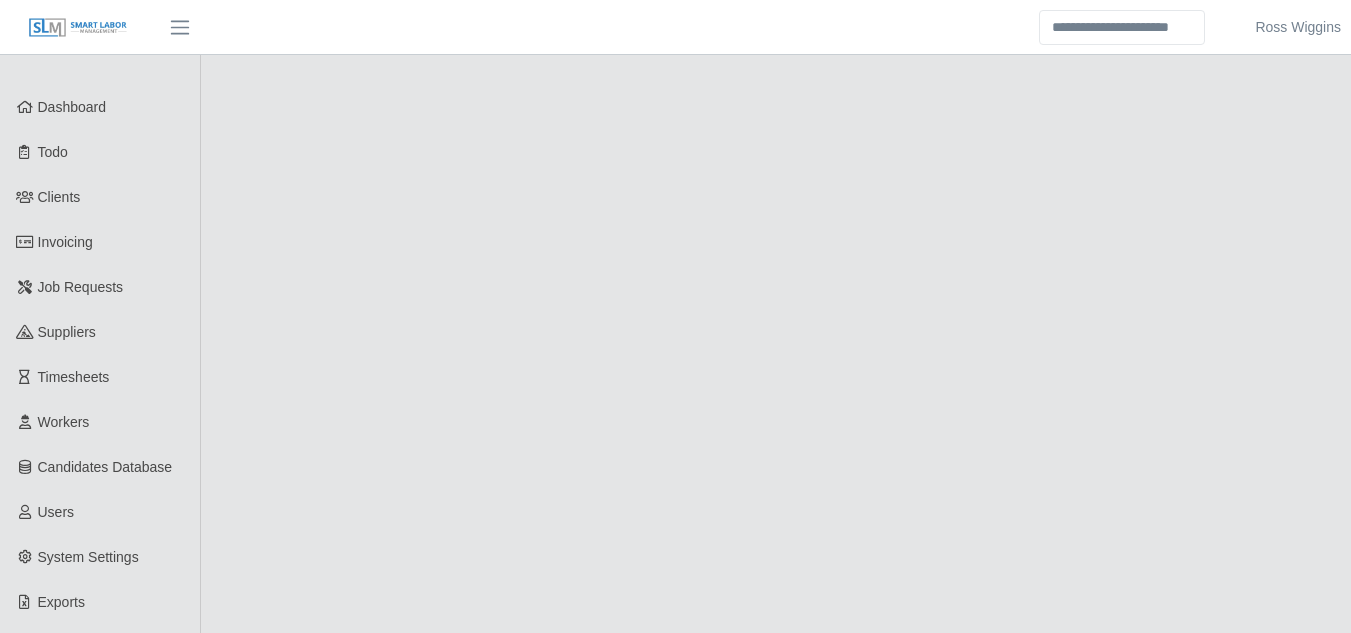 scroll, scrollTop: 0, scrollLeft: 0, axis: both 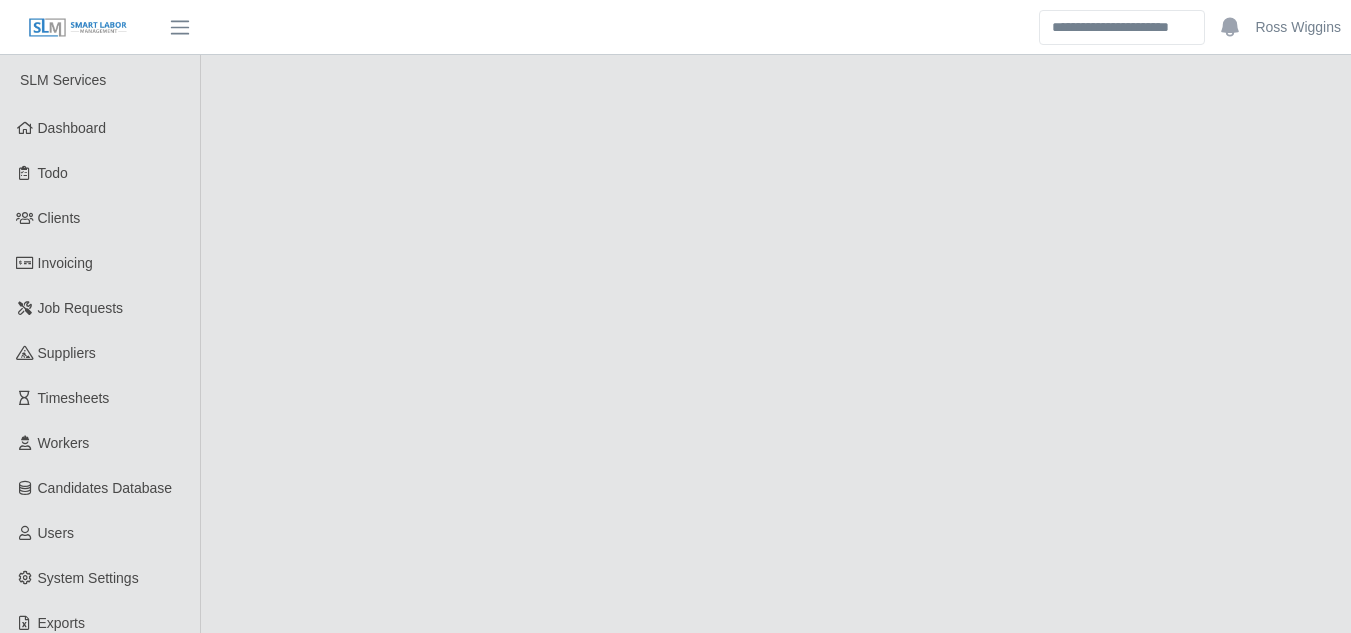 select on "****" 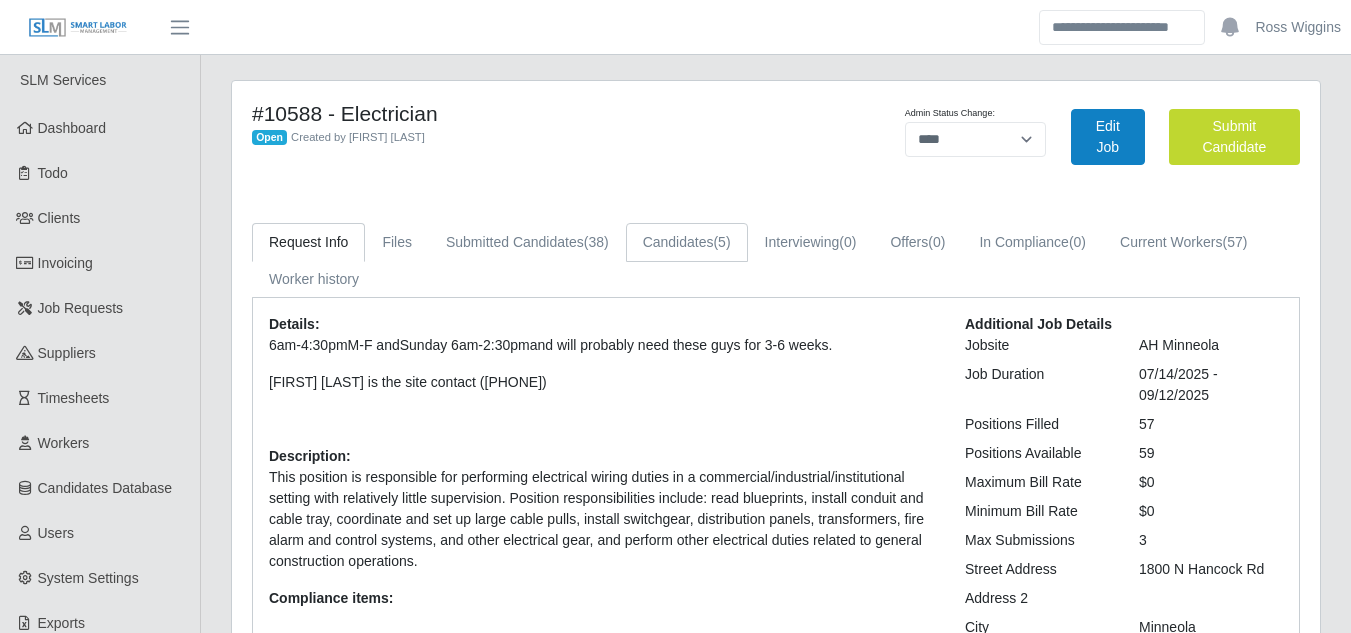 click on "Candidates  (5)" at bounding box center [687, 242] 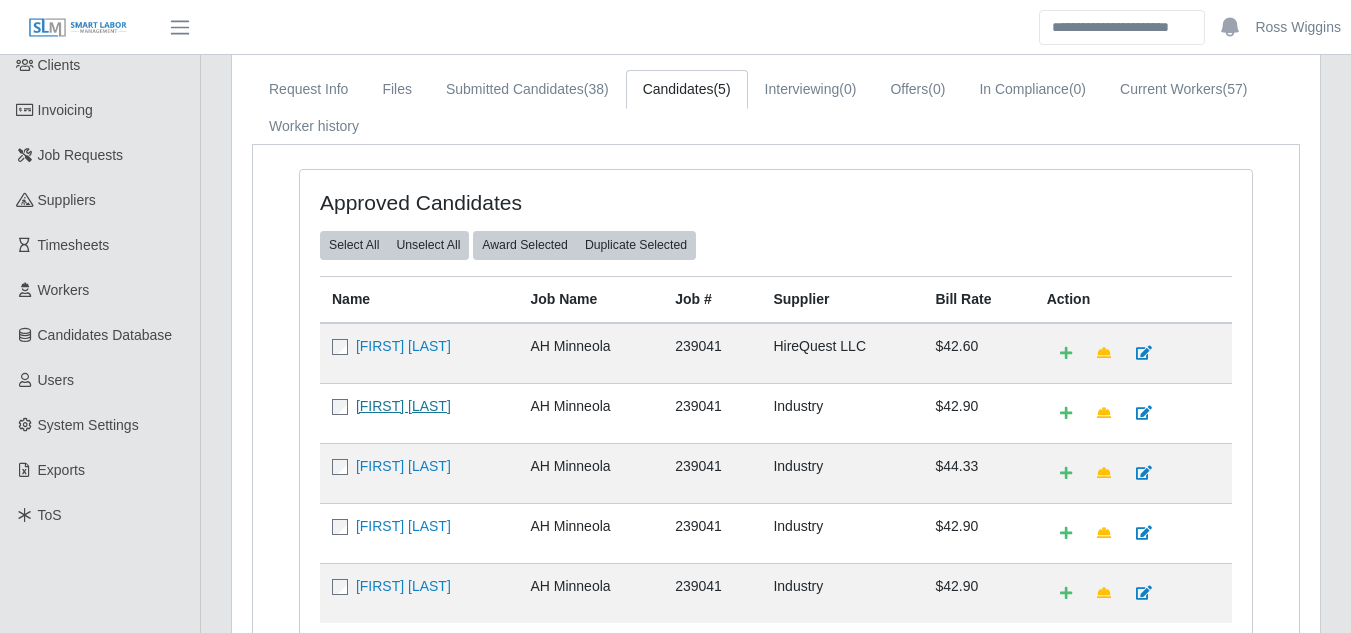 scroll, scrollTop: 0, scrollLeft: 0, axis: both 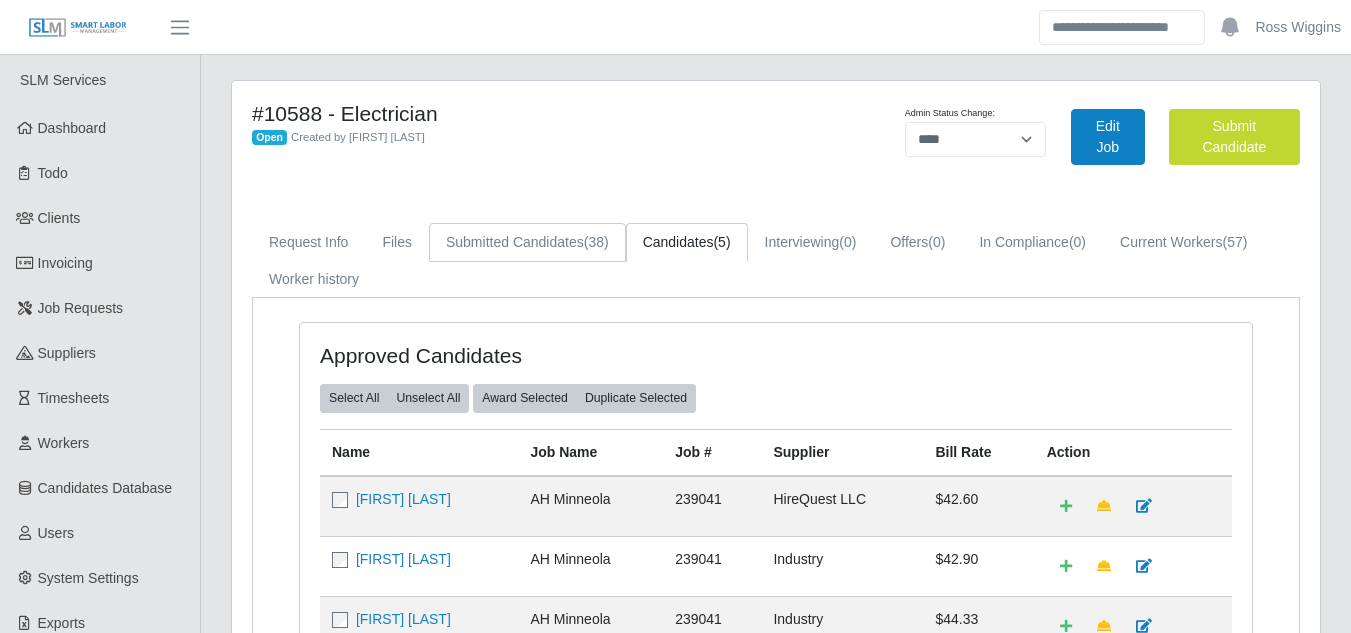 click on "Submitted Candidates
(38)" at bounding box center [527, 242] 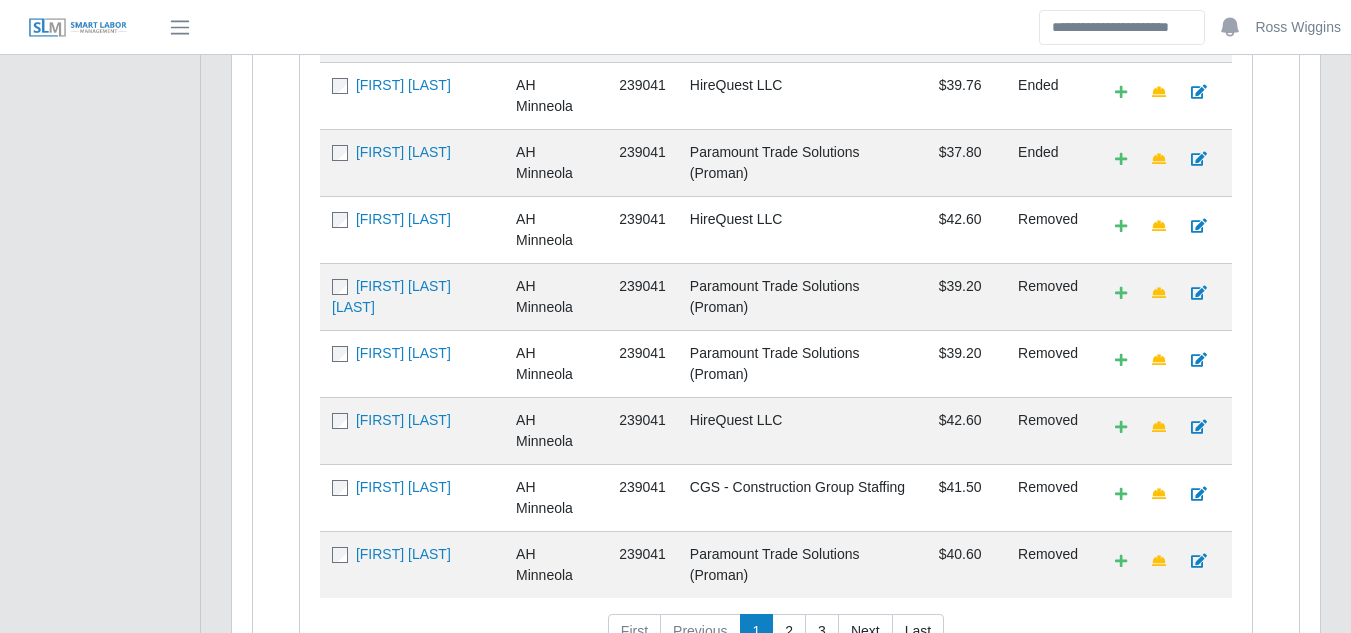 scroll, scrollTop: 967, scrollLeft: 0, axis: vertical 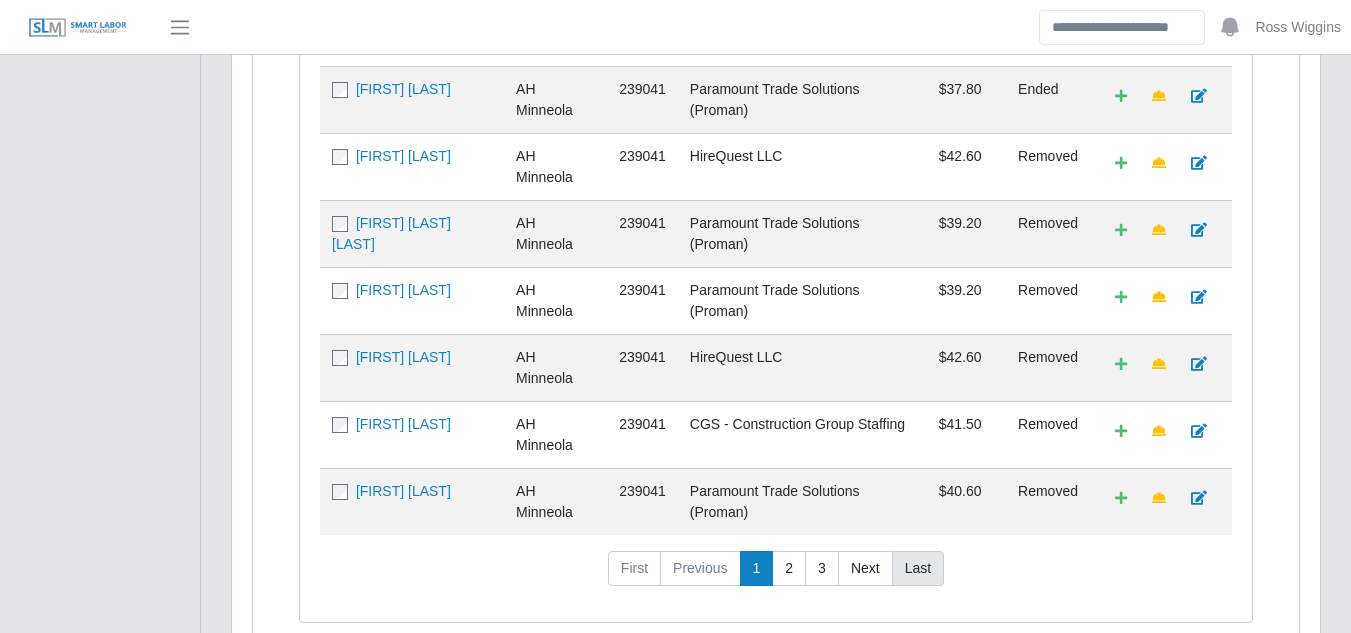 click on "Last" at bounding box center [918, 569] 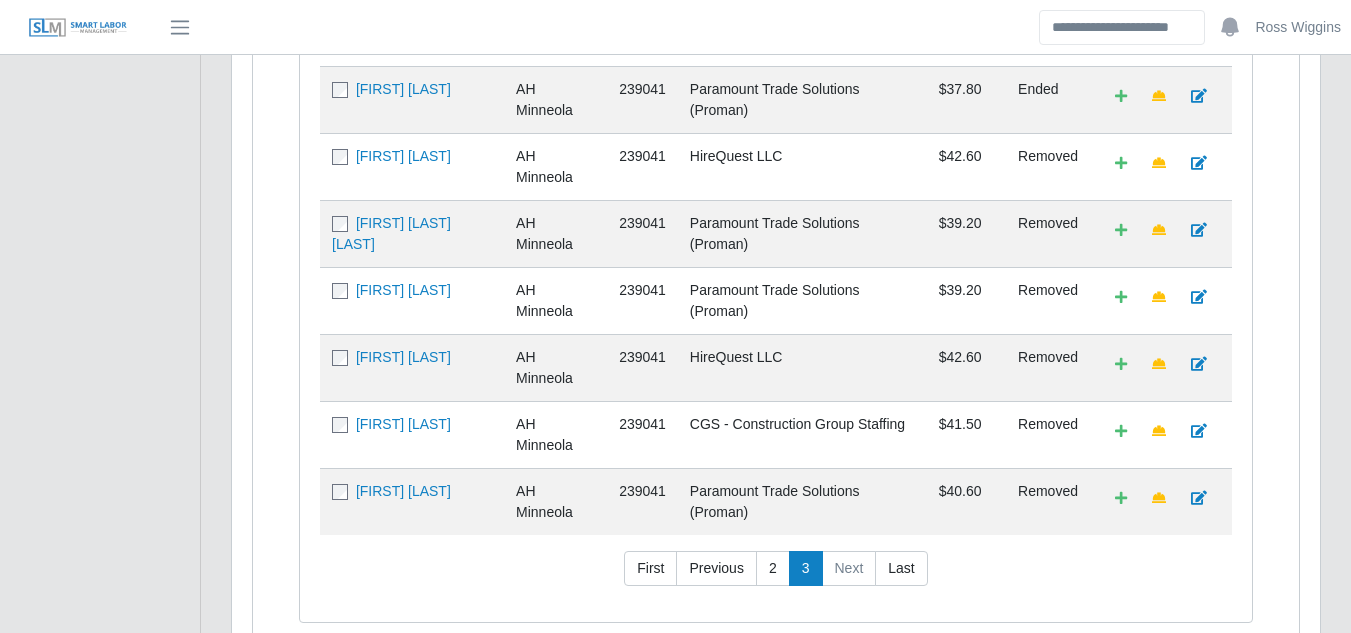scroll, scrollTop: 624, scrollLeft: 0, axis: vertical 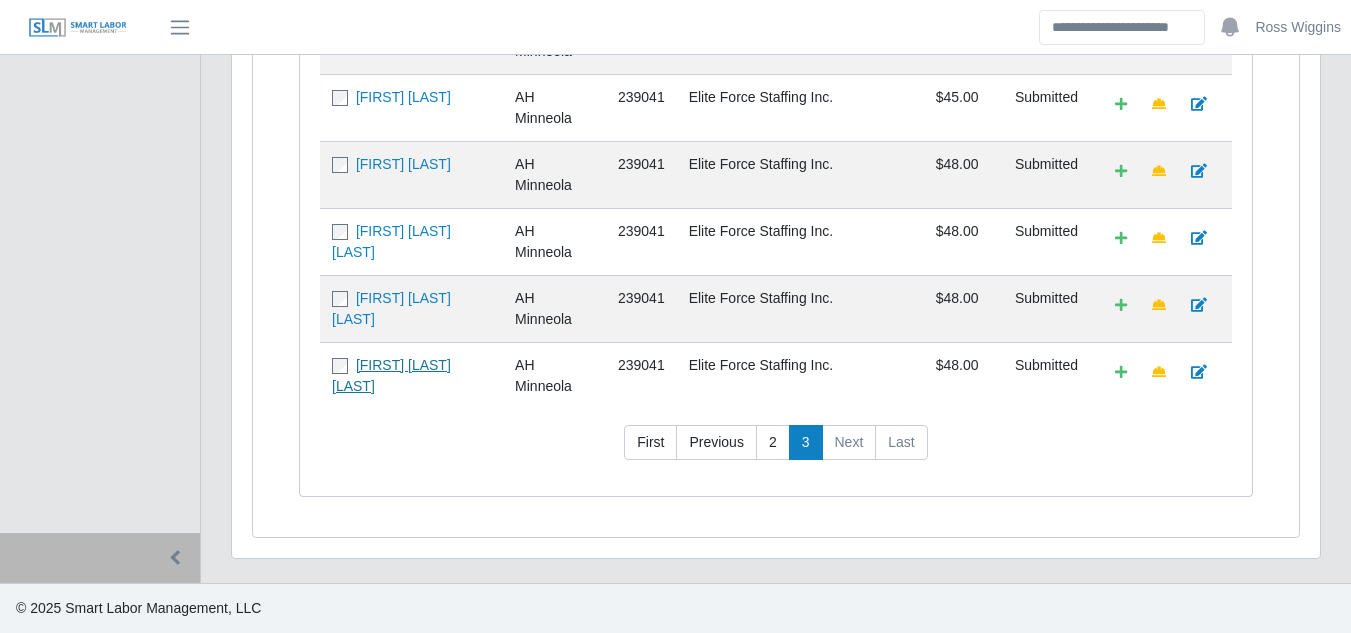 click on "[FIRST]    [LAST] [LAST]" at bounding box center [391, 375] 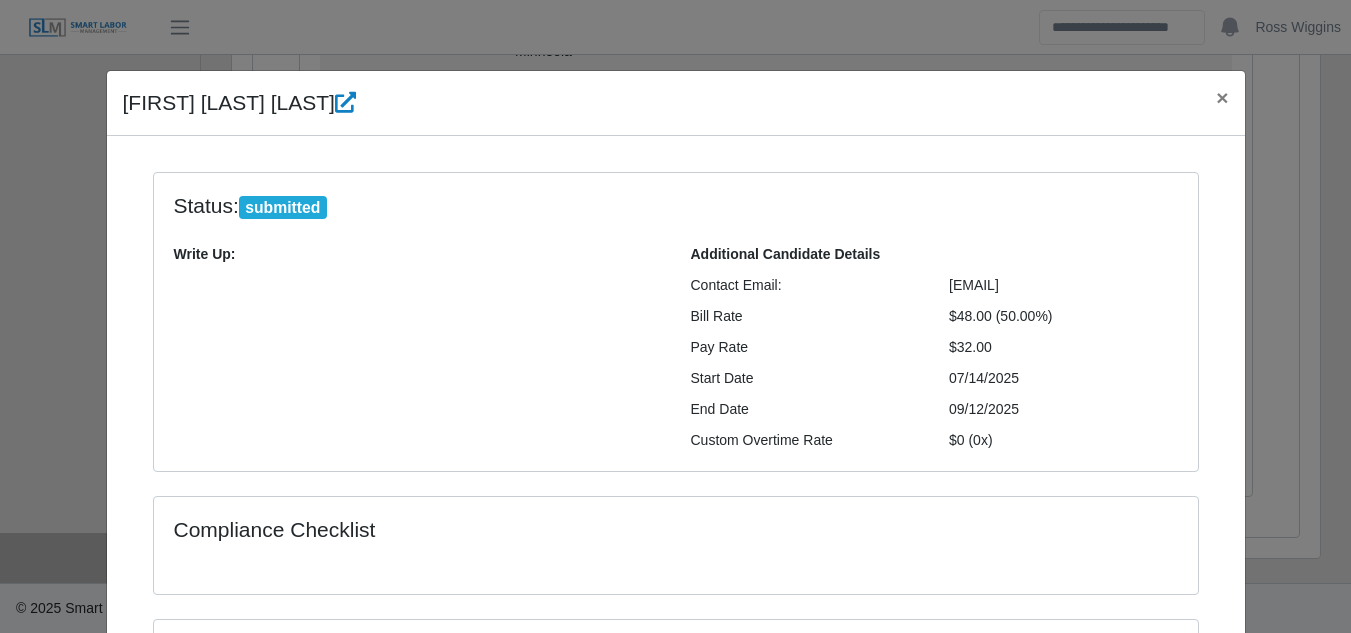 scroll, scrollTop: 336, scrollLeft: 0, axis: vertical 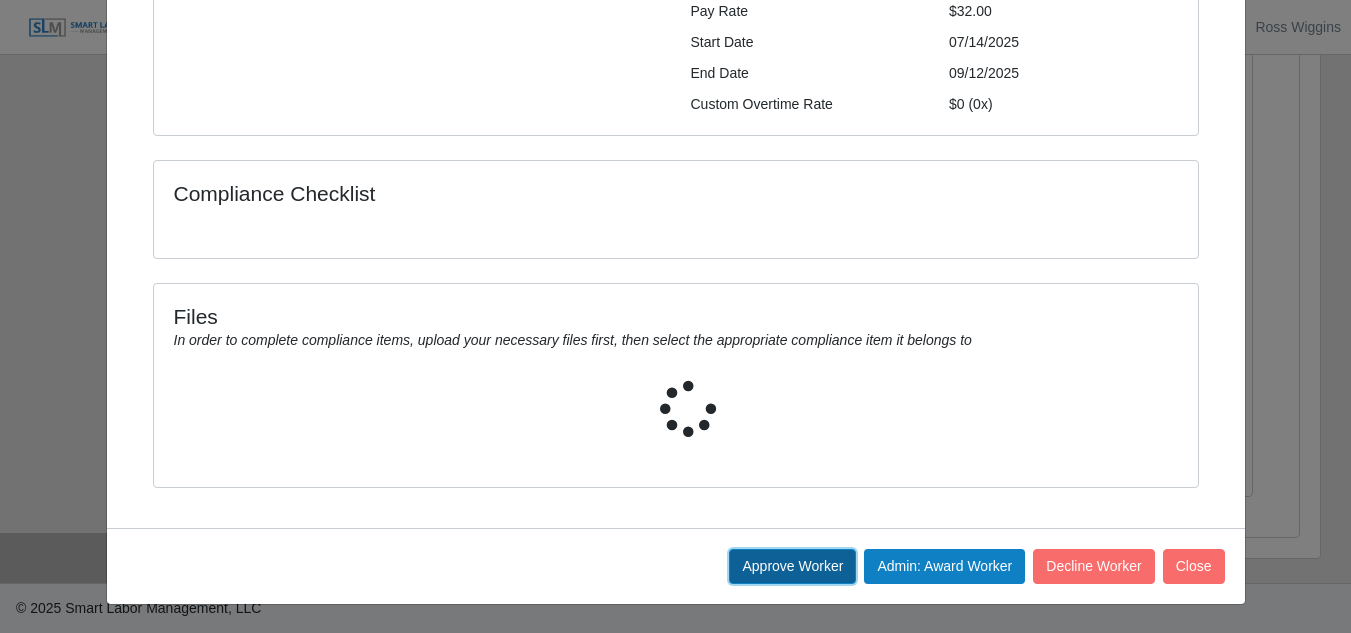 click on "Approve Worker" 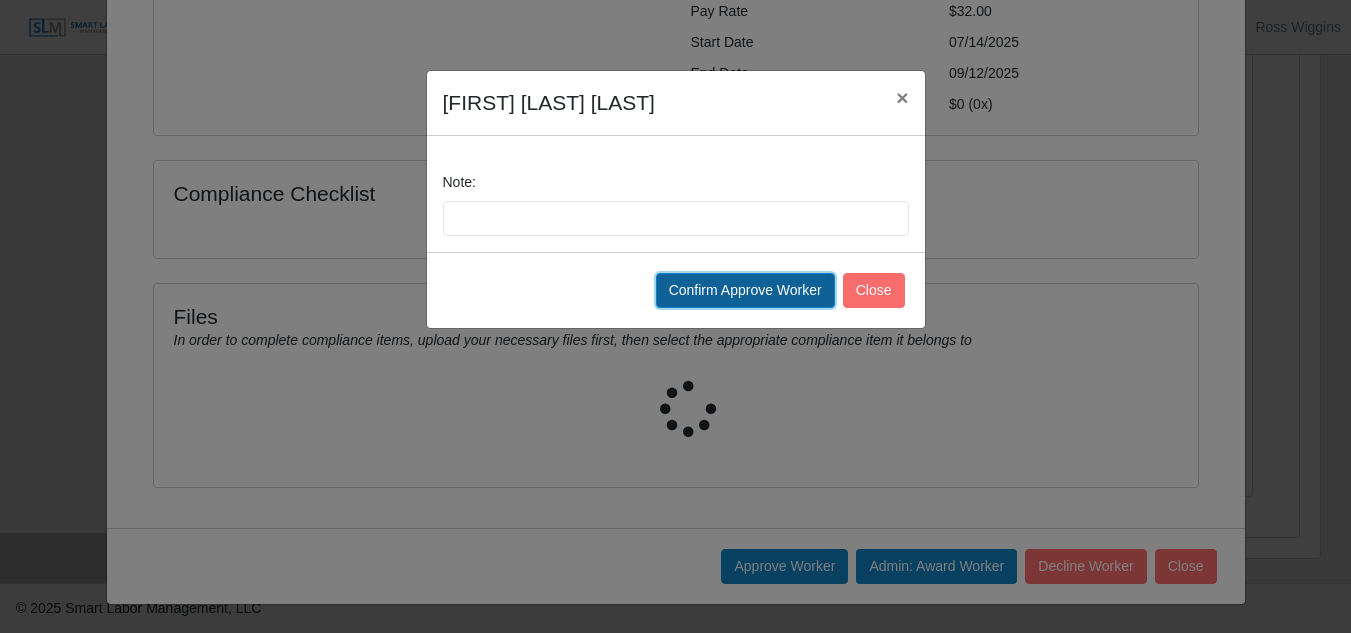 click on "Confirm Approve Worker" 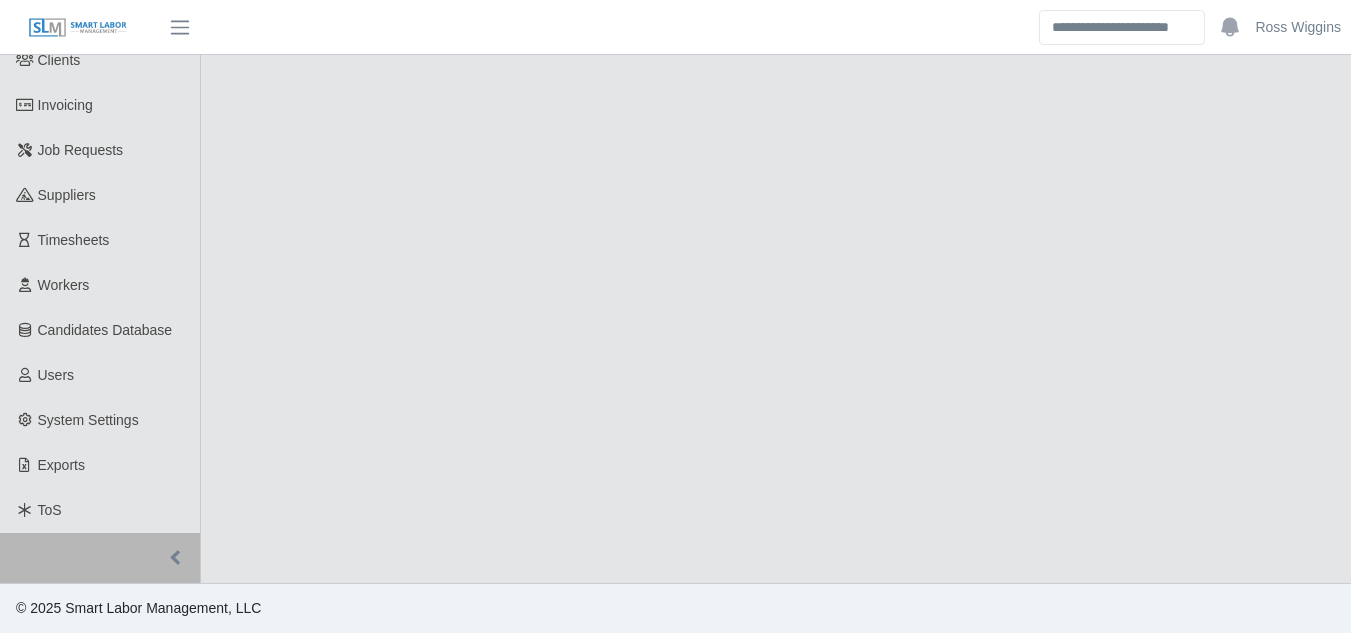 select on "****" 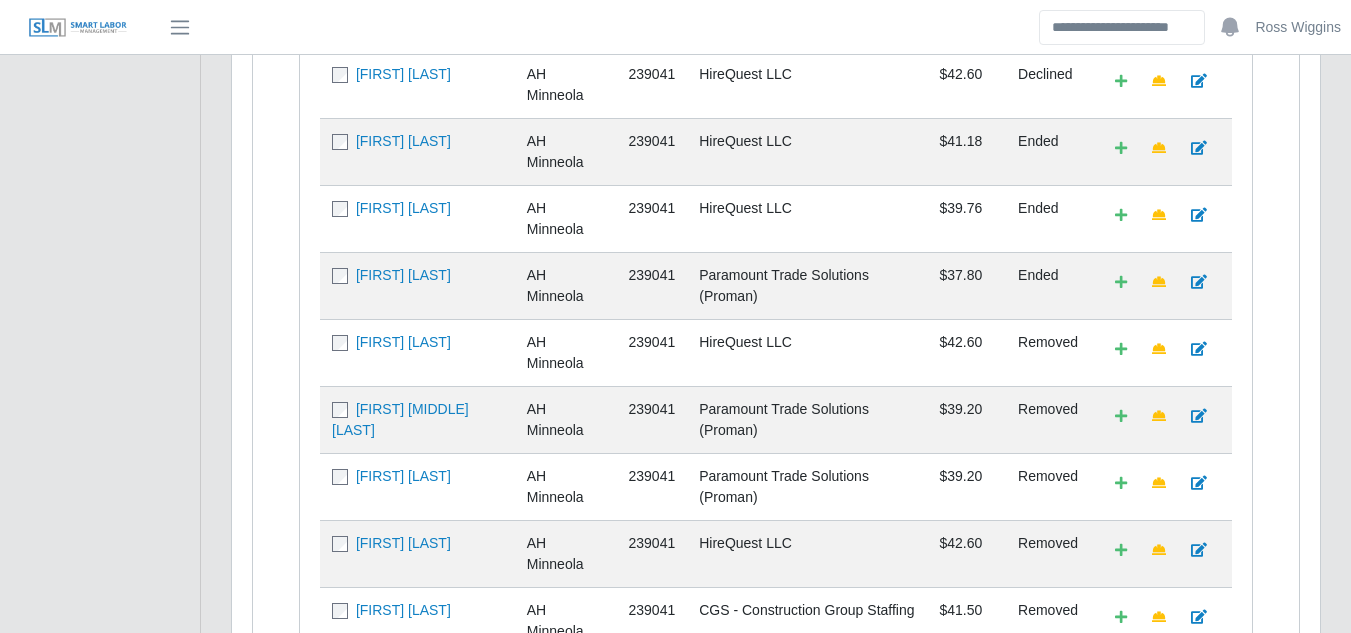 scroll, scrollTop: 967, scrollLeft: 0, axis: vertical 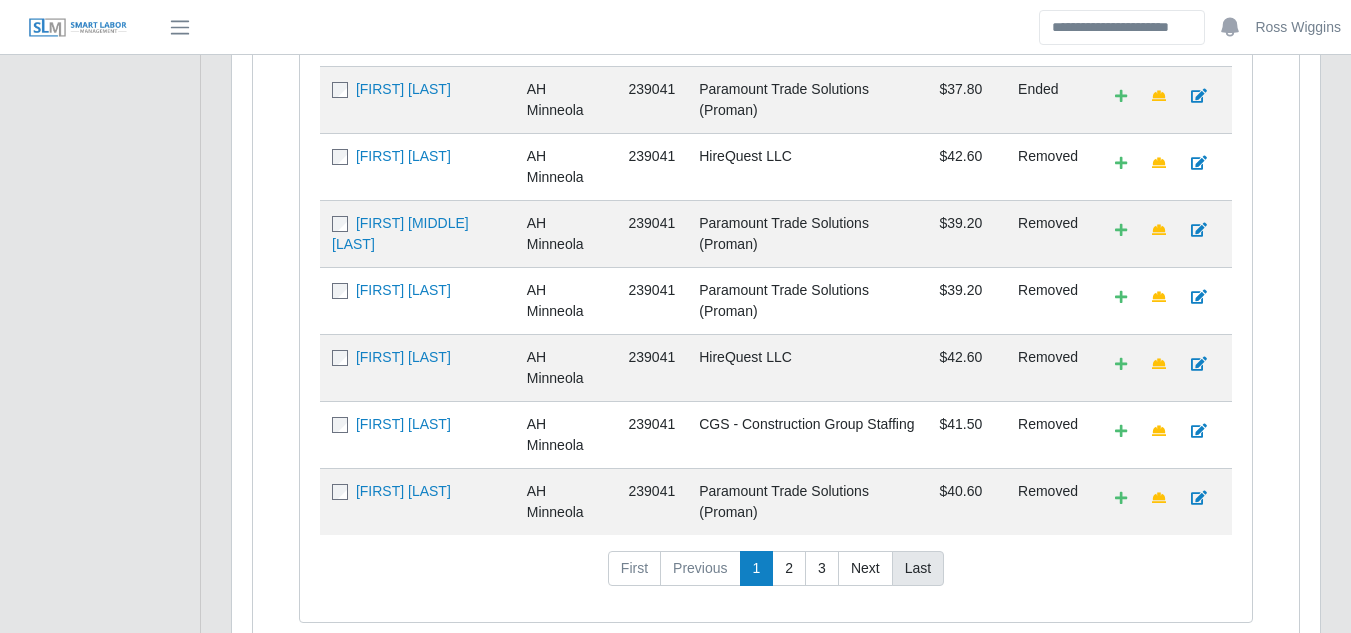 click on "Last" at bounding box center (918, 569) 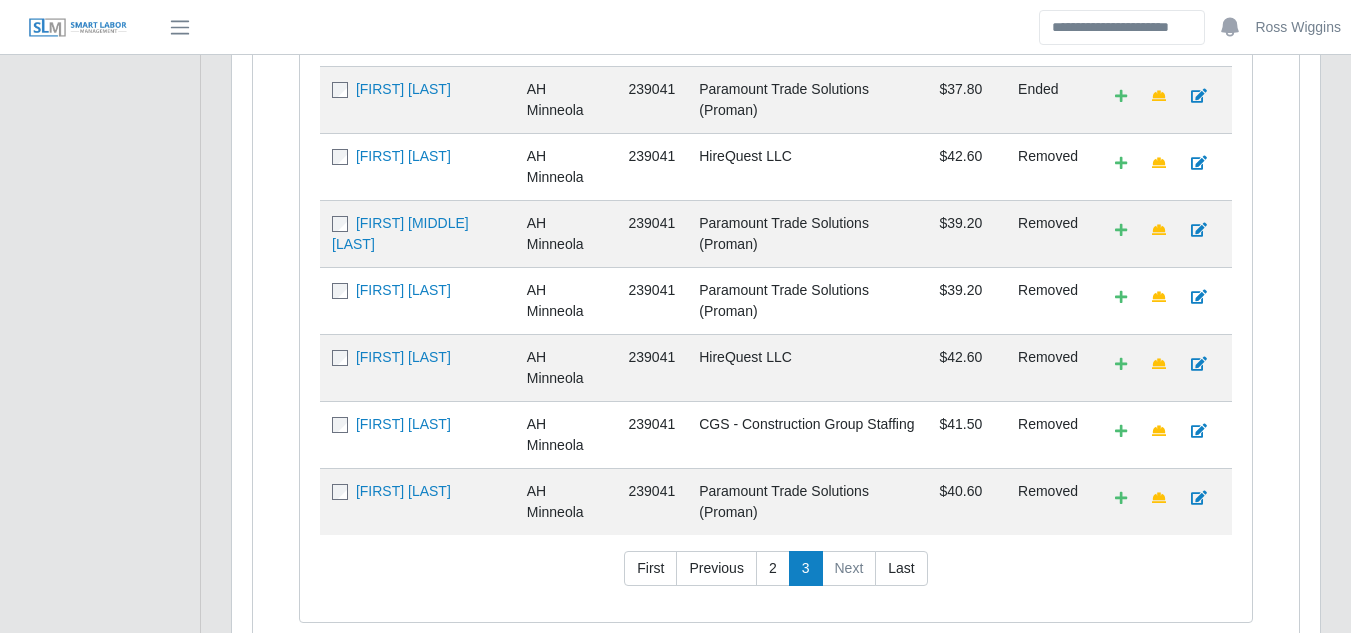 scroll, scrollTop: 557, scrollLeft: 0, axis: vertical 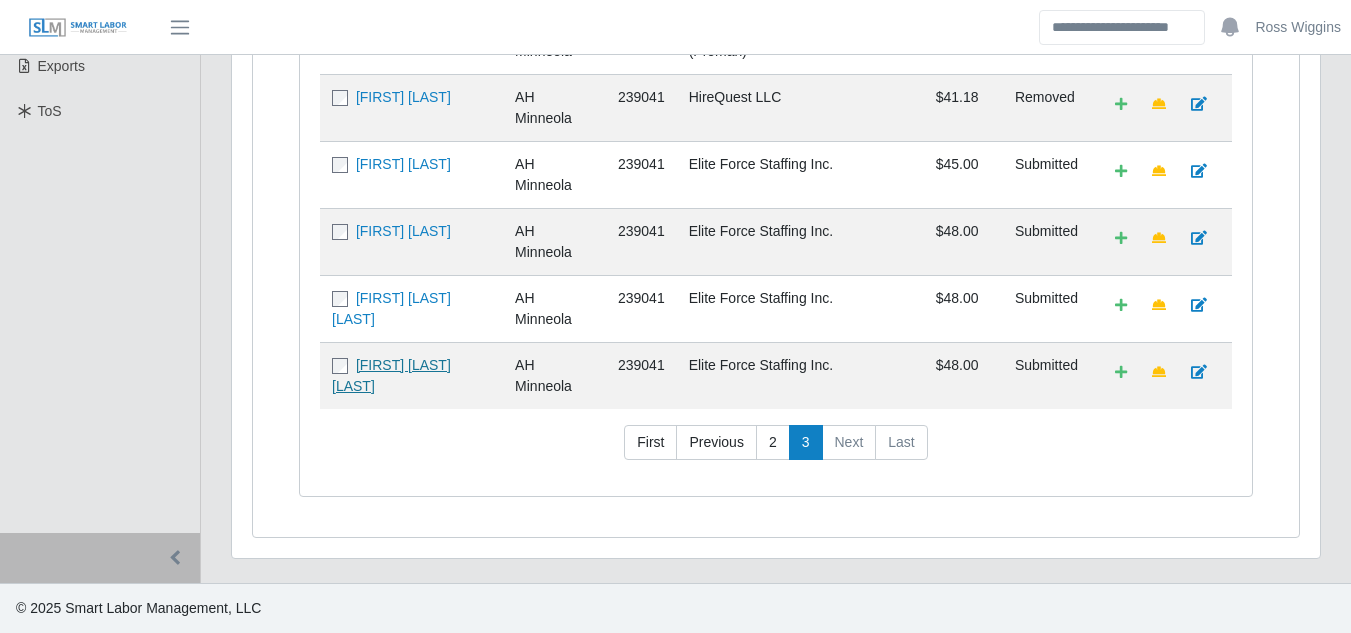 click on "[FIRST]    [LAST] [LAST]" at bounding box center (391, 375) 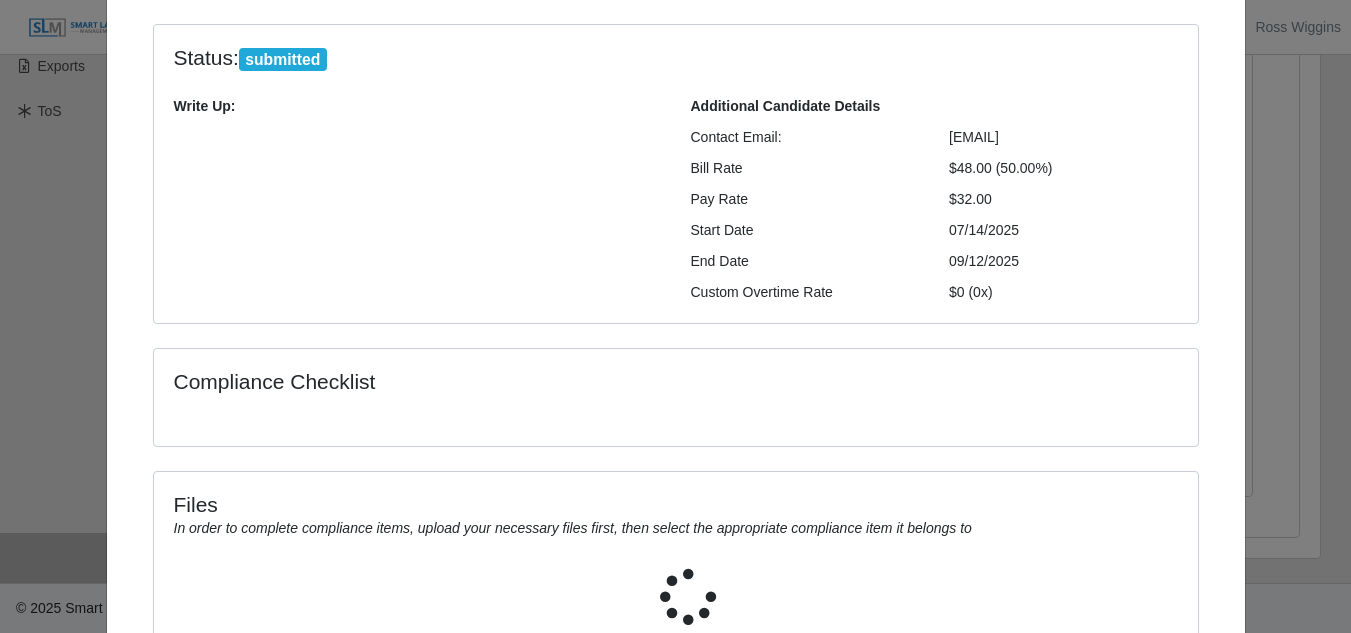 scroll, scrollTop: 336, scrollLeft: 0, axis: vertical 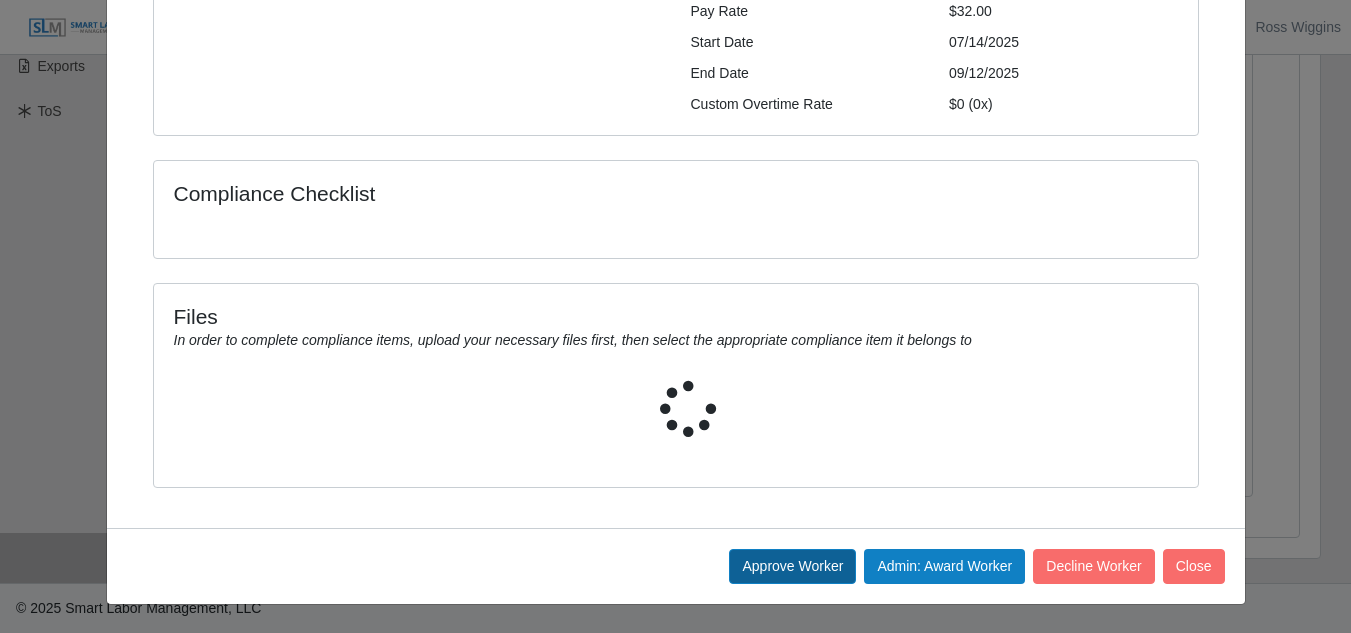 click on "Approve Worker" 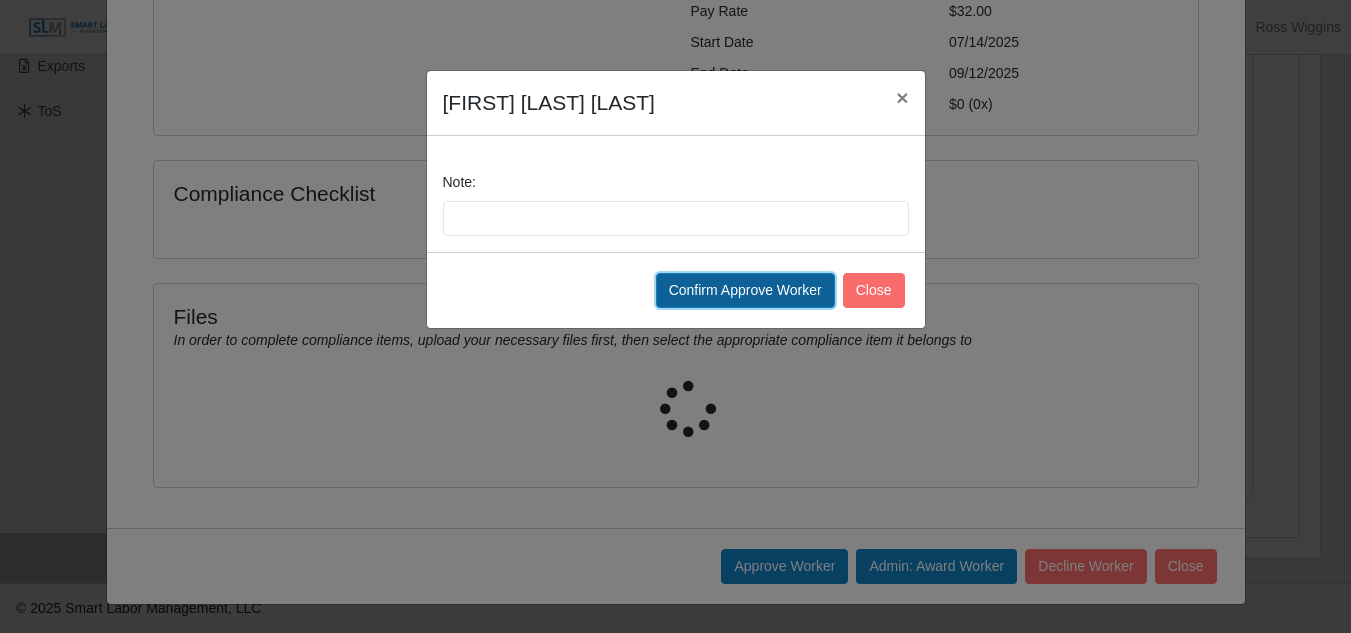 click on "Confirm Approve Worker" 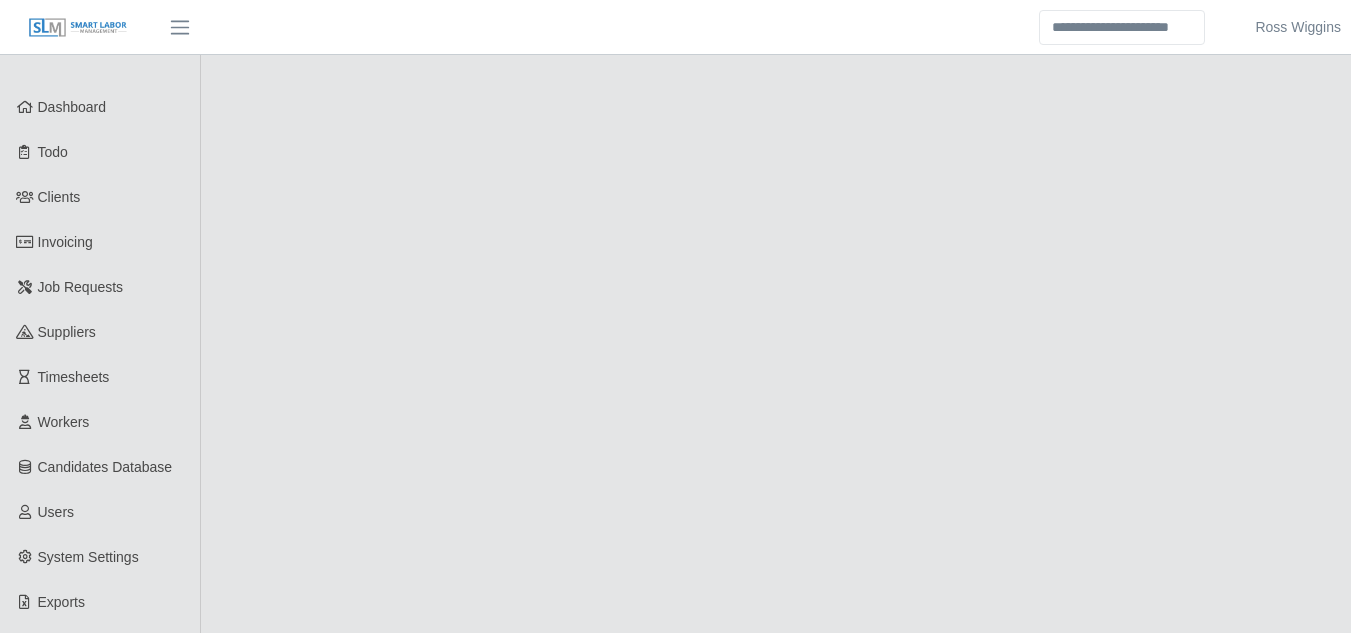 scroll, scrollTop: 0, scrollLeft: 0, axis: both 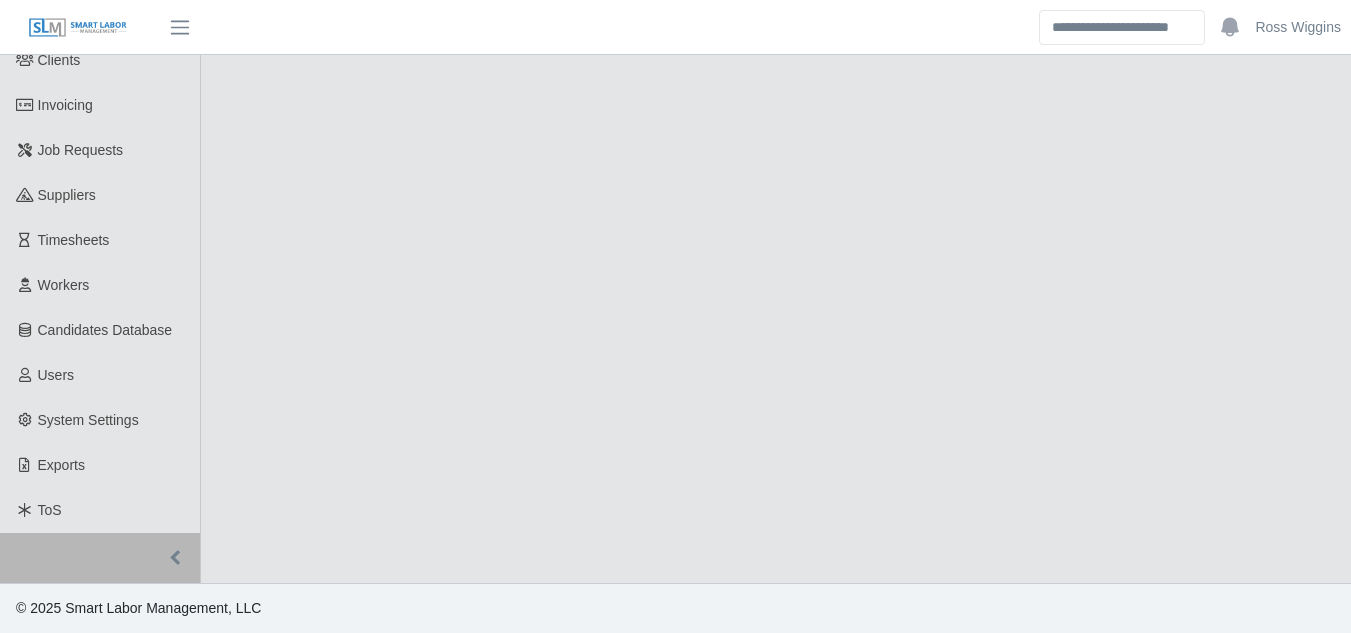 select on "****" 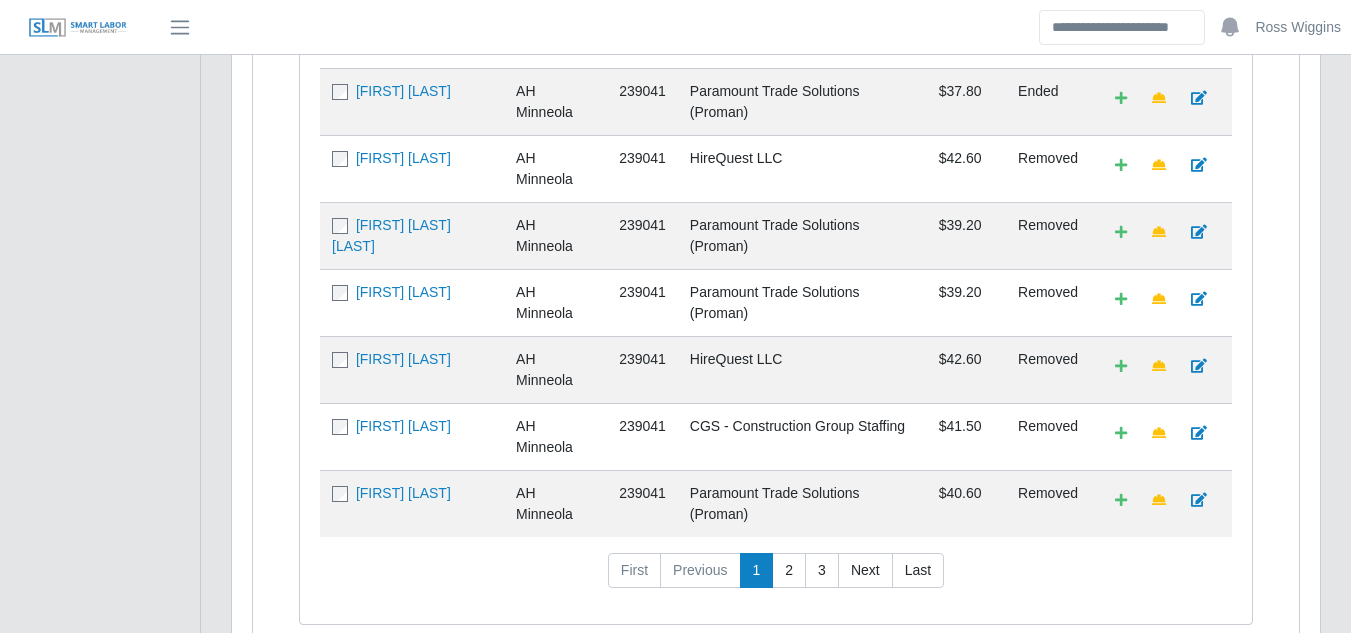 scroll, scrollTop: 967, scrollLeft: 0, axis: vertical 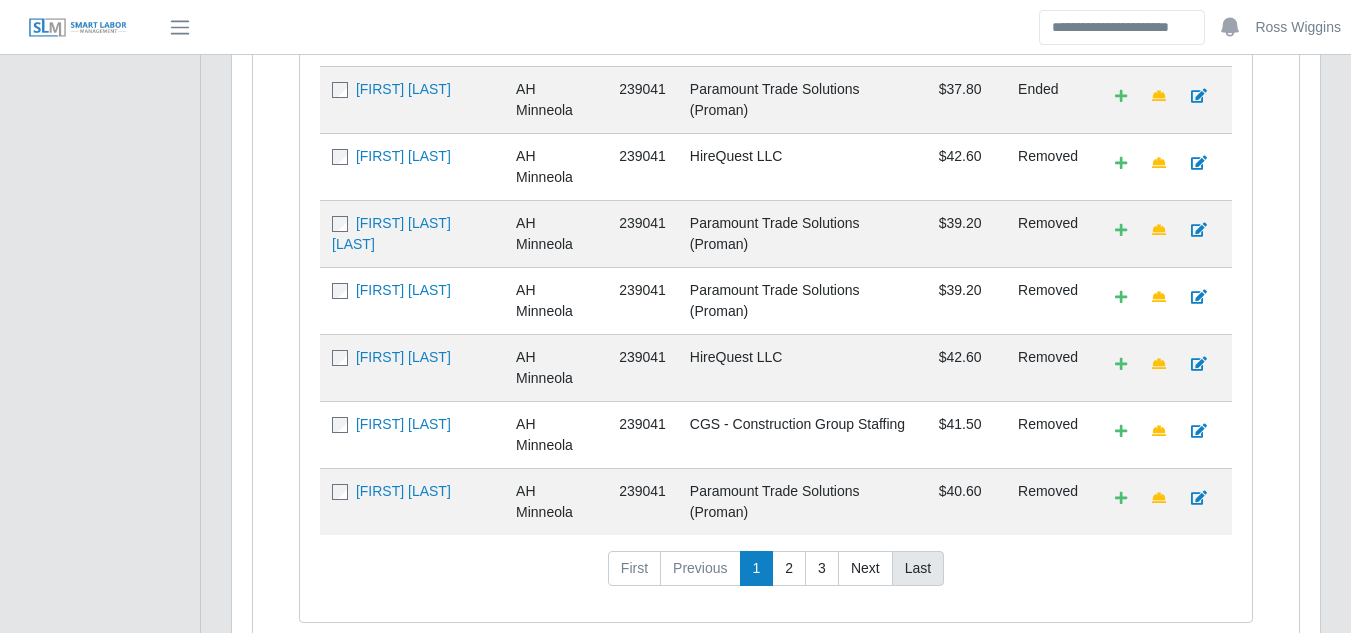 click on "Last" at bounding box center [918, 569] 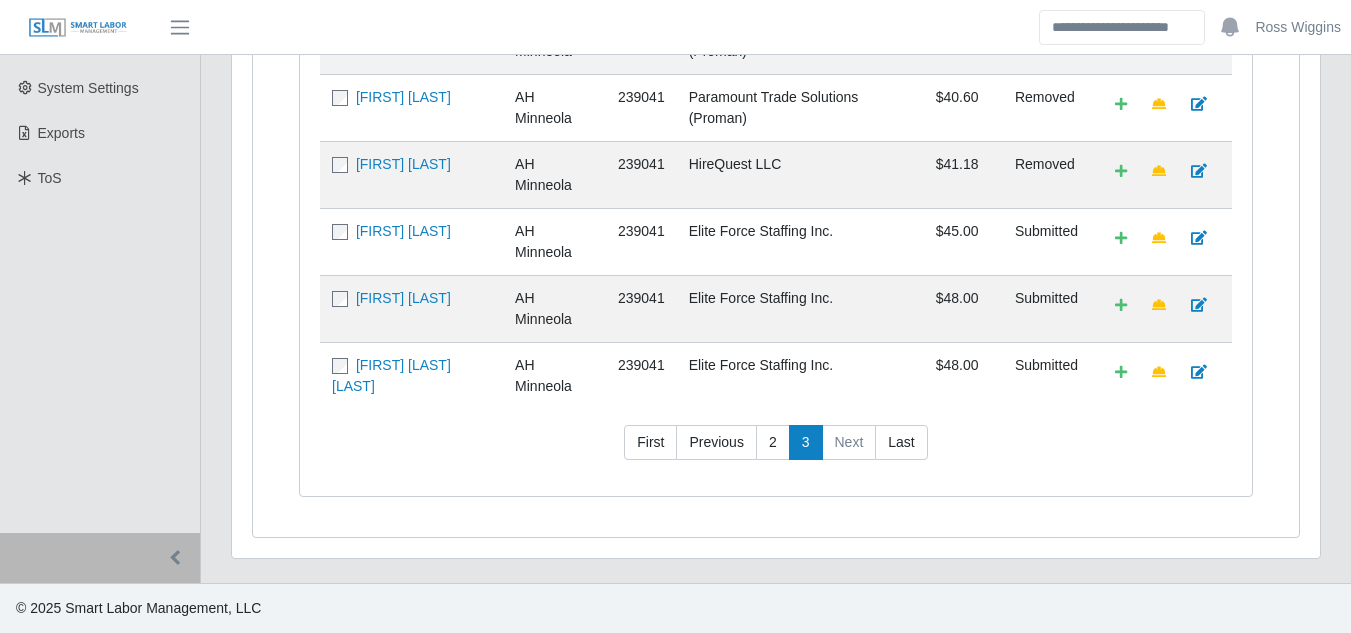 scroll, scrollTop: 490, scrollLeft: 0, axis: vertical 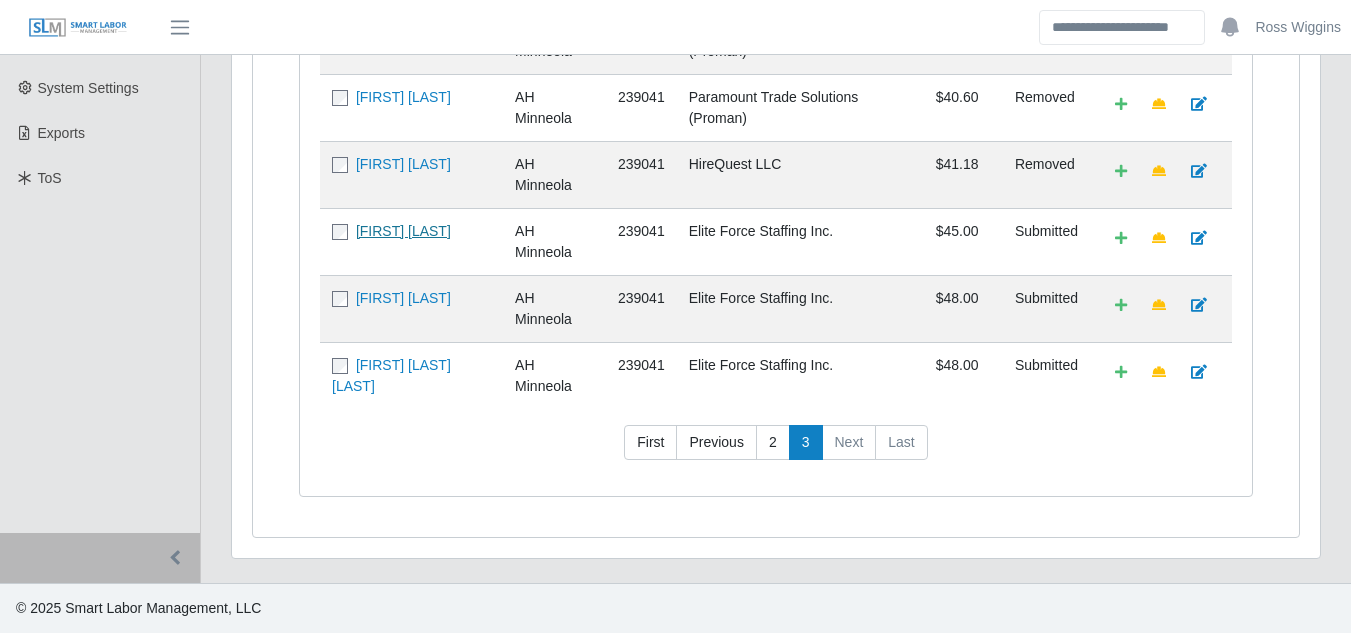 click on "Demario    Rodger" at bounding box center (403, 231) 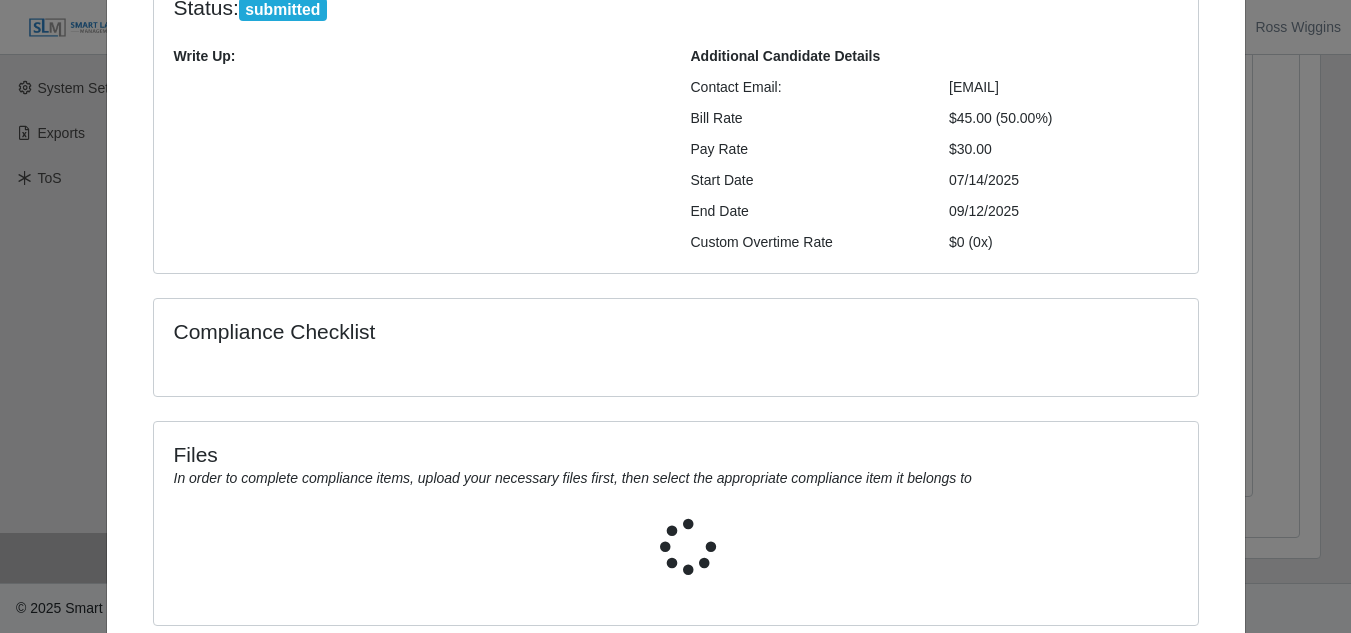 scroll, scrollTop: 336, scrollLeft: 0, axis: vertical 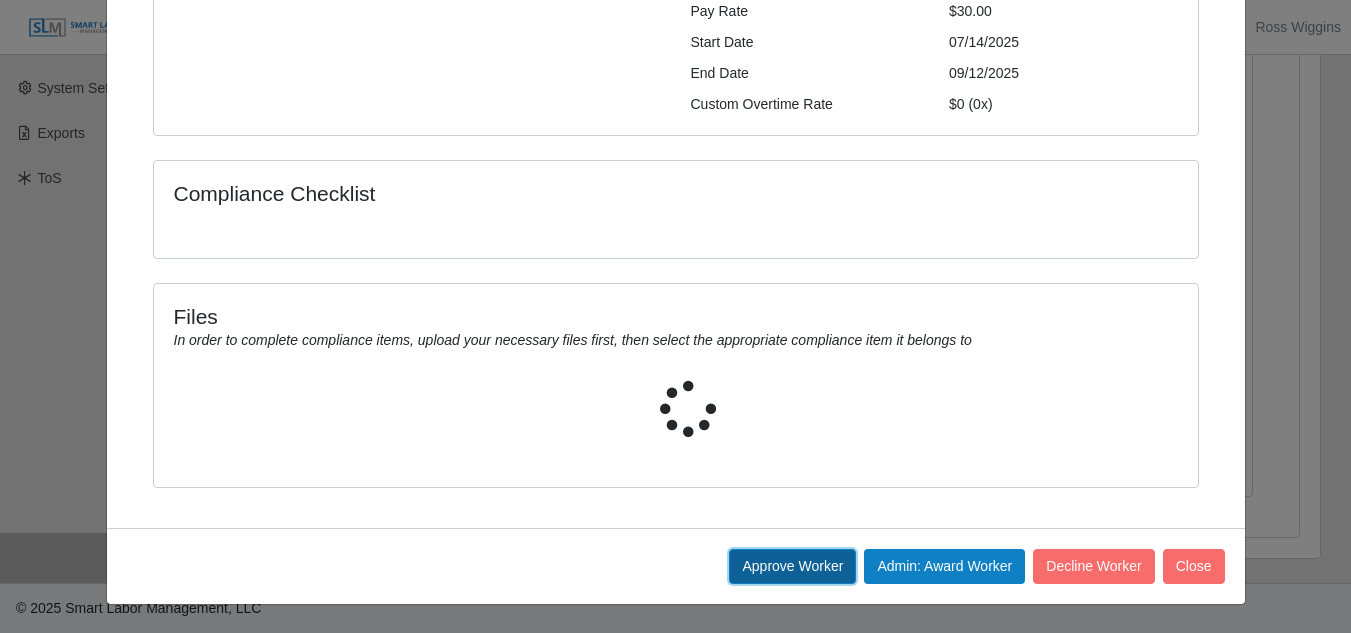 click on "Approve Worker" 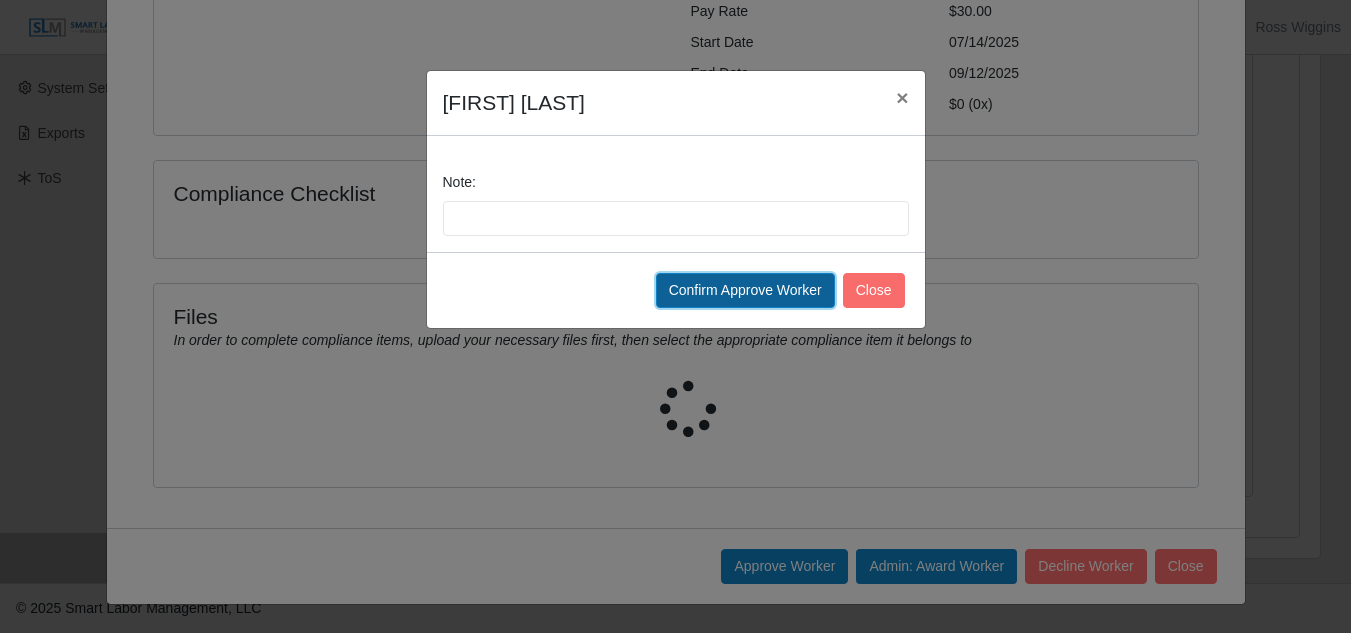 click on "Confirm Approve Worker" 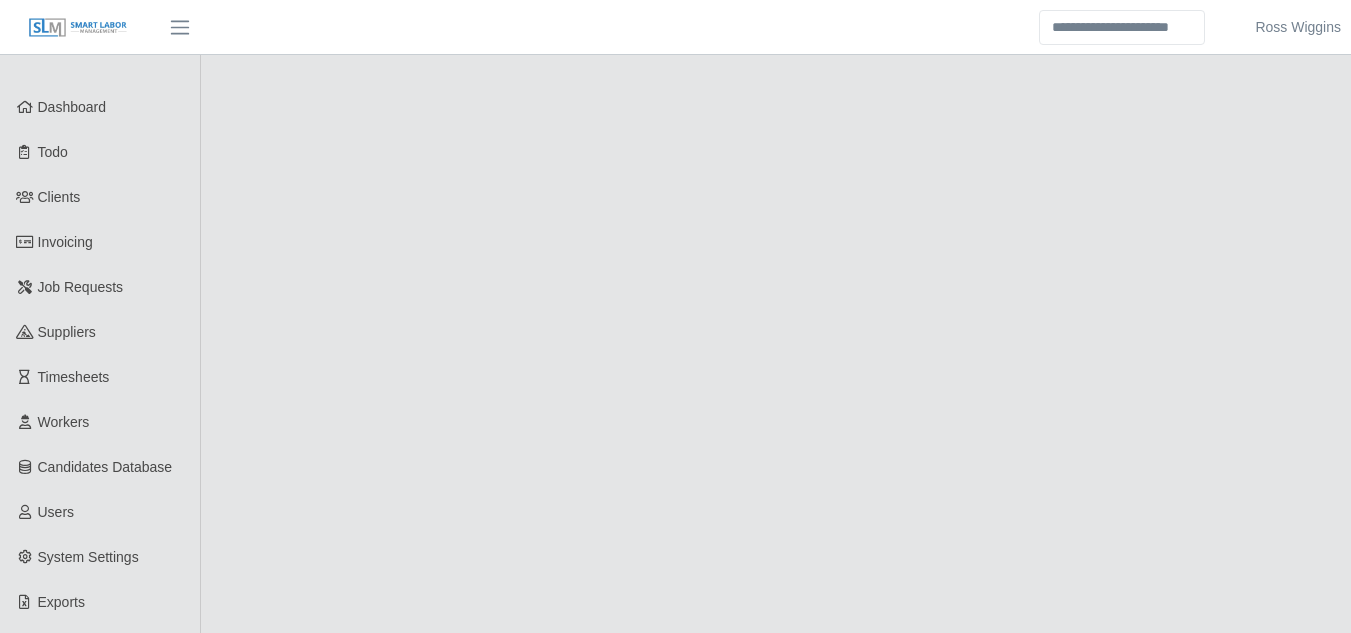 scroll, scrollTop: 158, scrollLeft: 0, axis: vertical 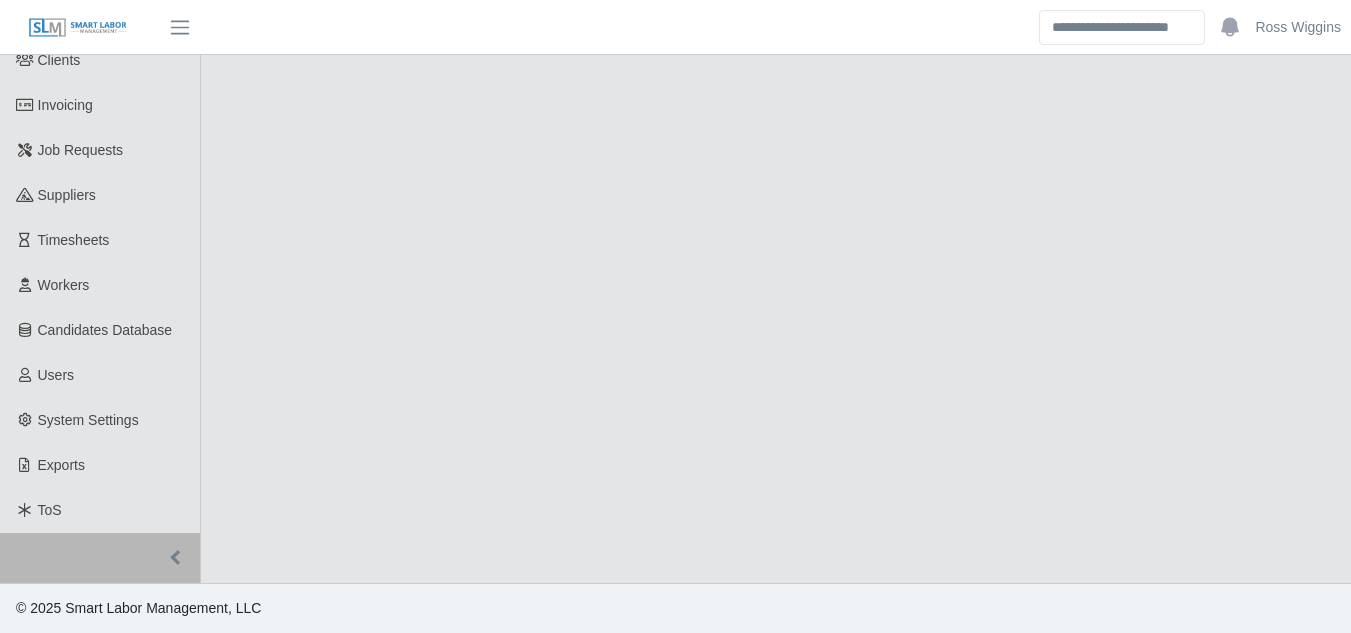 select on "****" 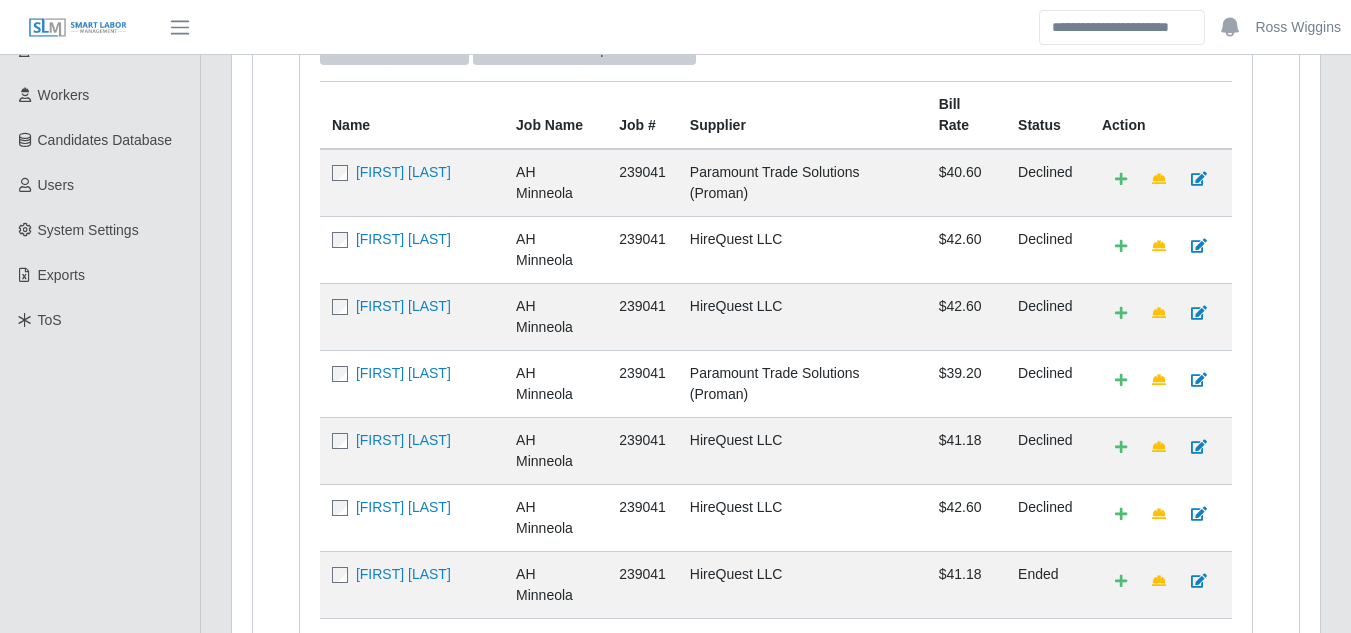 scroll, scrollTop: 967, scrollLeft: 0, axis: vertical 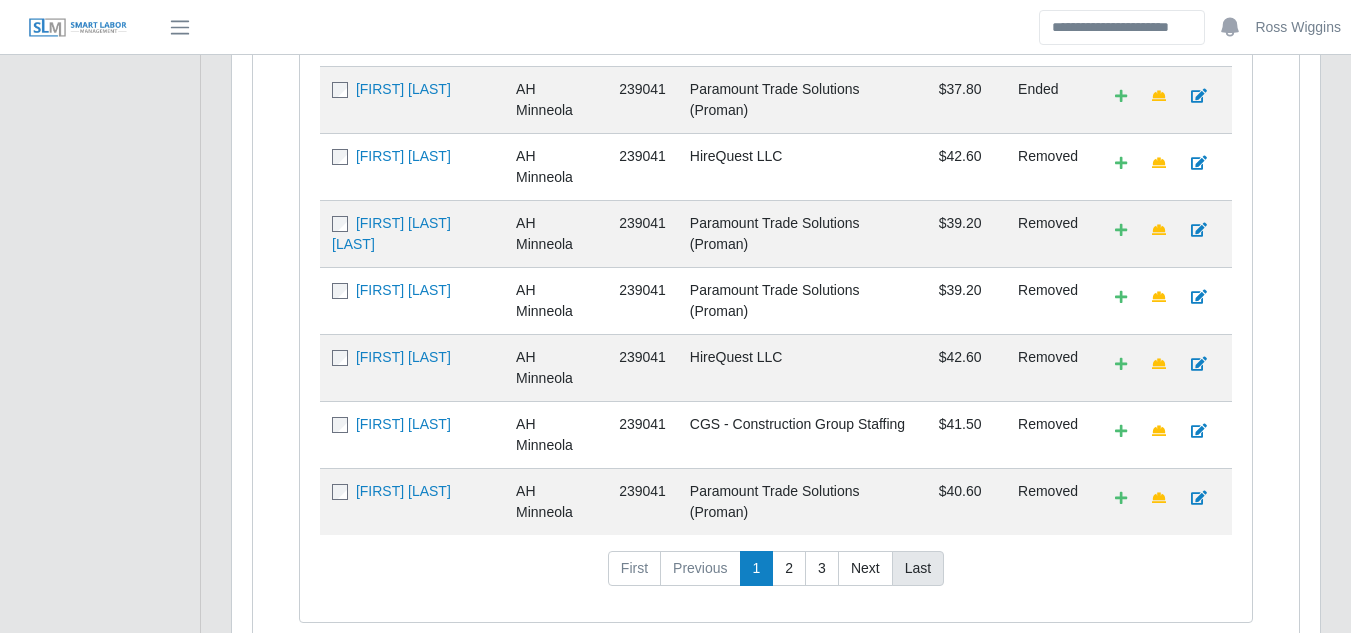 click on "Last" at bounding box center (918, 569) 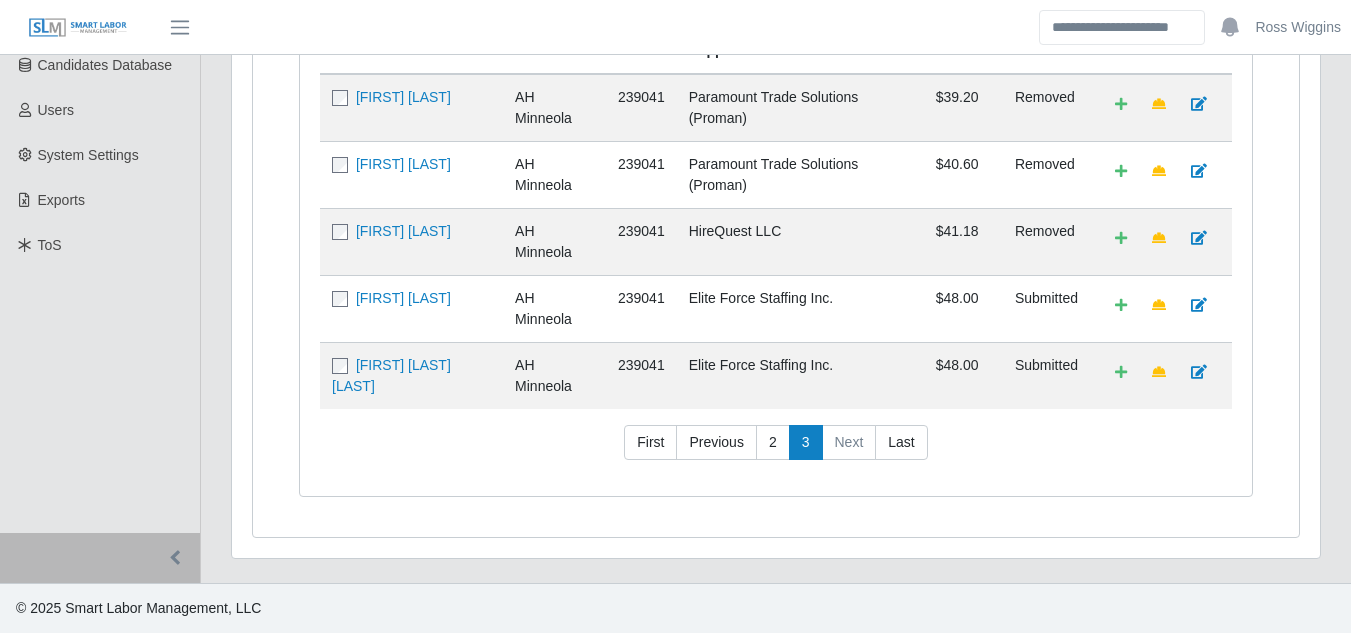 scroll, scrollTop: 423, scrollLeft: 0, axis: vertical 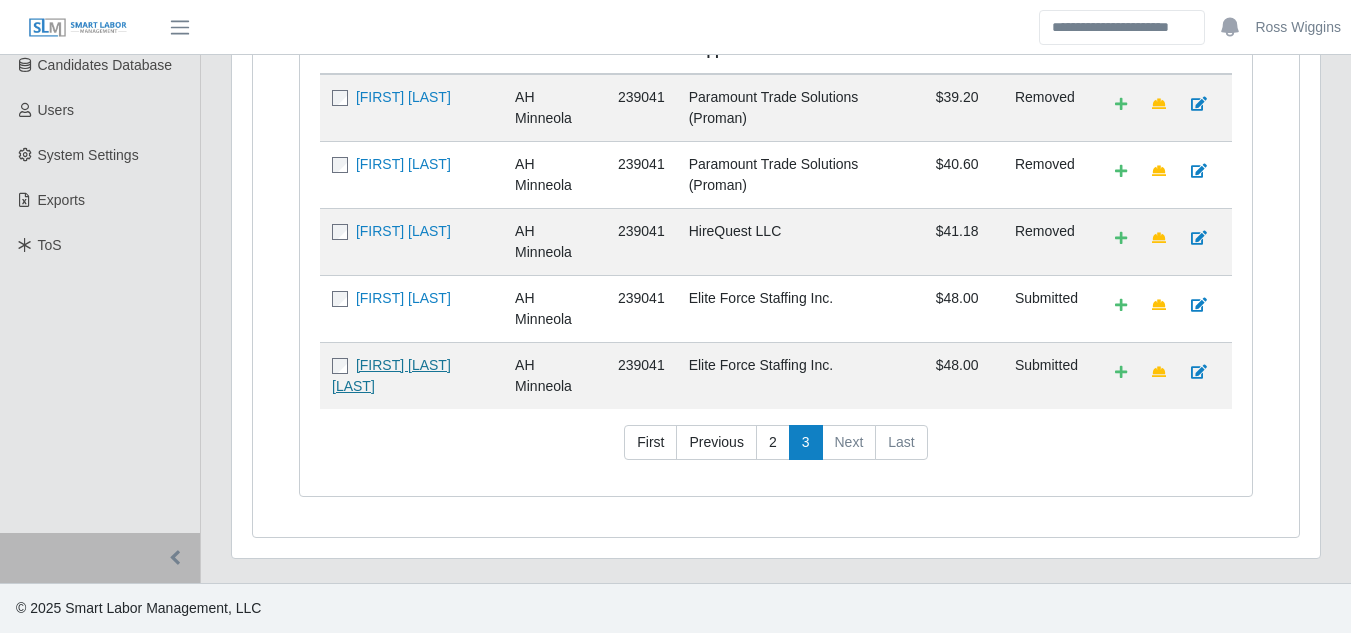 click on "[FIRST]    [LAST] [LAST]" at bounding box center (391, 375) 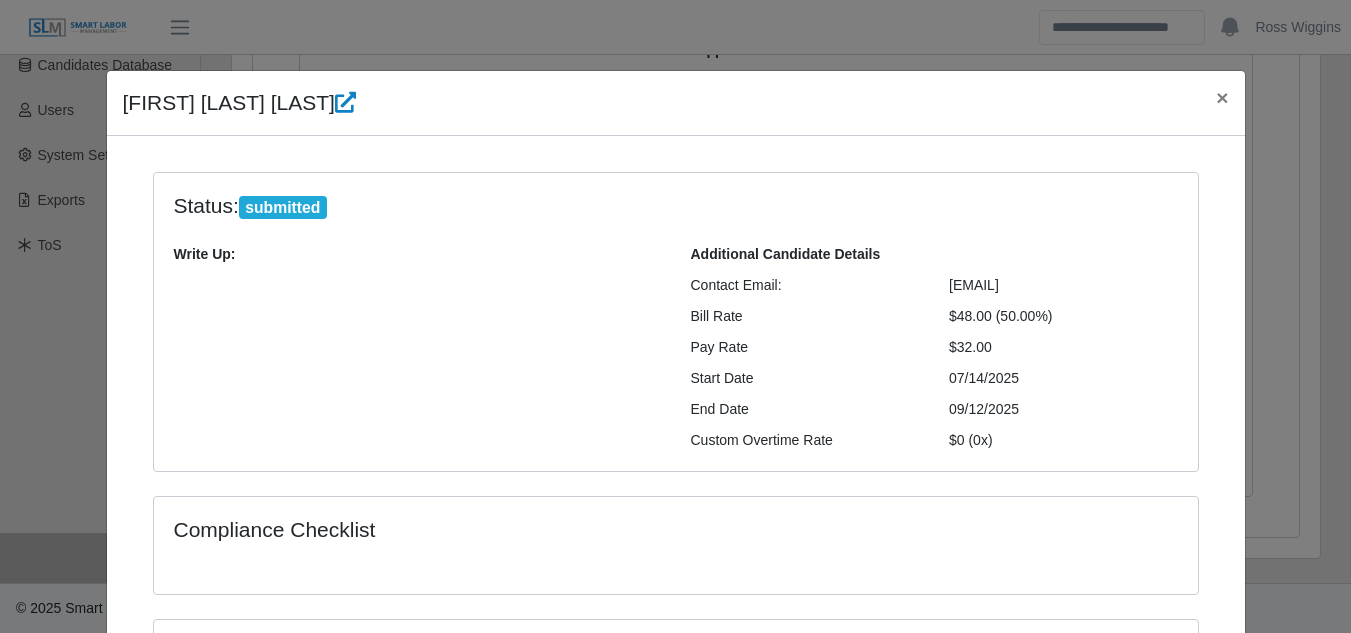 scroll, scrollTop: 336, scrollLeft: 0, axis: vertical 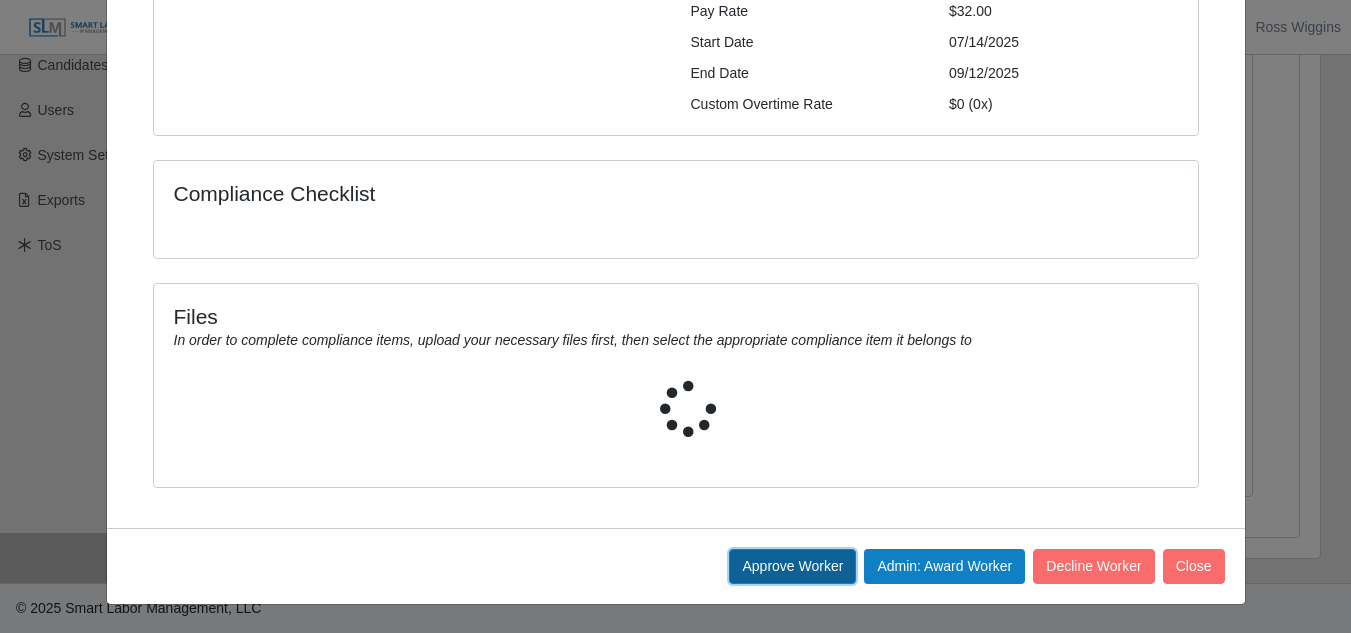 click on "Approve Worker" 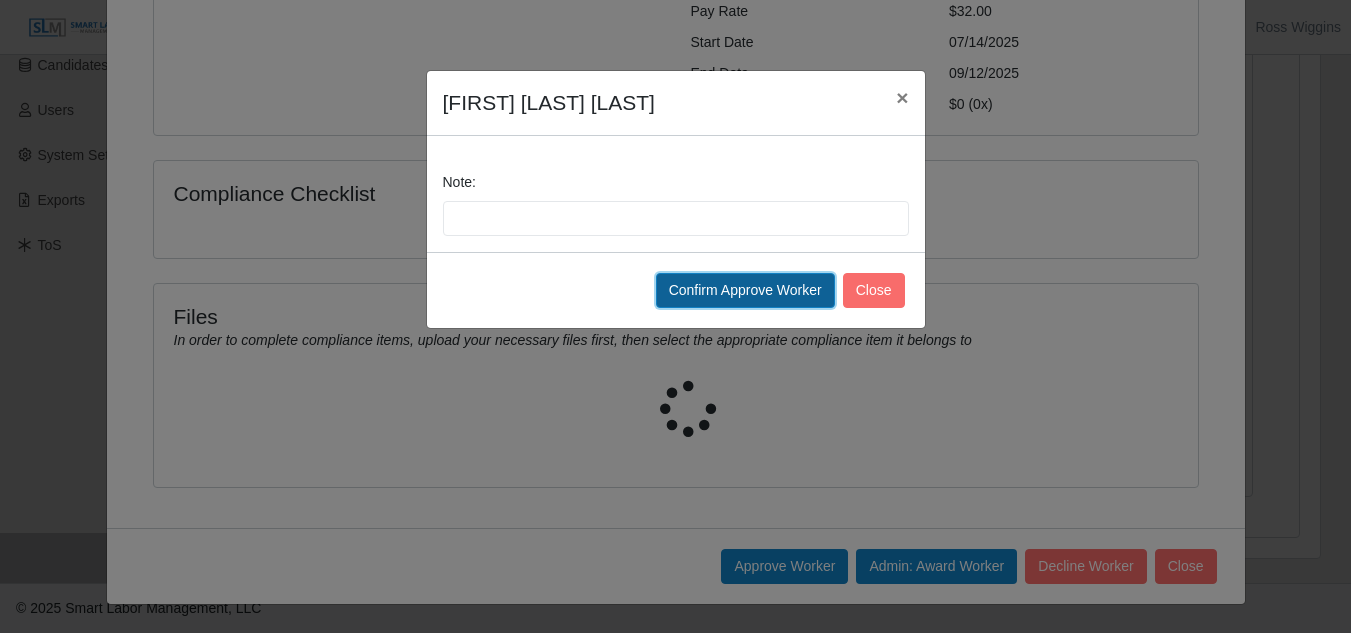 click on "Confirm Approve Worker" 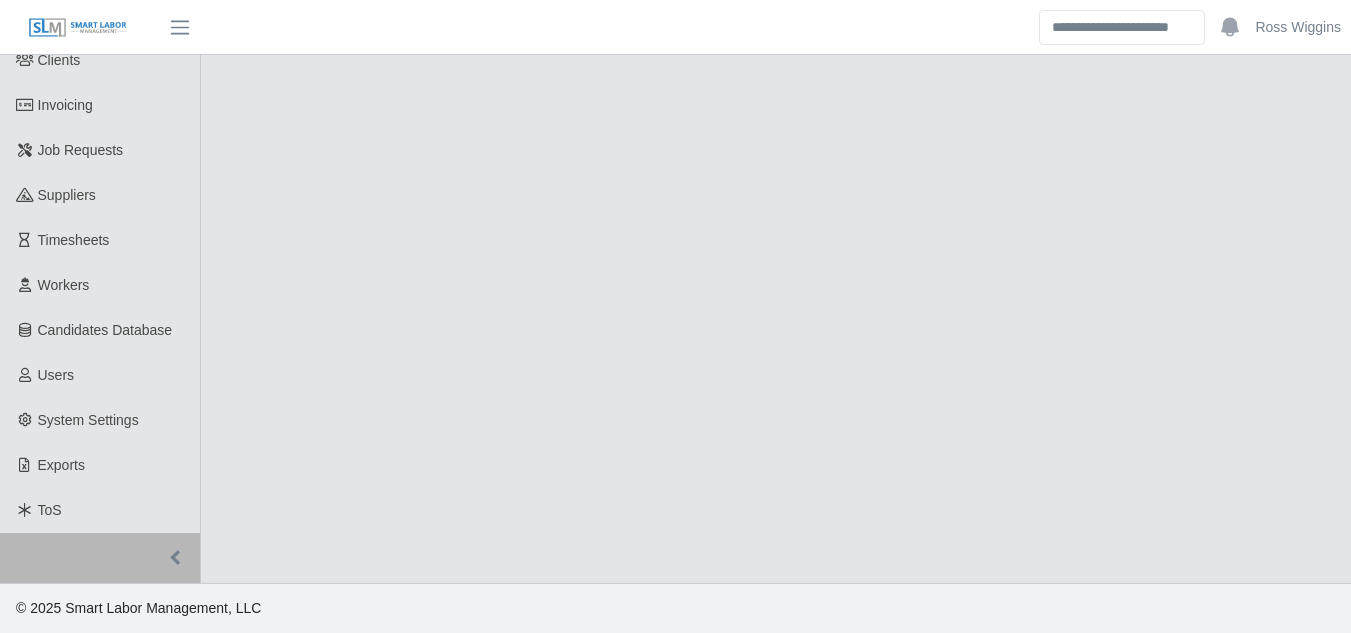 select on "****" 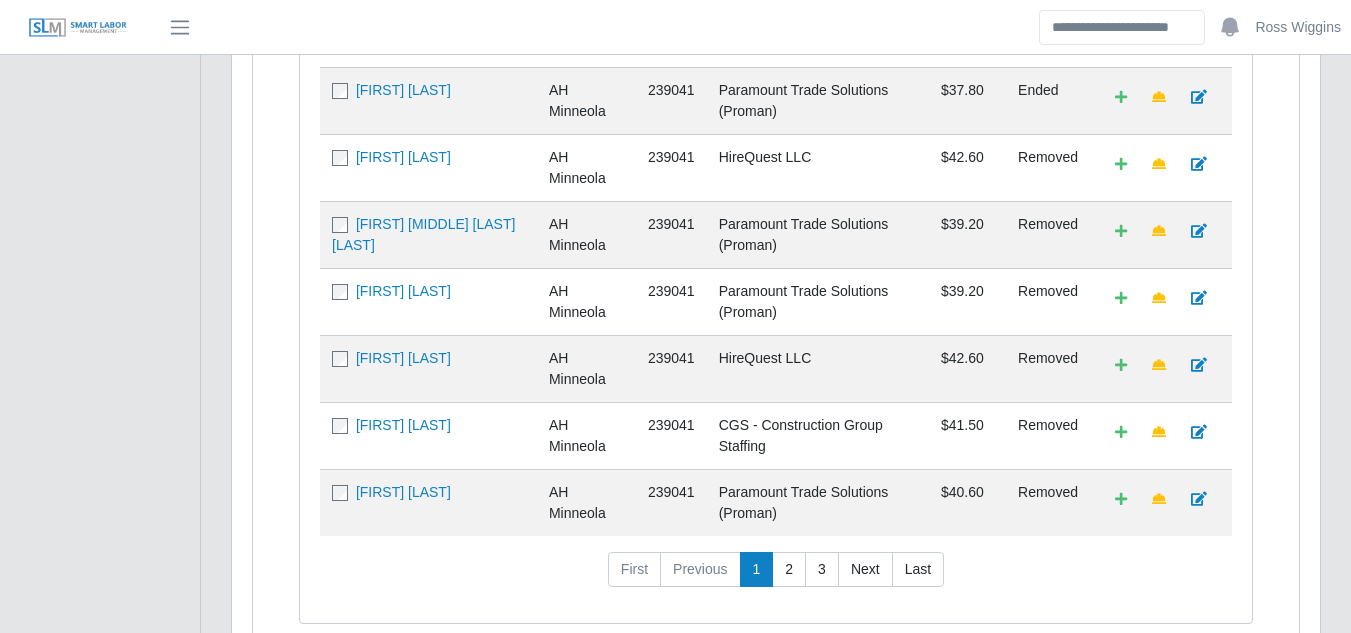 scroll, scrollTop: 967, scrollLeft: 0, axis: vertical 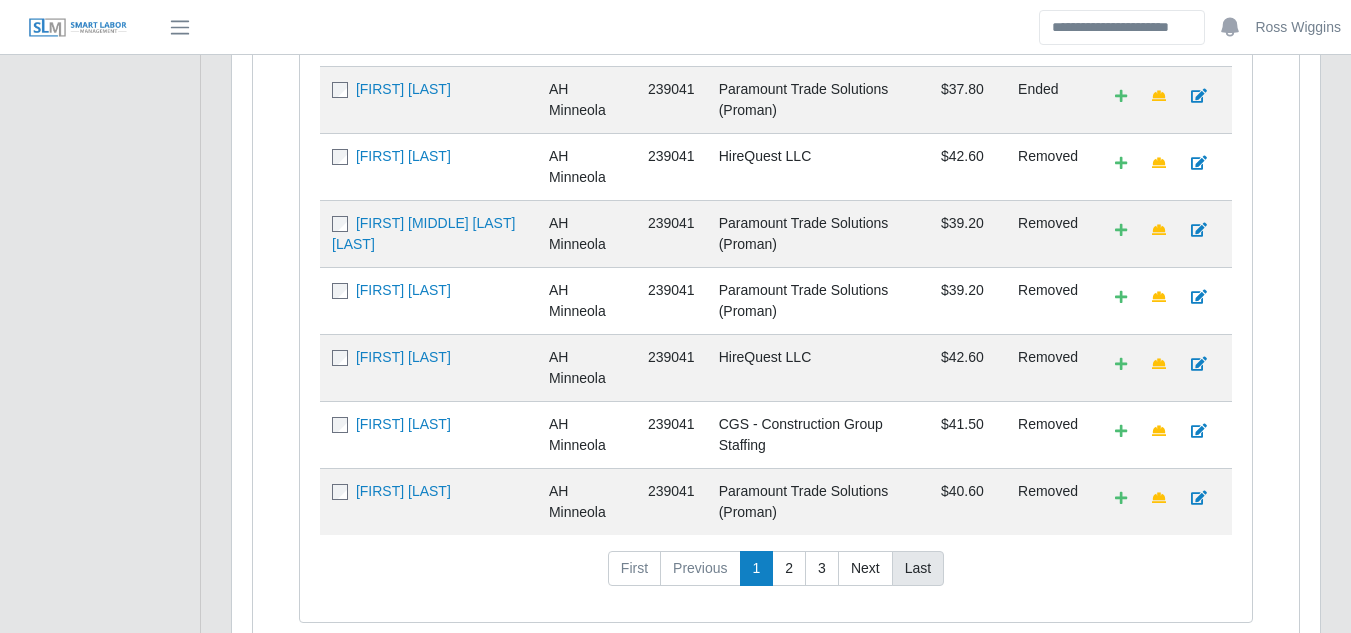 click on "Last" at bounding box center (918, 569) 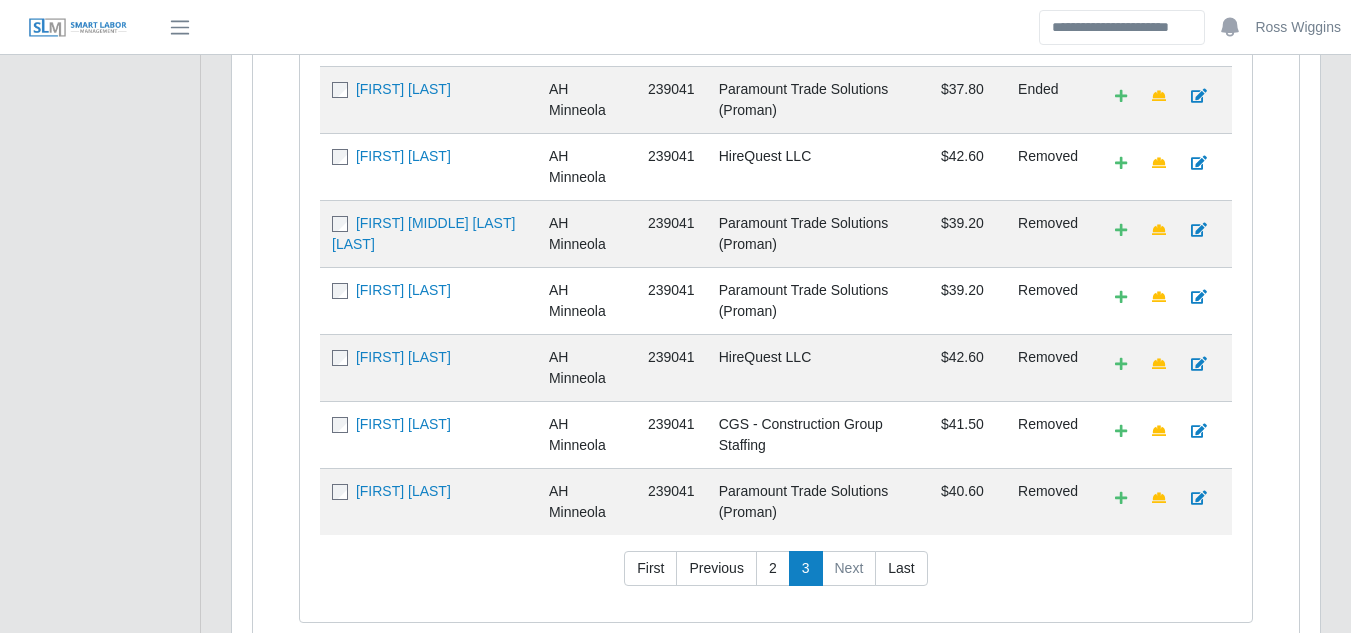 scroll, scrollTop: 307, scrollLeft: 0, axis: vertical 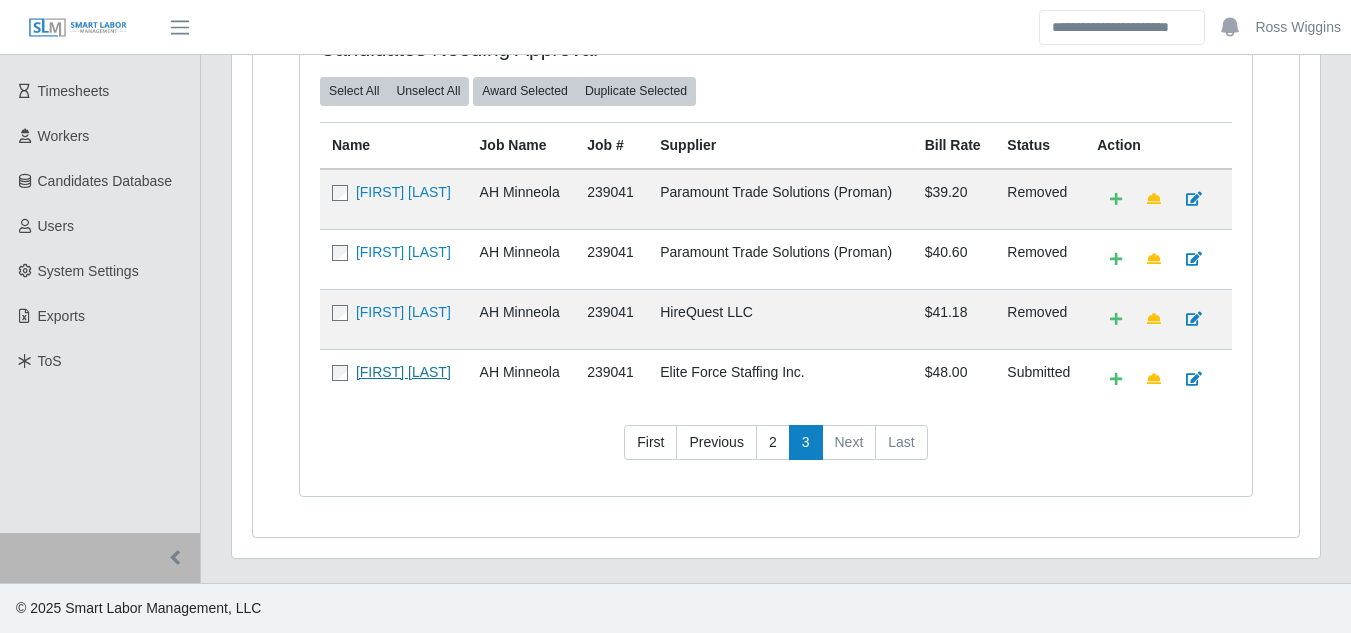 click on "Jangelo    Duarte" at bounding box center (403, 372) 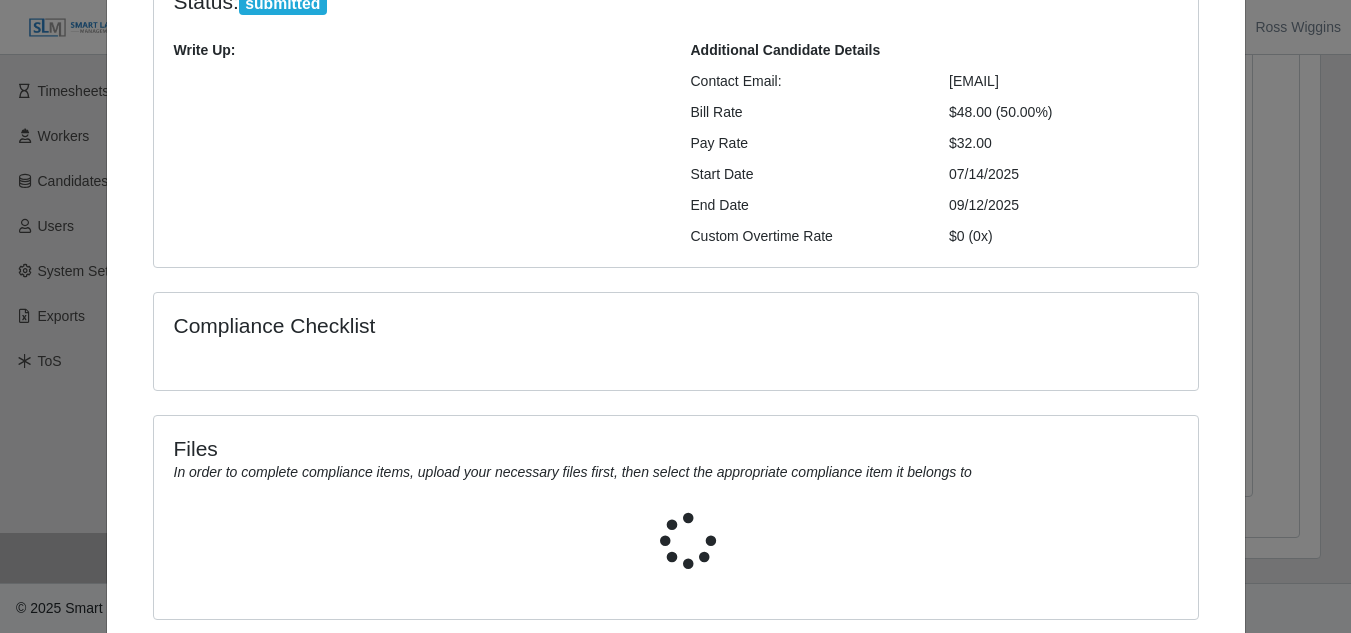 scroll, scrollTop: 336, scrollLeft: 0, axis: vertical 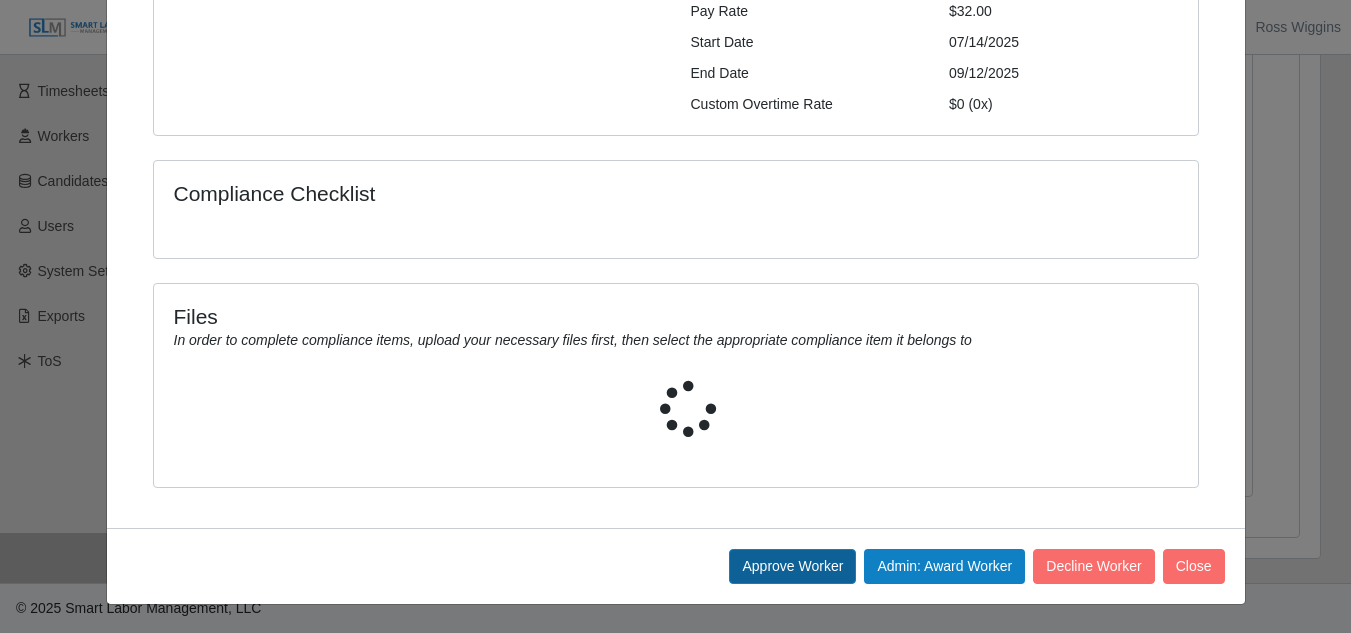 click on "Approve Worker" 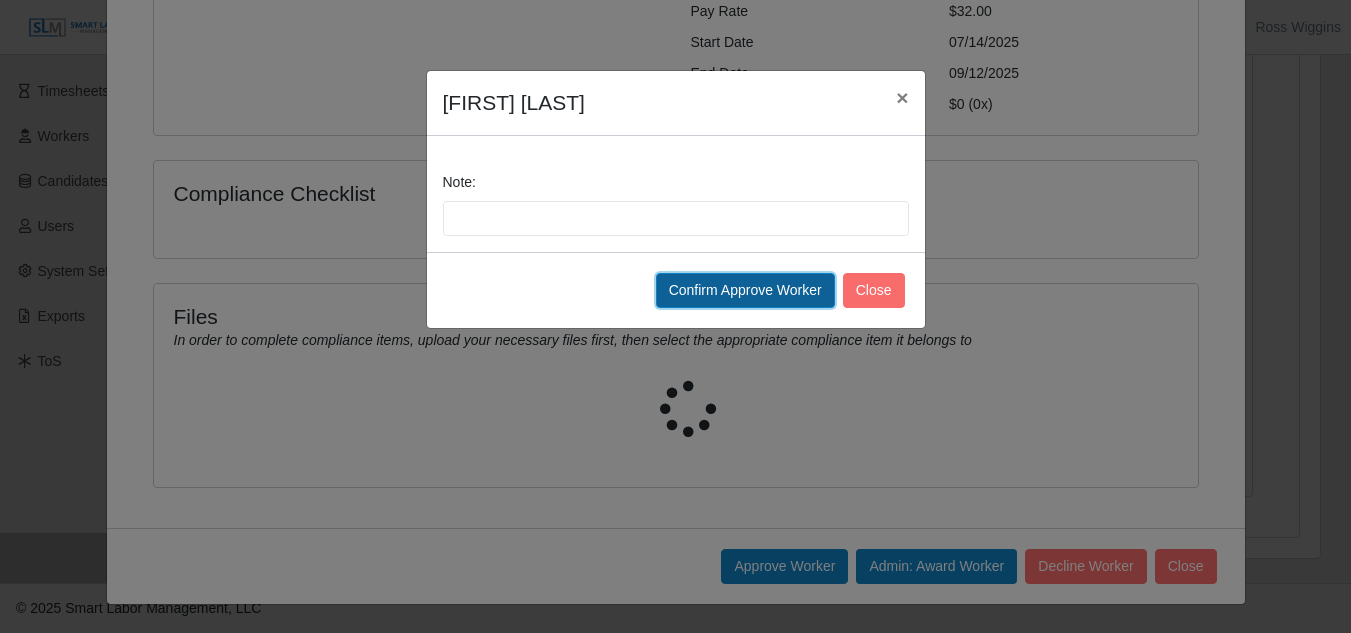 click on "Confirm Approve Worker" 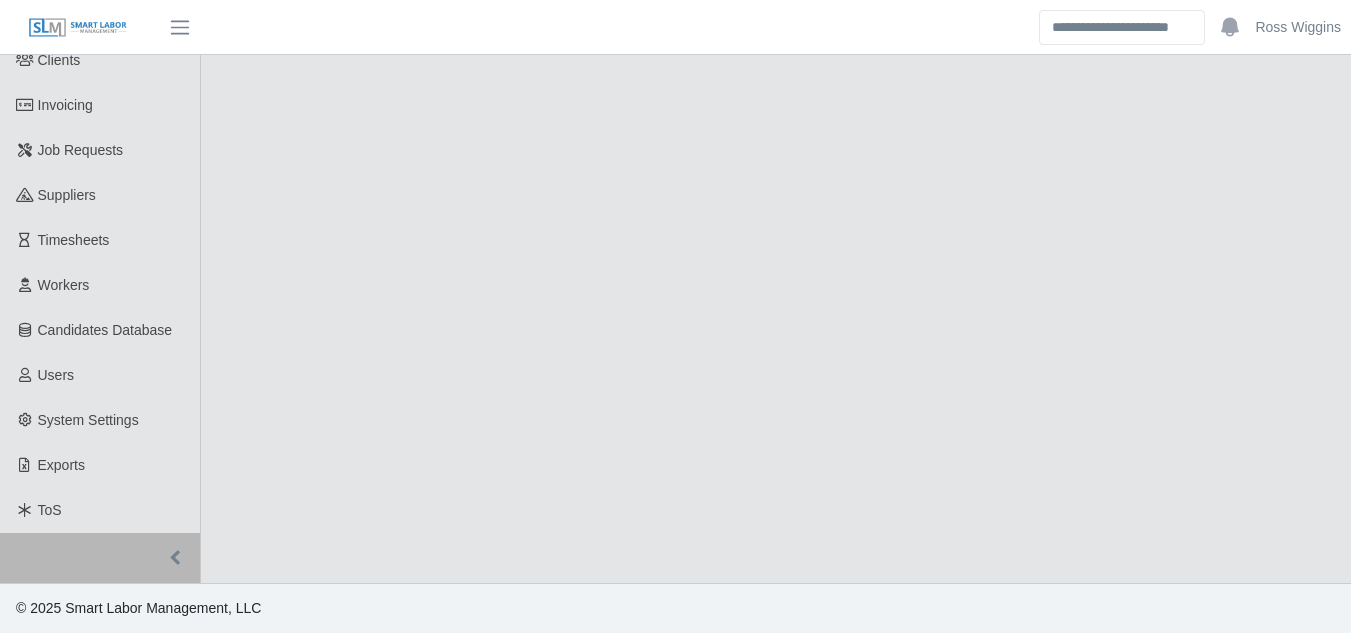 select on "****" 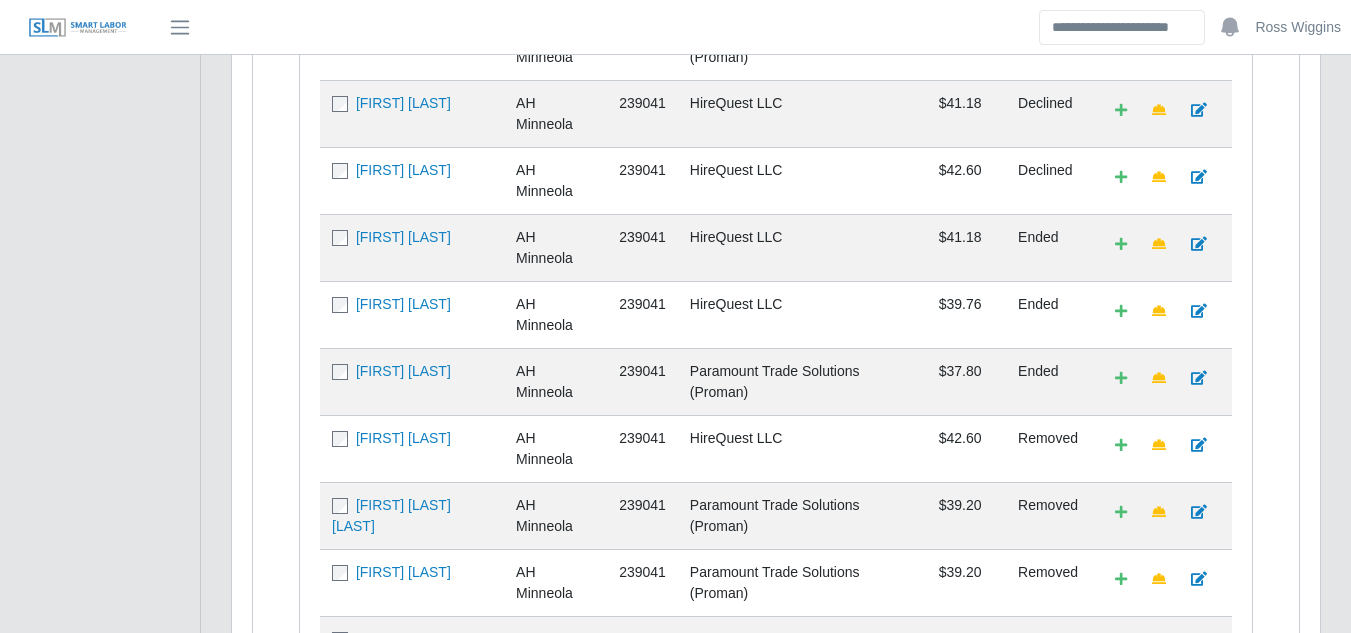scroll, scrollTop: 967, scrollLeft: 0, axis: vertical 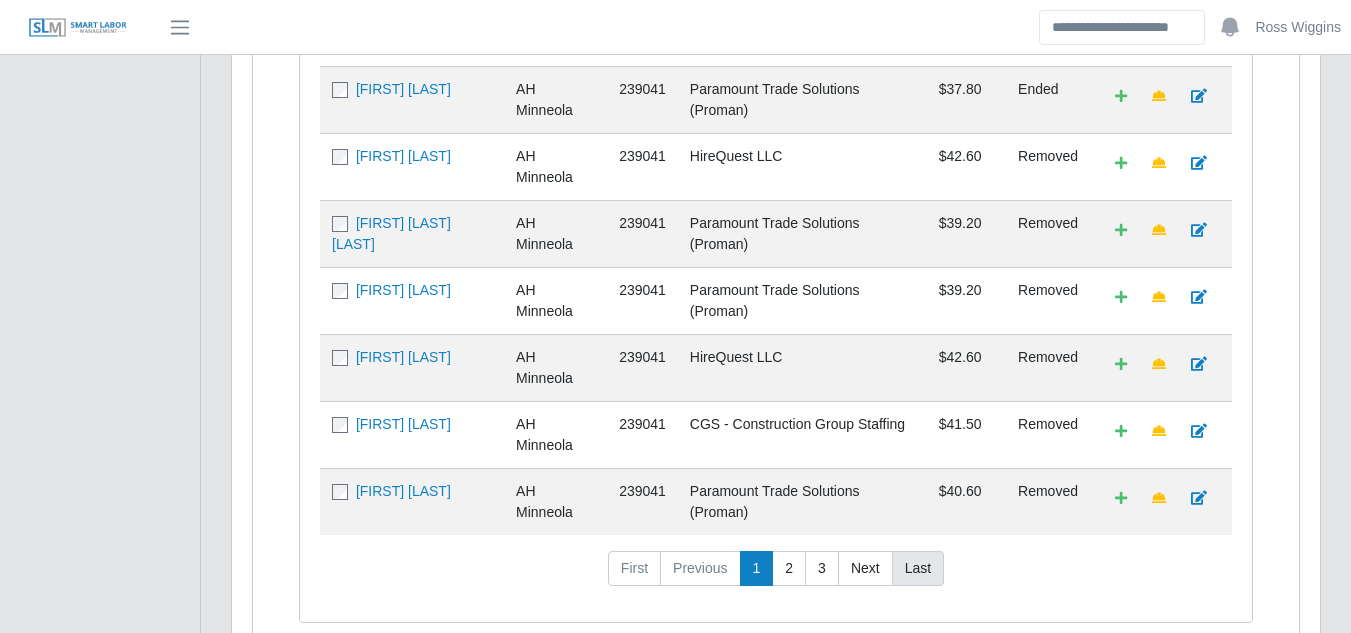 click on "Last" at bounding box center [918, 569] 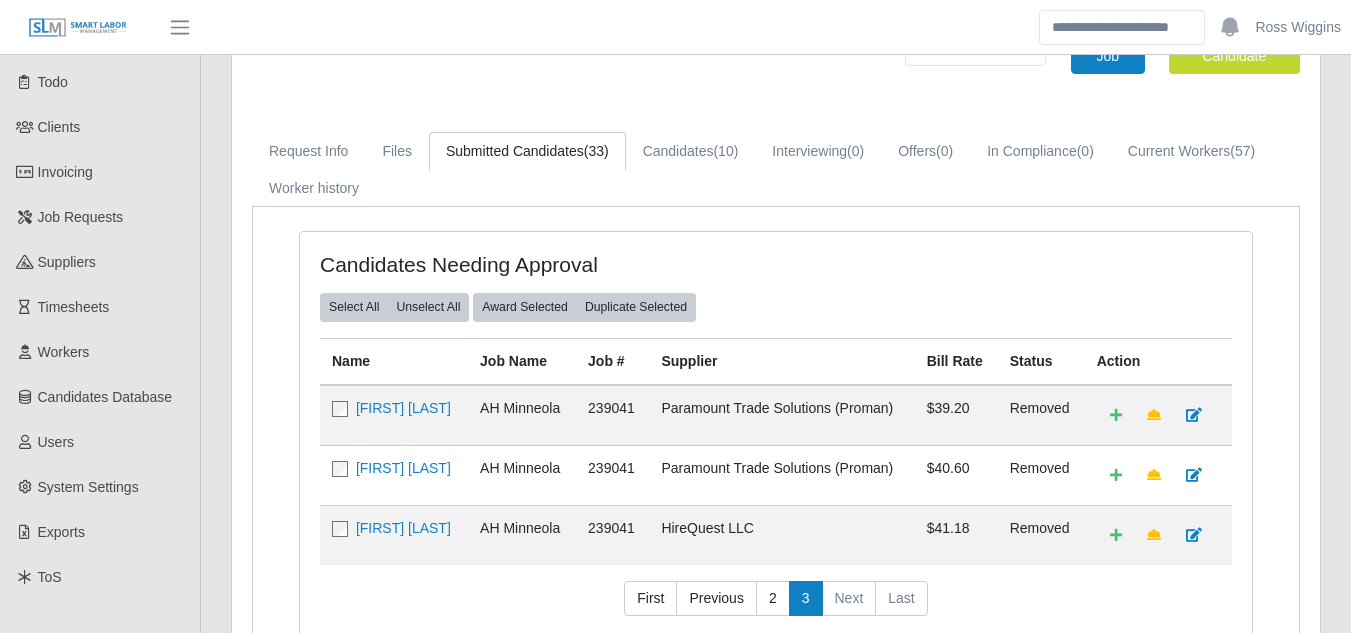 scroll, scrollTop: 0, scrollLeft: 0, axis: both 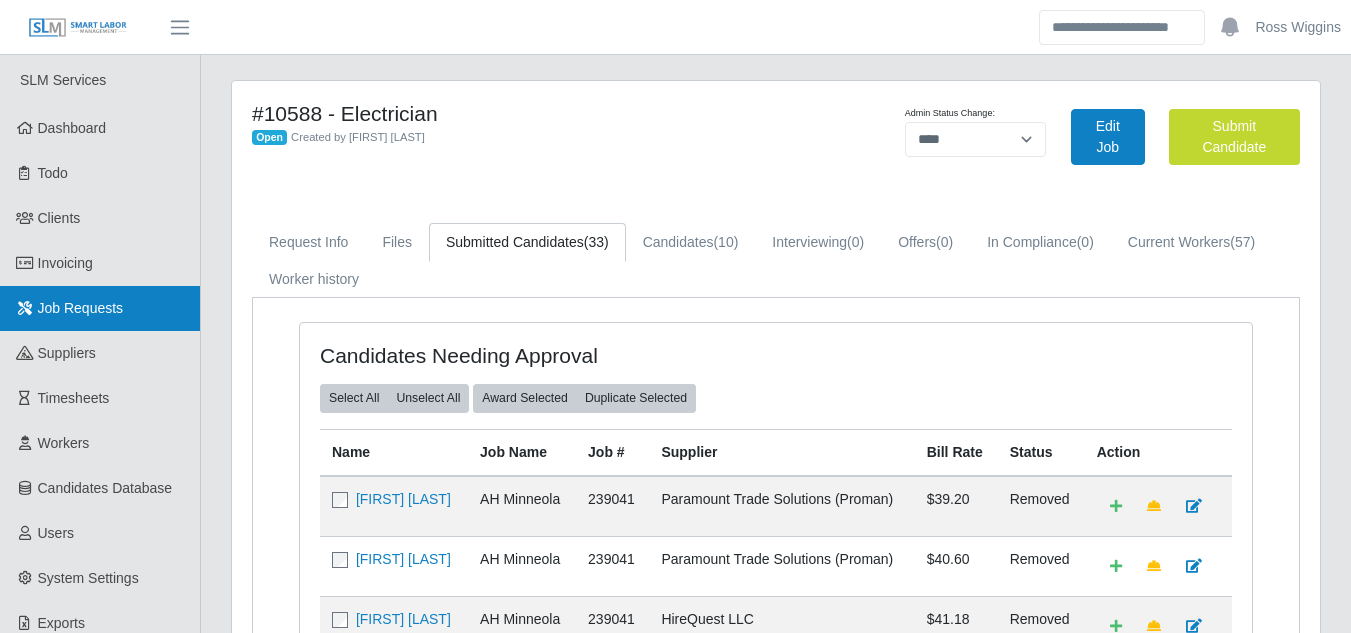 click on "Job Requests" at bounding box center [100, 308] 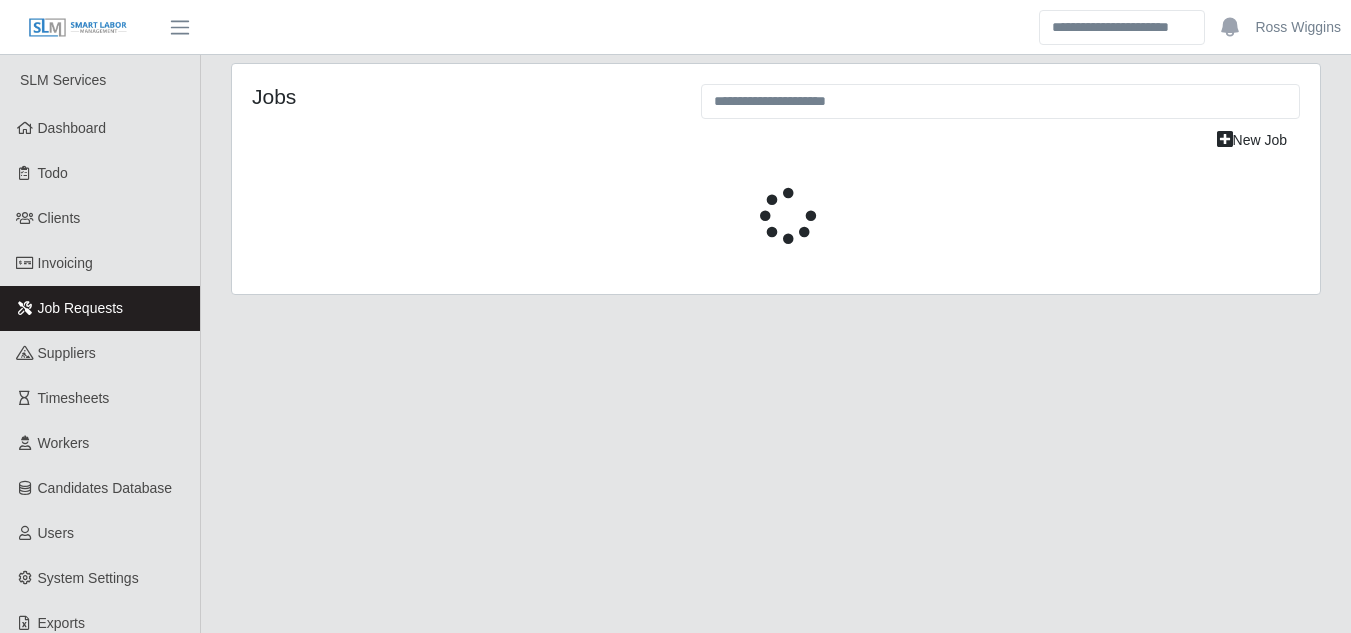 scroll, scrollTop: 0, scrollLeft: 0, axis: both 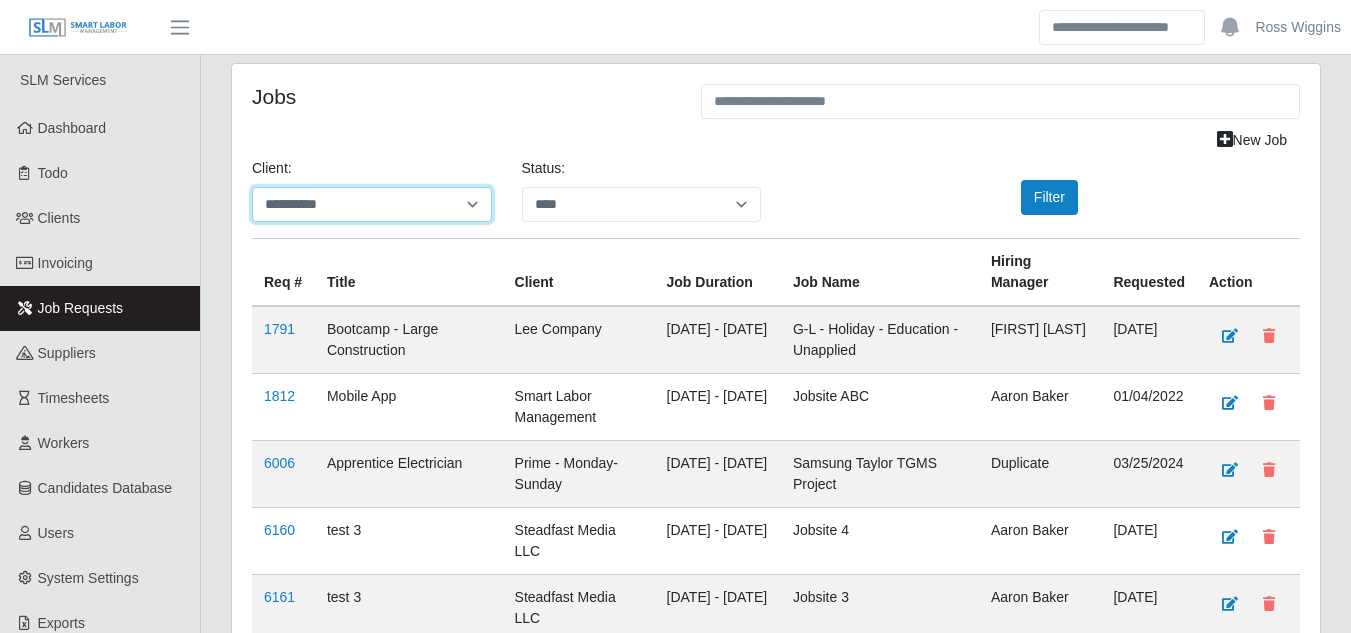 click on "**********" at bounding box center [372, 204] 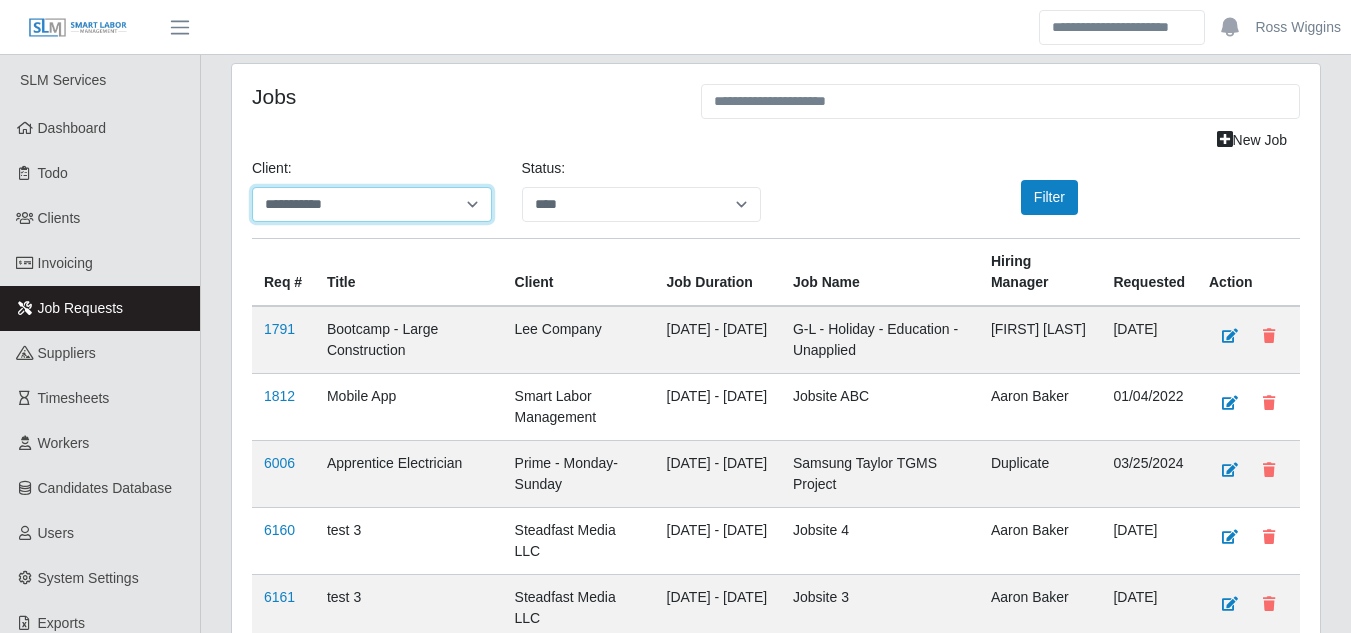 click on "**********" at bounding box center [372, 204] 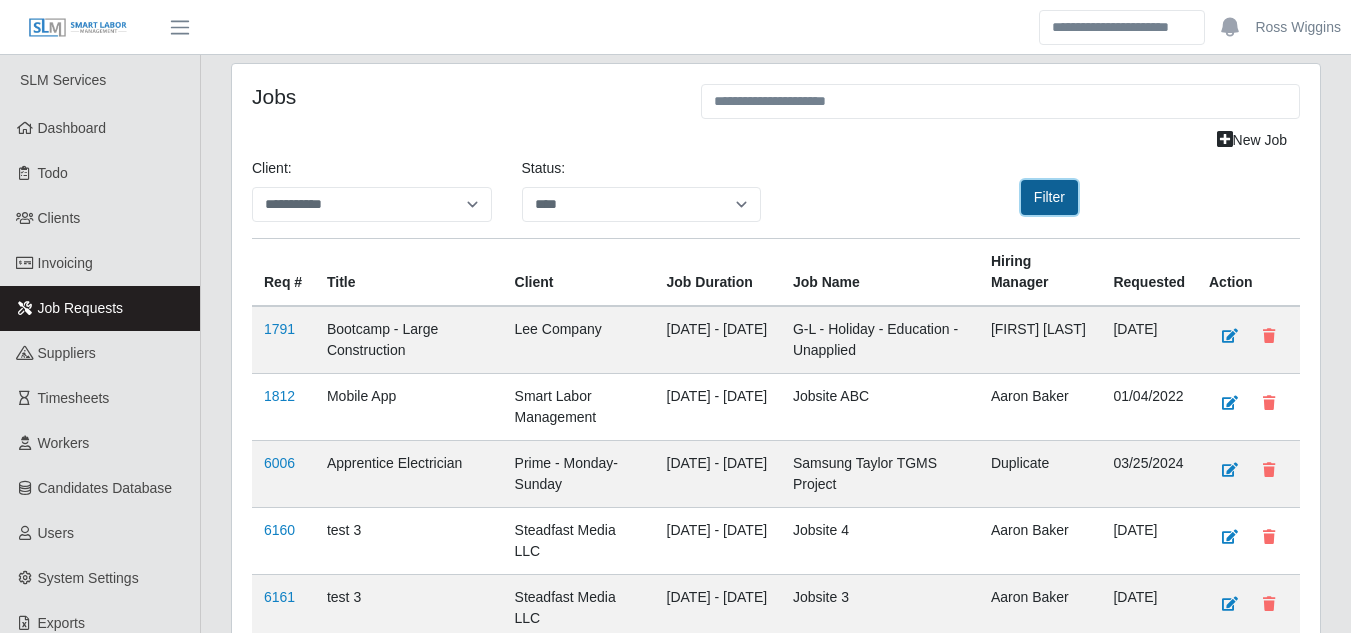 click on "Filter" at bounding box center (1049, 197) 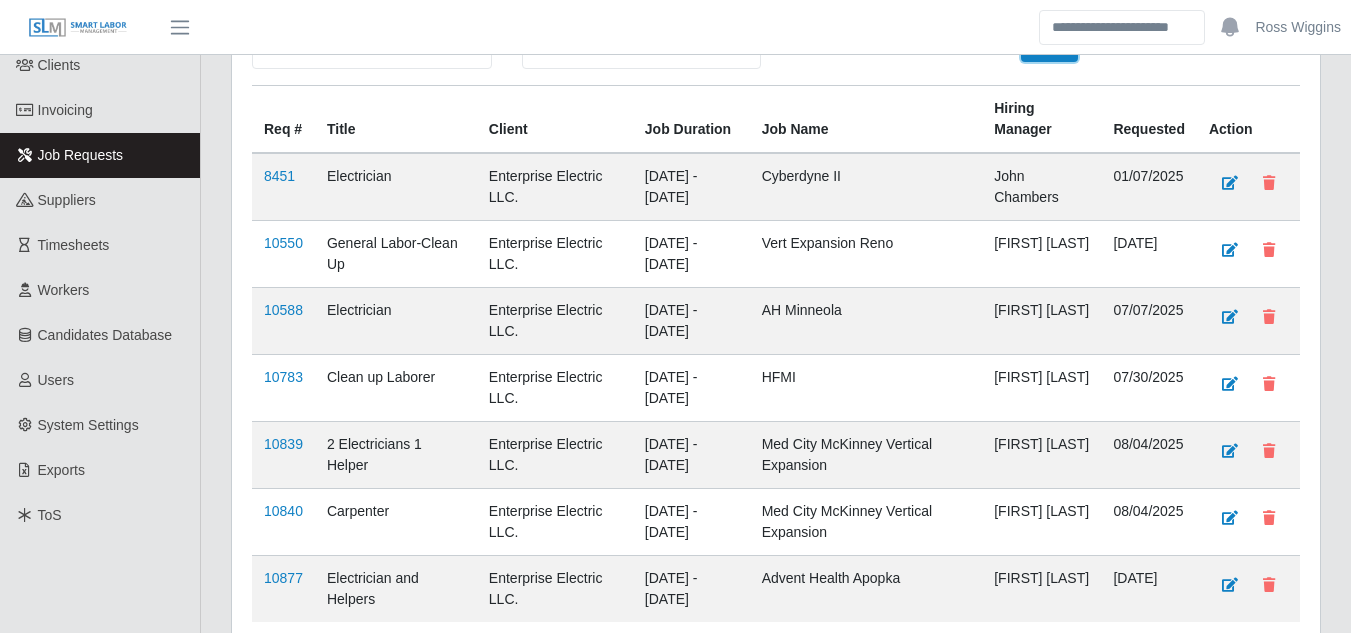 scroll, scrollTop: 305, scrollLeft: 0, axis: vertical 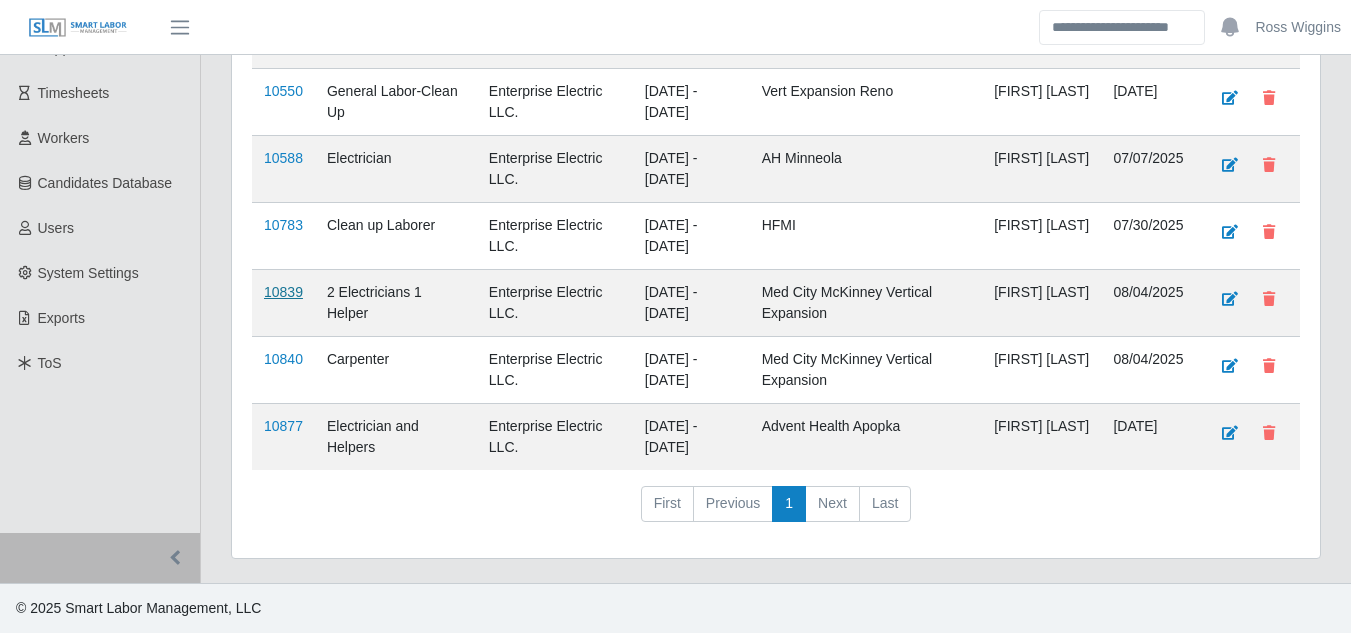click on "10839" at bounding box center (283, 292) 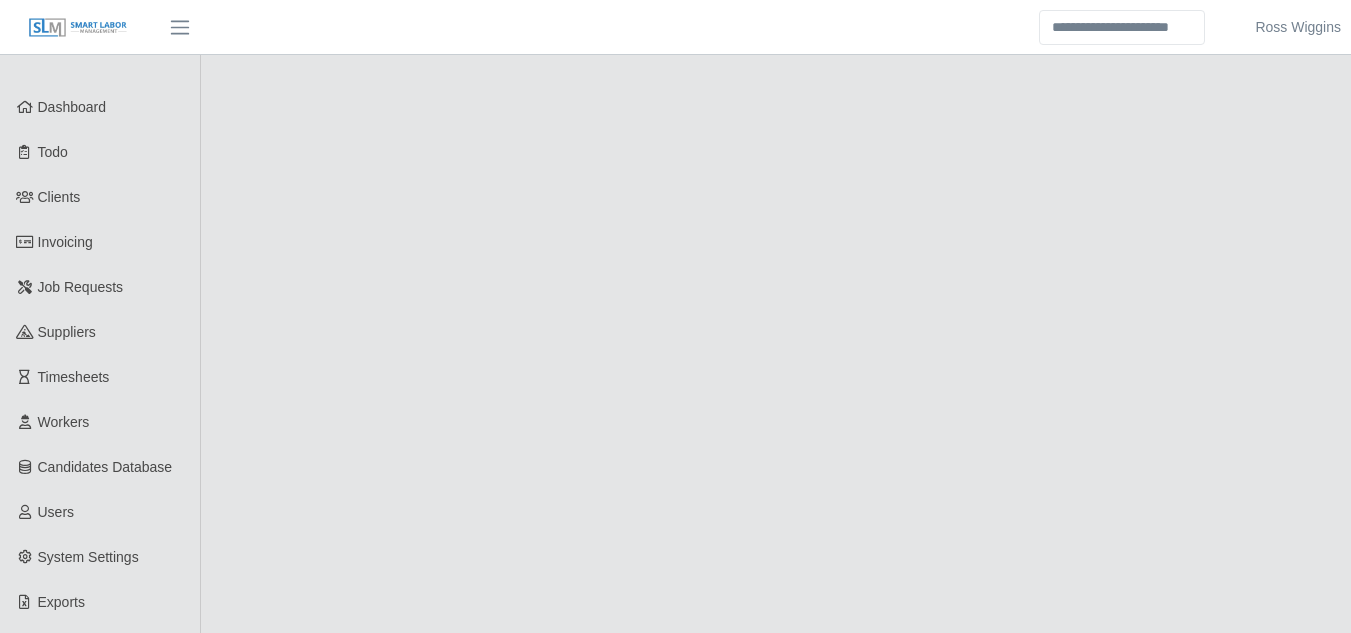 scroll, scrollTop: 0, scrollLeft: 0, axis: both 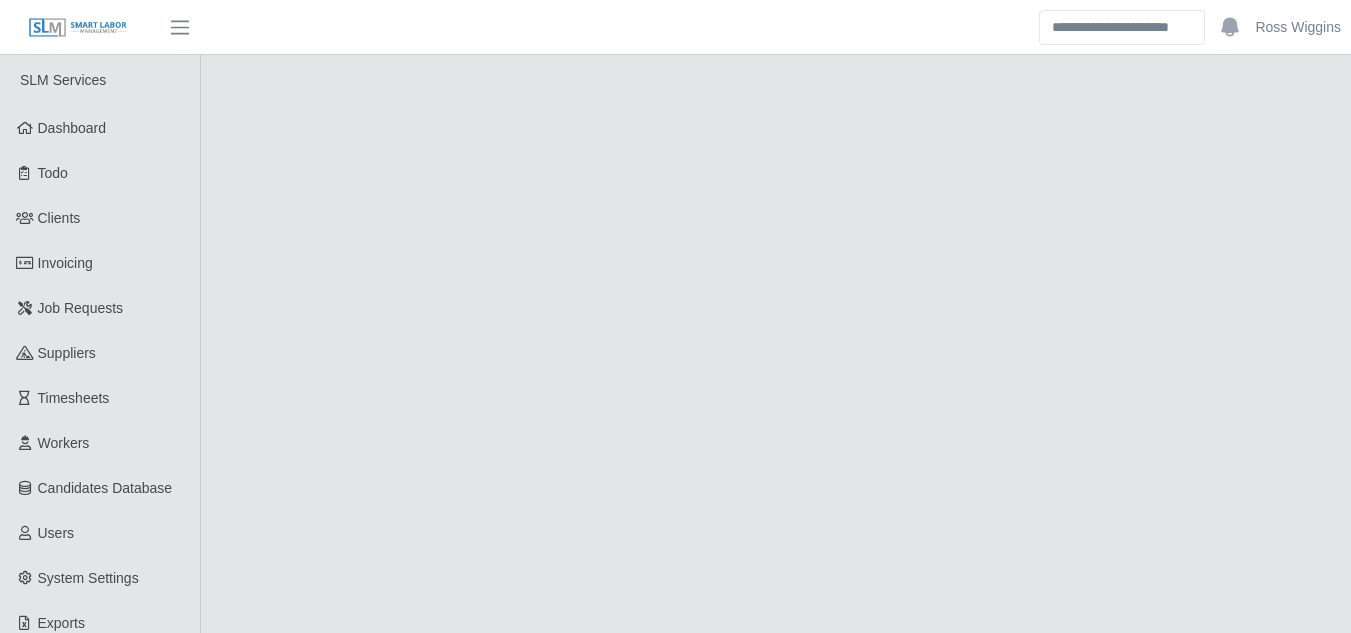 select on "****" 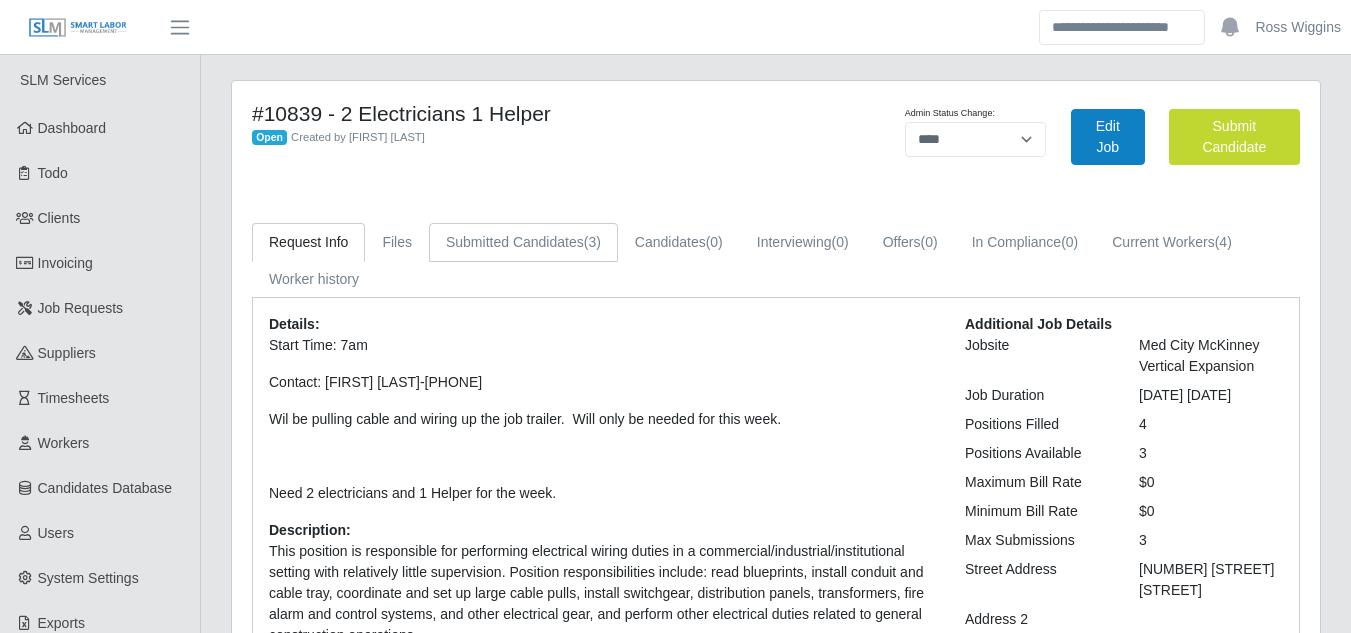 click on "Submitted Candidates
(3)" at bounding box center [523, 242] 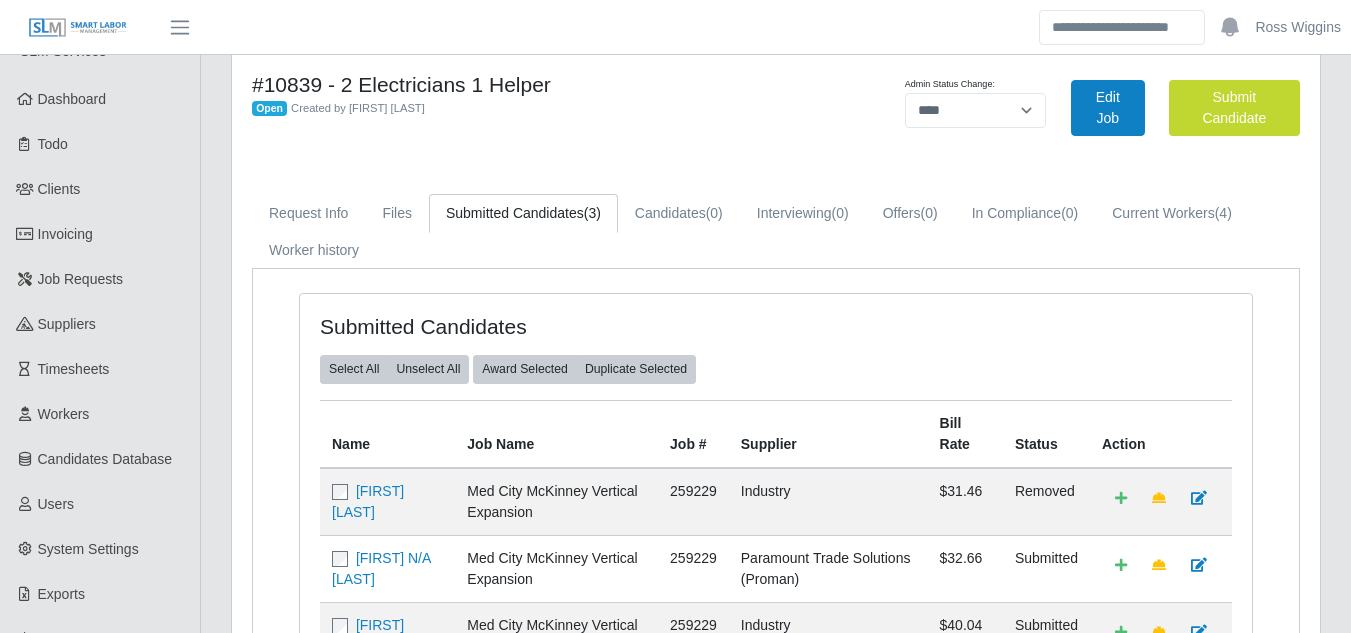 scroll, scrollTop: 0, scrollLeft: 0, axis: both 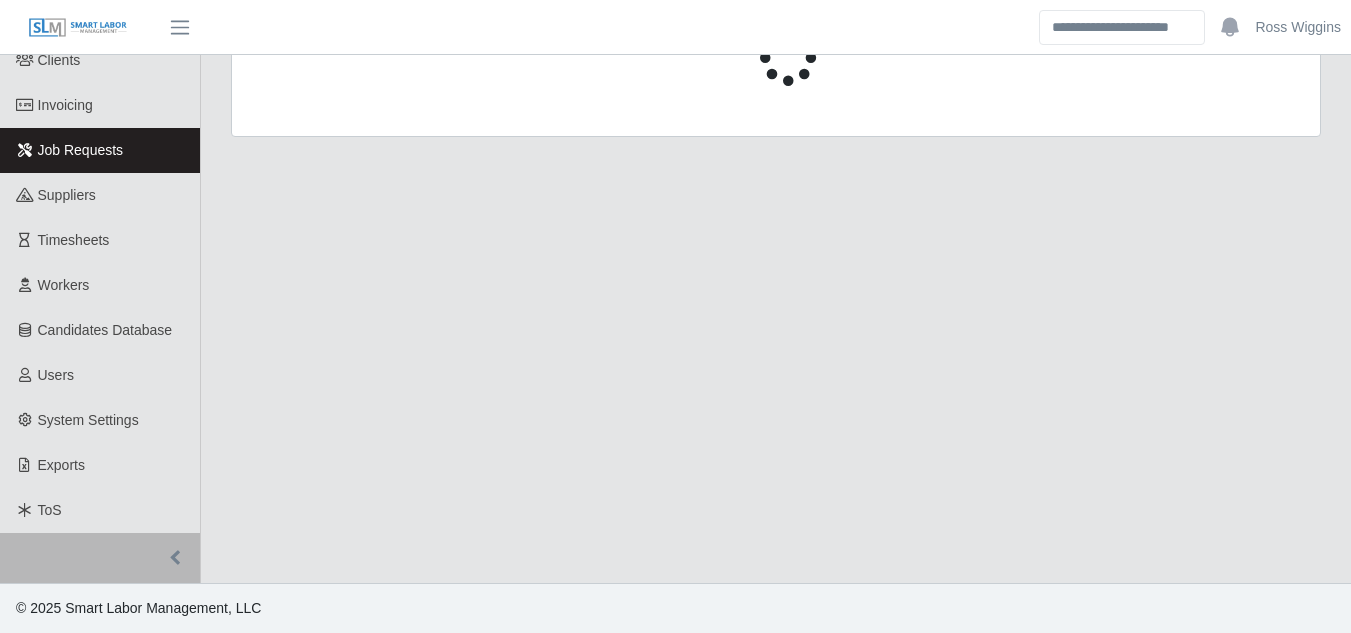 select on "****" 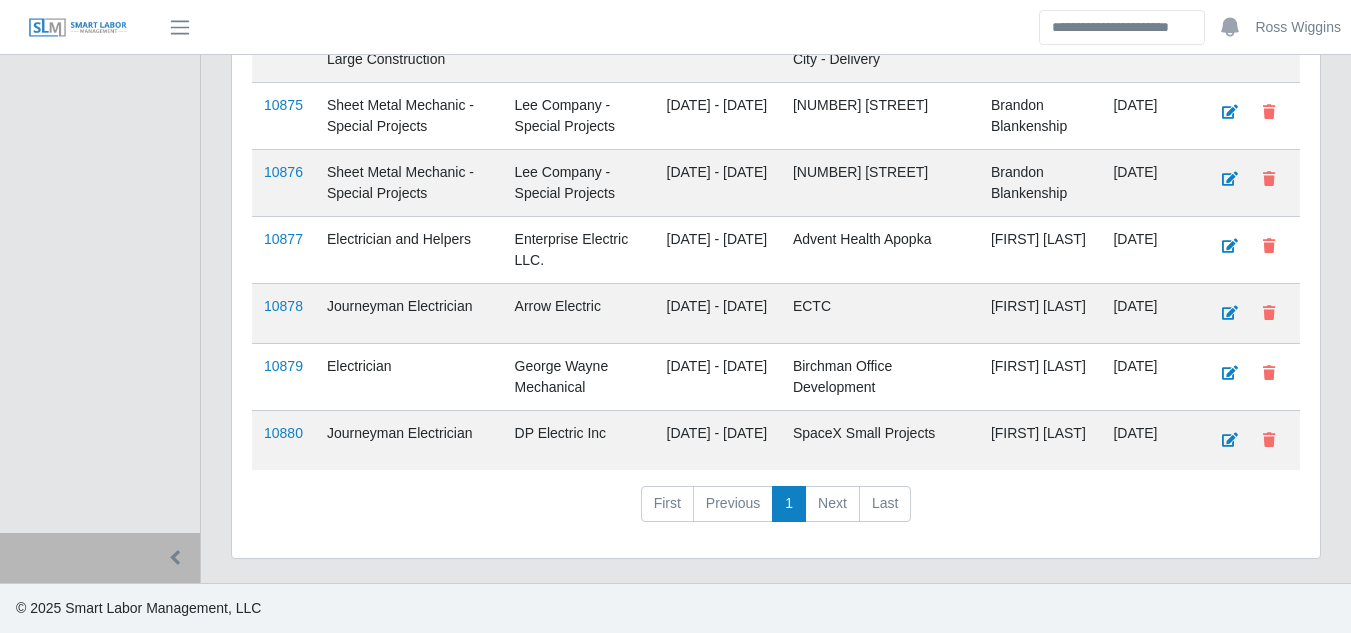 scroll, scrollTop: 0, scrollLeft: 0, axis: both 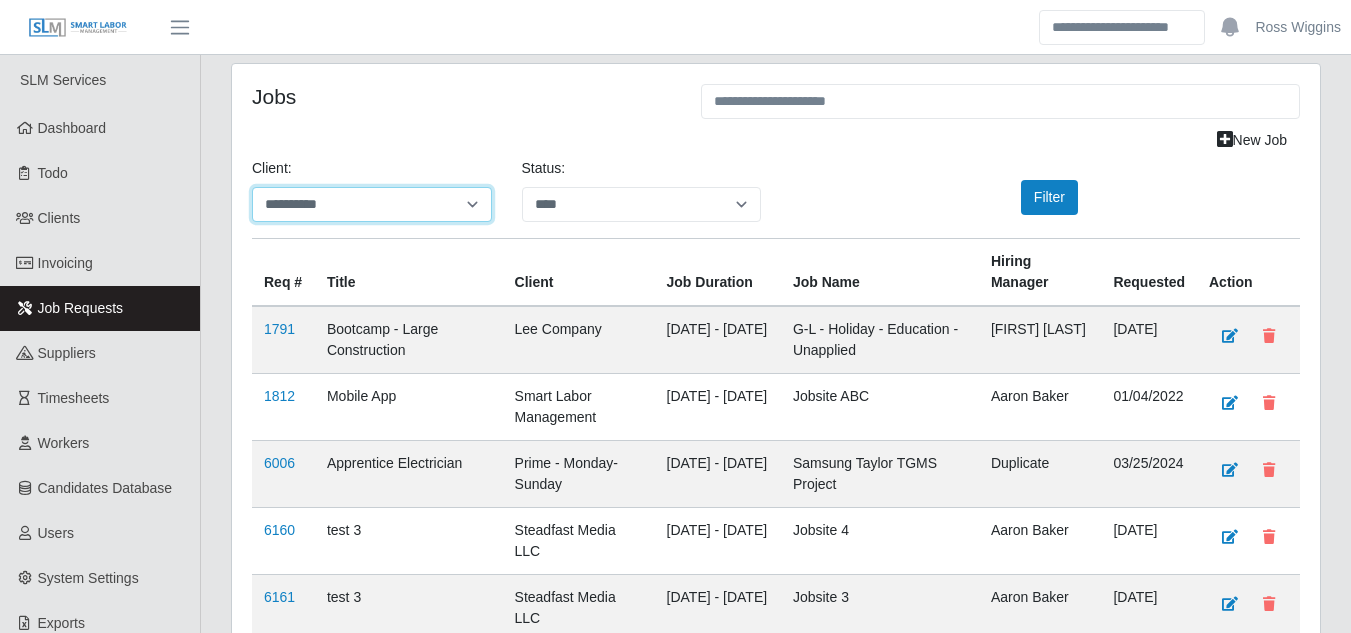 click on "**********" at bounding box center (372, 204) 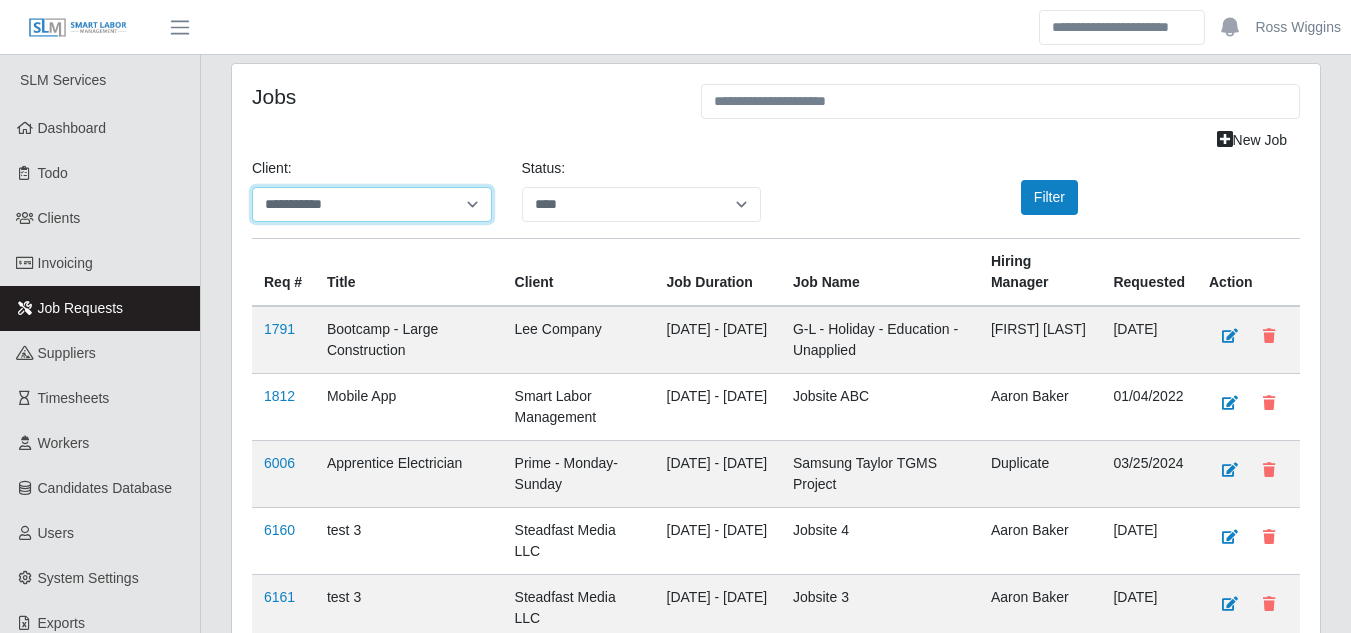 click on "**********" at bounding box center (372, 204) 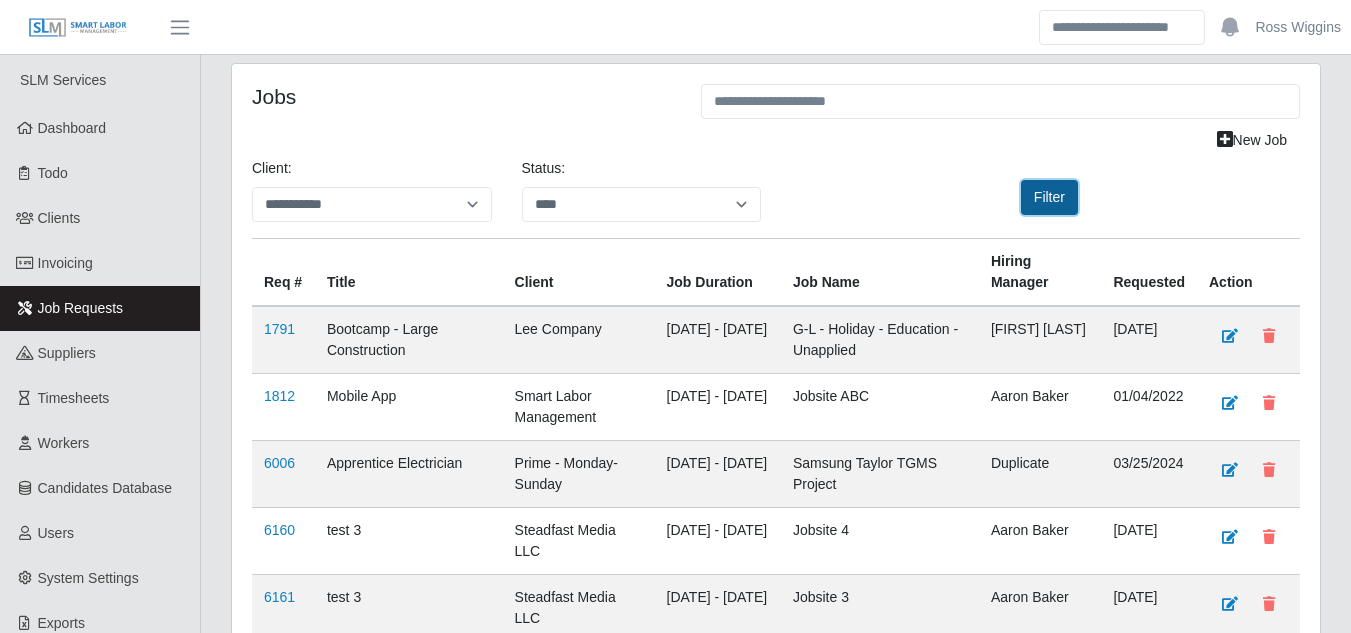 click on "Filter" at bounding box center (1049, 197) 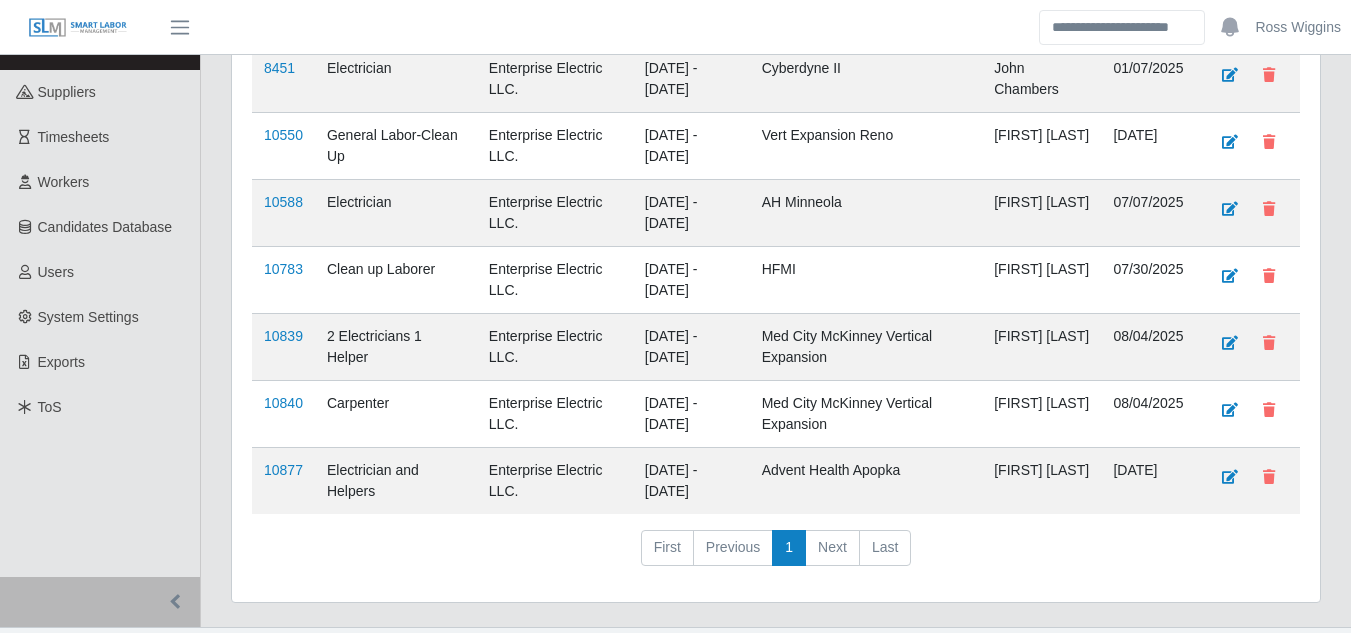 scroll, scrollTop: 300, scrollLeft: 0, axis: vertical 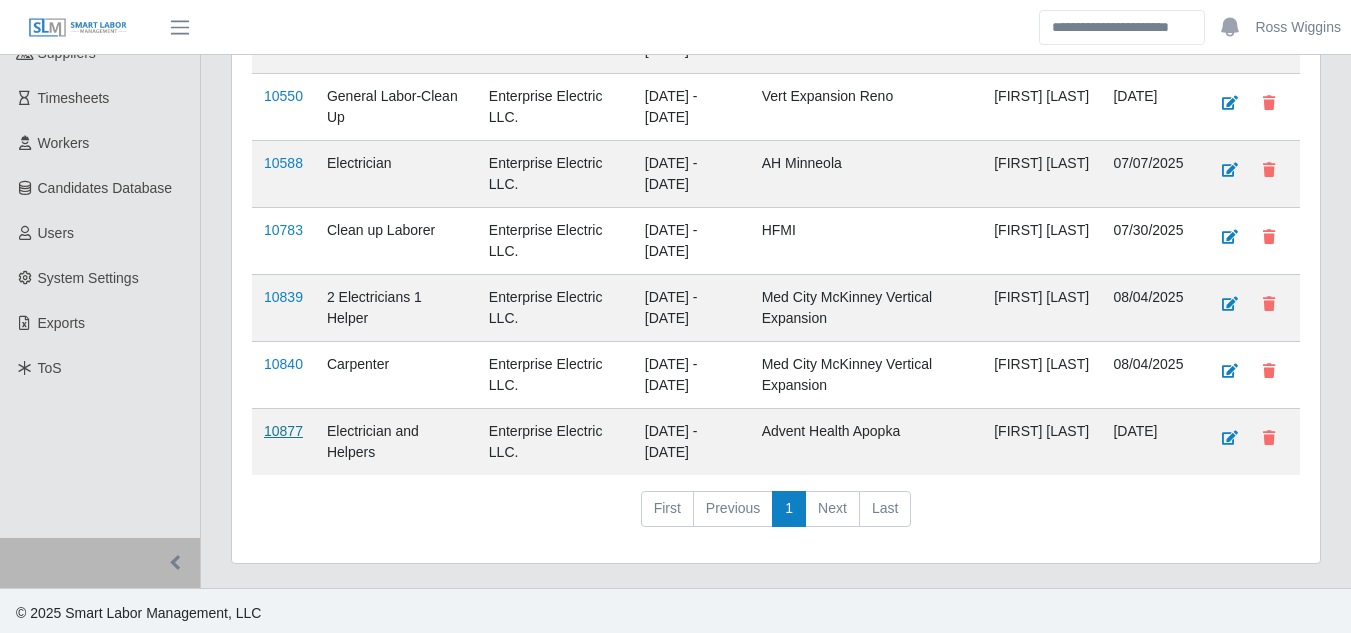 click on "10877" at bounding box center (283, 431) 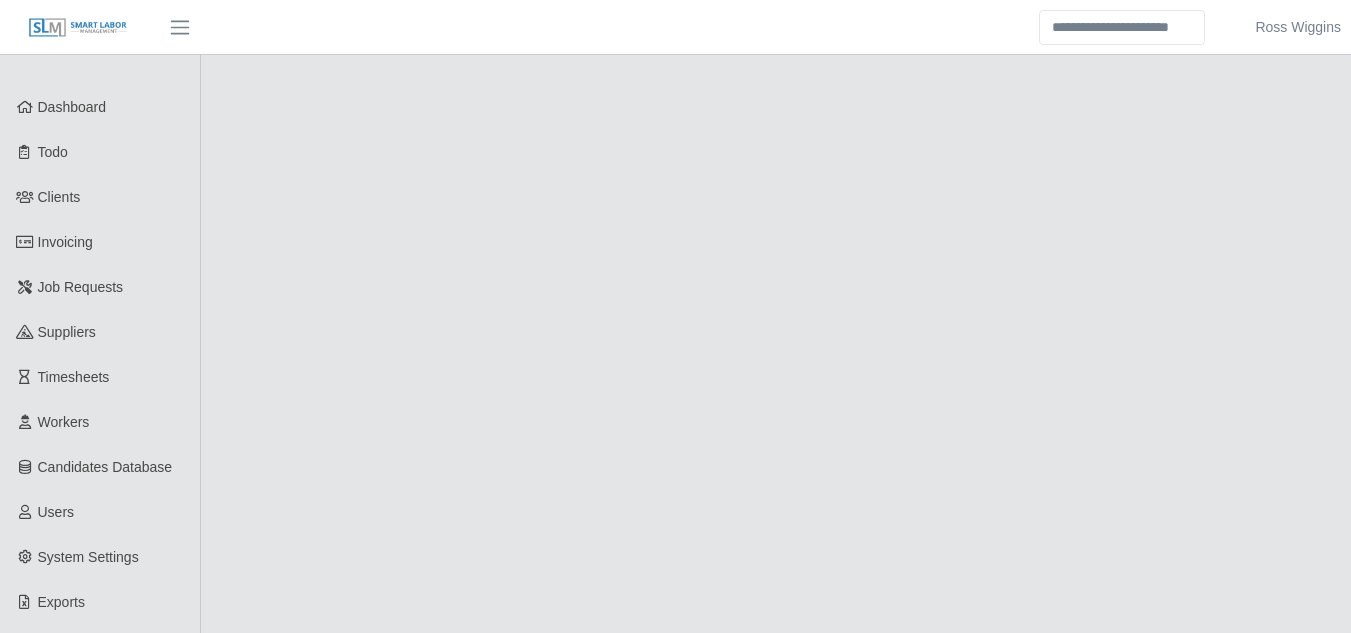 scroll, scrollTop: 0, scrollLeft: 0, axis: both 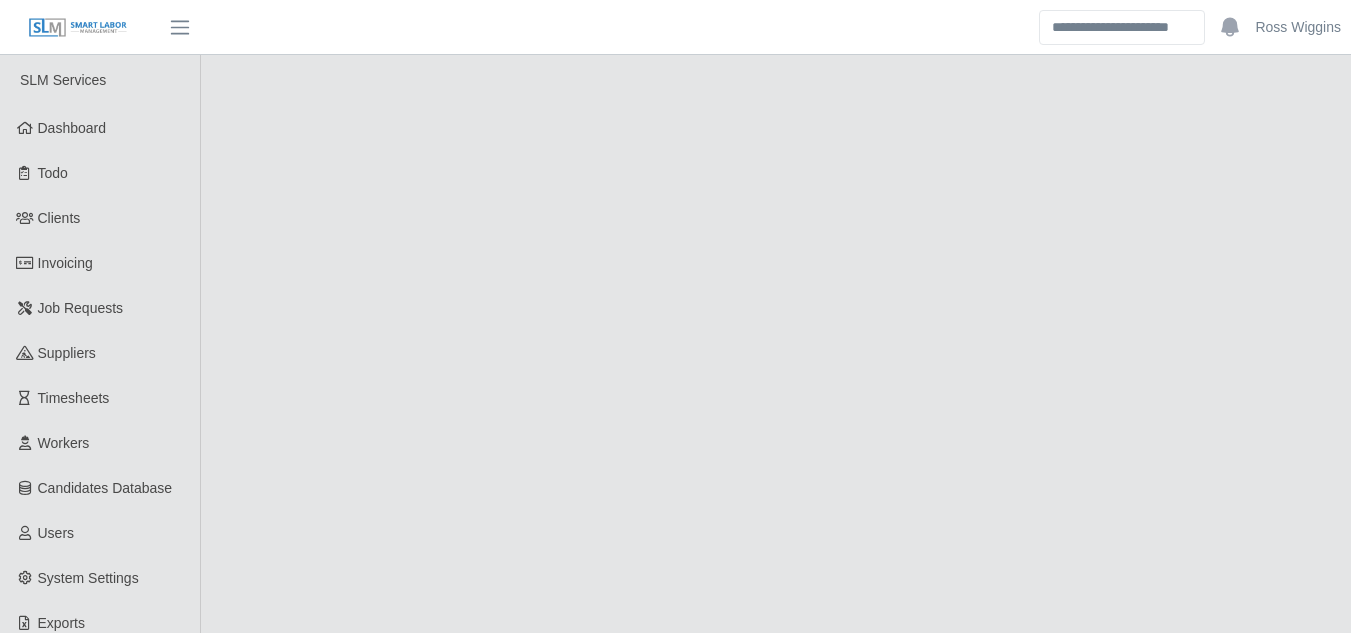 select on "****" 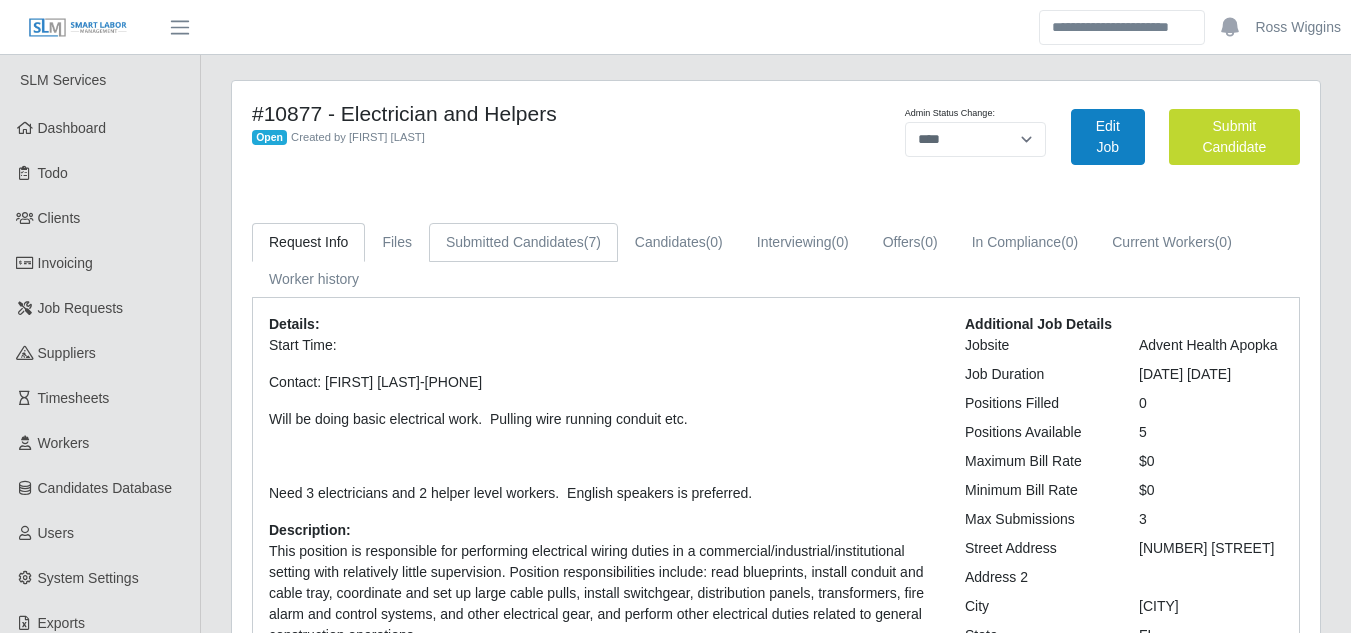 click on "Submitted Candidates
(7)" at bounding box center [523, 242] 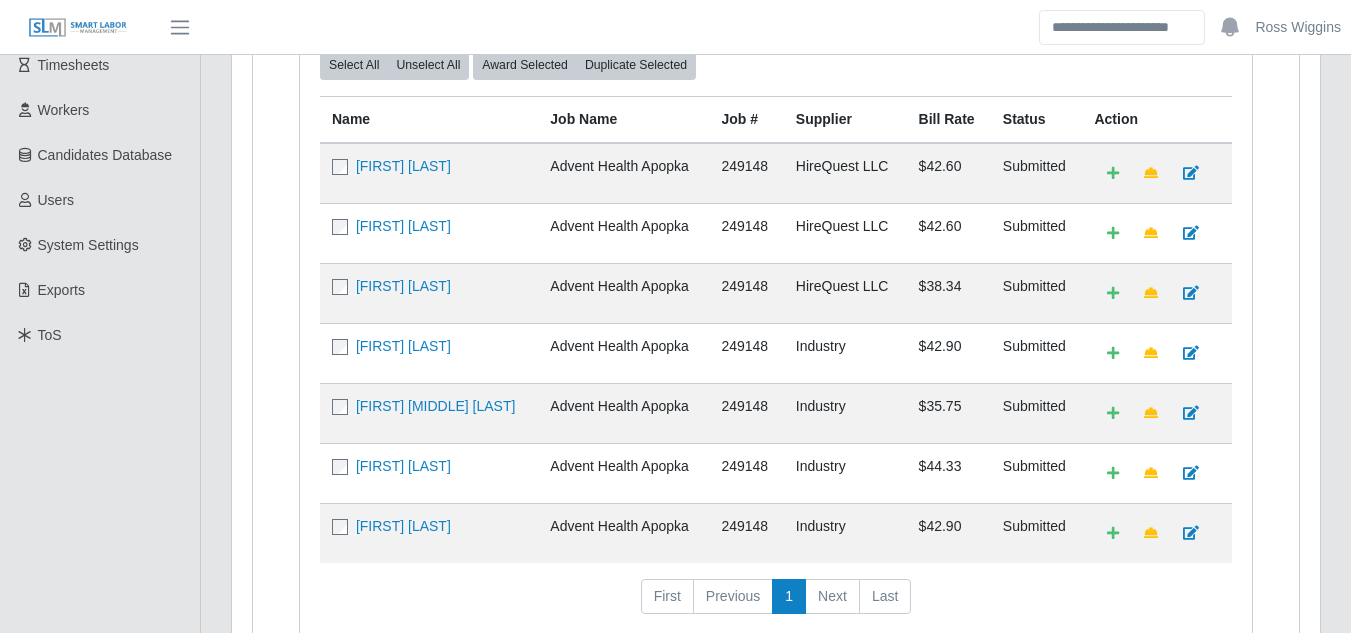 scroll, scrollTop: 200, scrollLeft: 0, axis: vertical 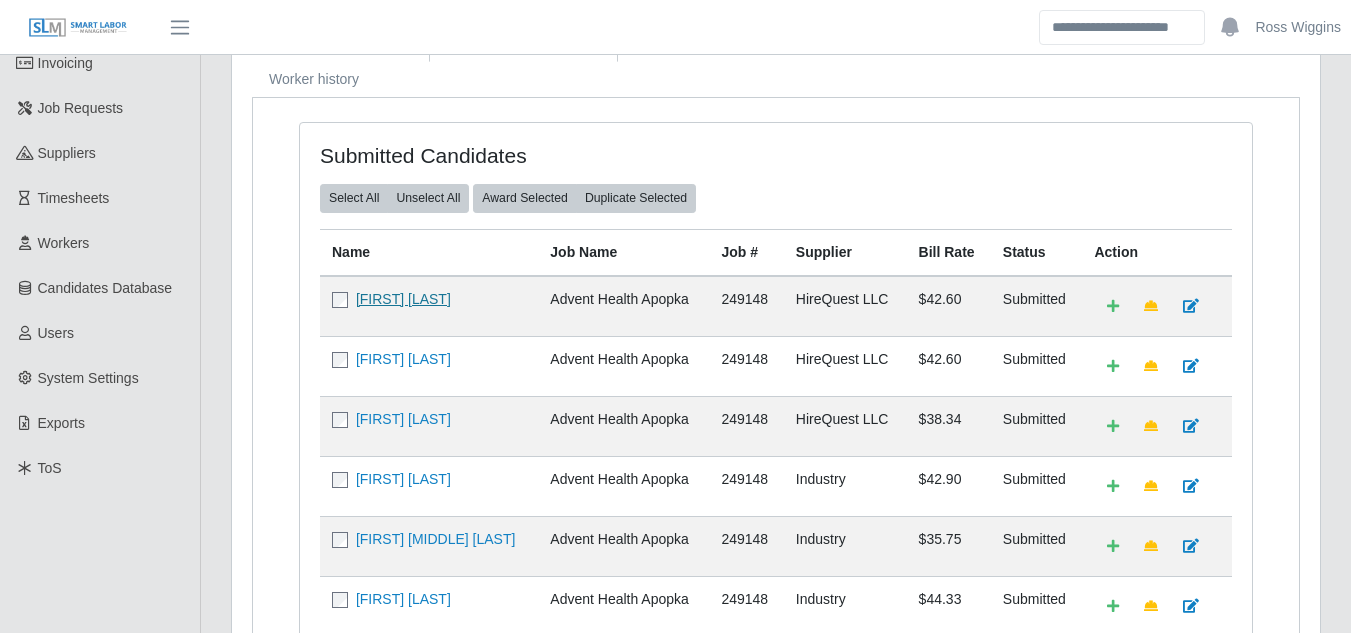 click on "[FIRST] [LAST]" at bounding box center (403, 299) 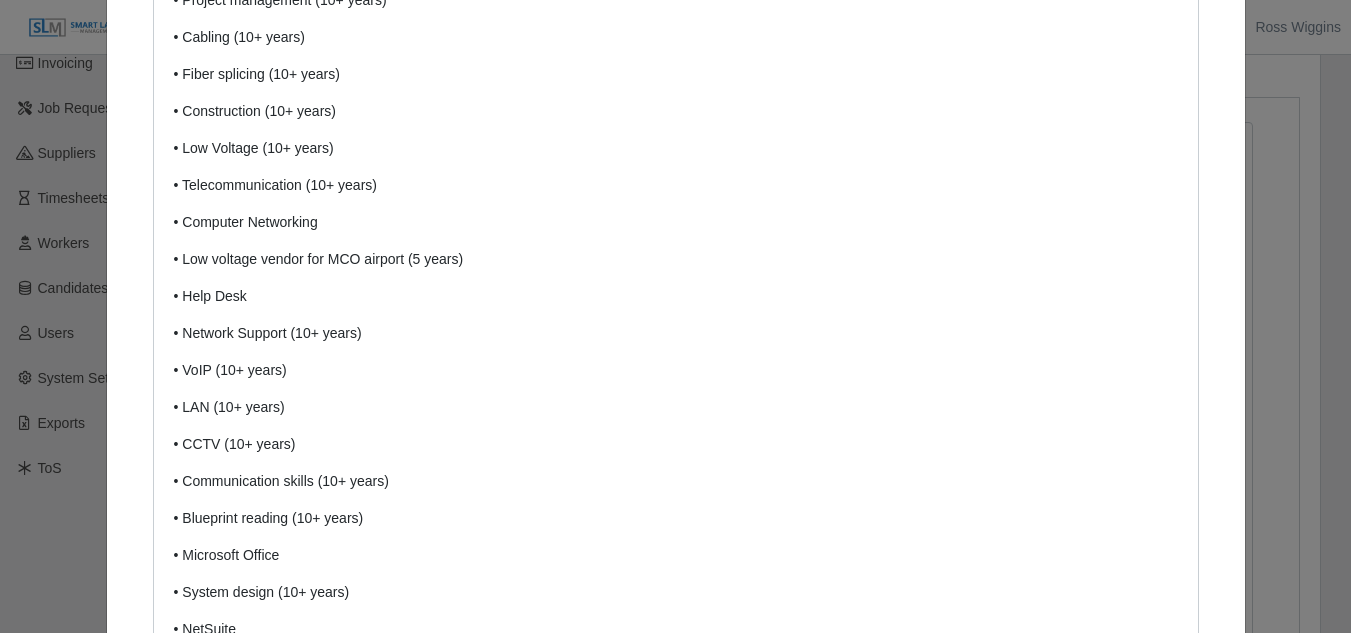 scroll, scrollTop: 1396, scrollLeft: 0, axis: vertical 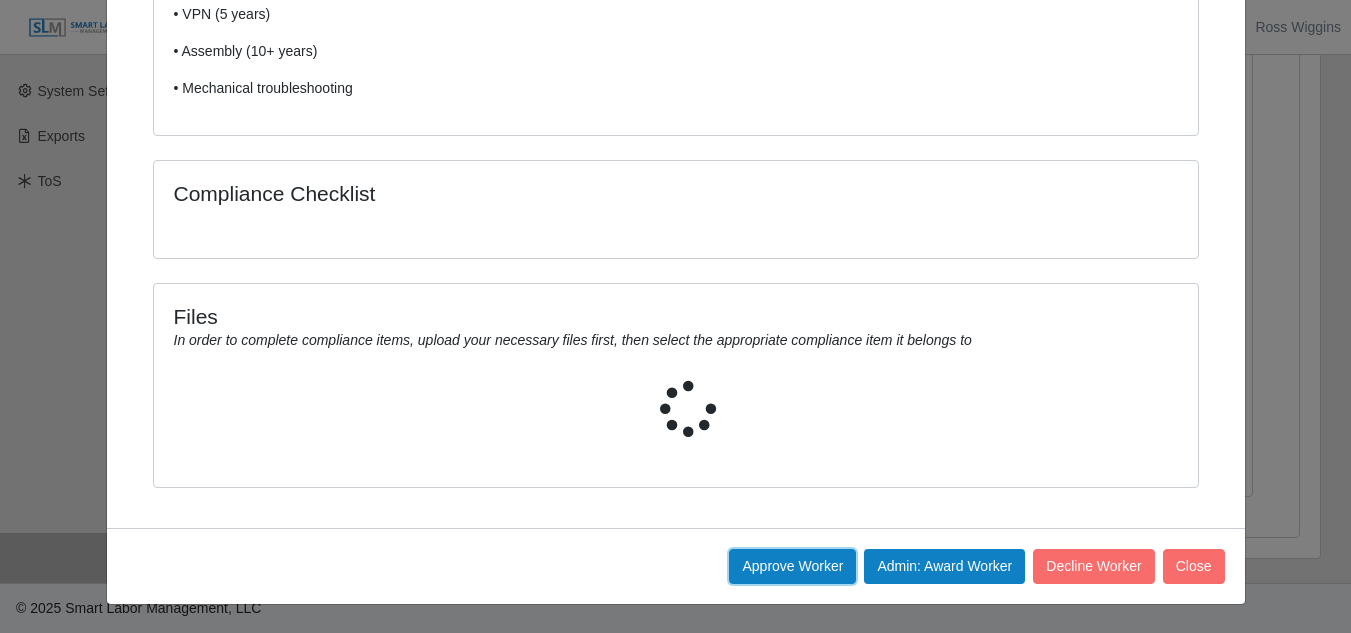 click on "Approve Worker" 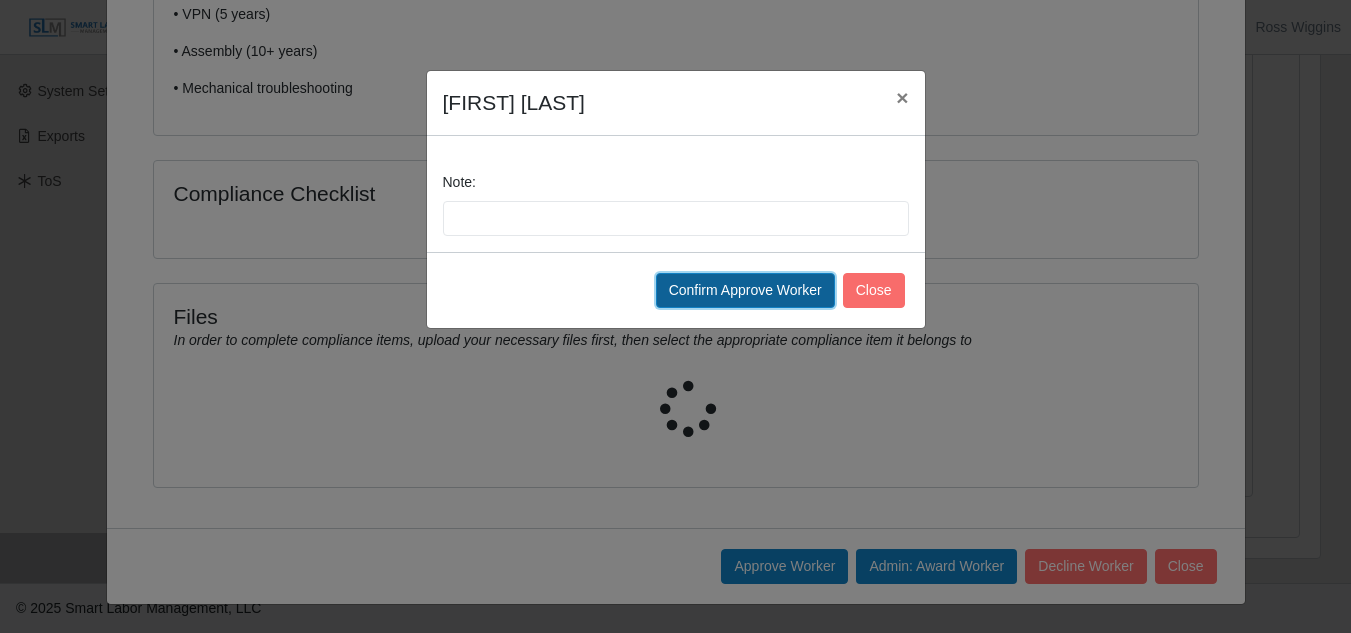 click on "Confirm Approve Worker" 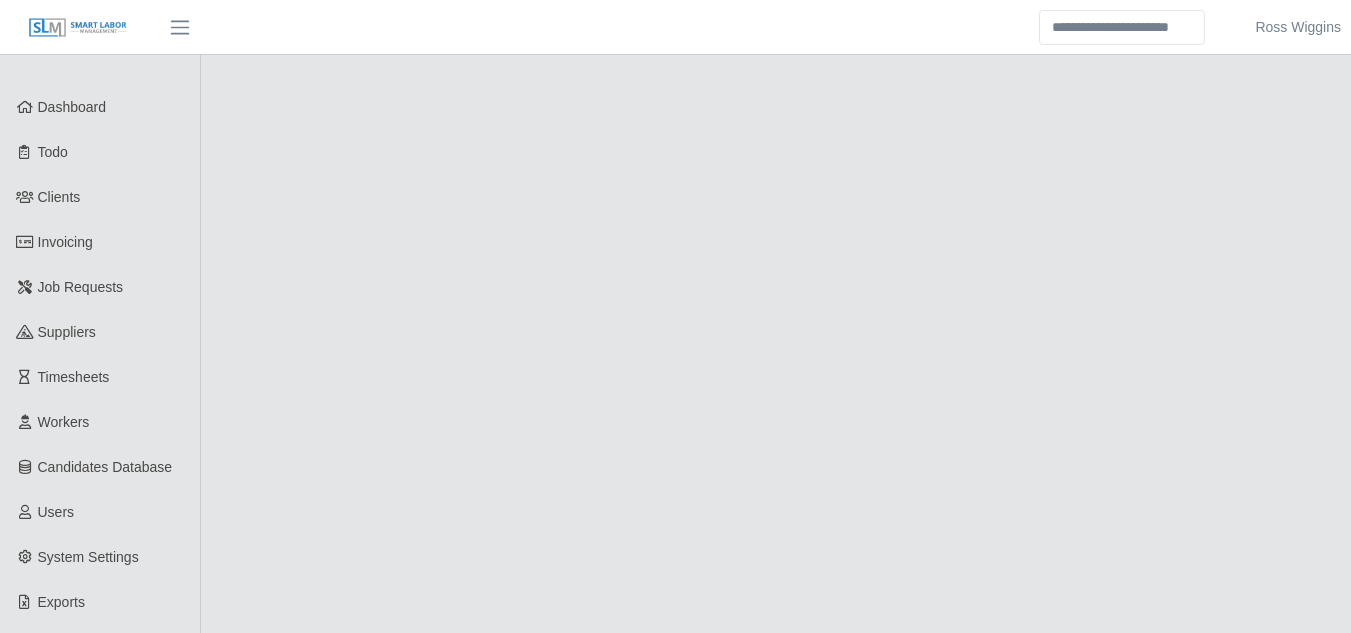 scroll, scrollTop: 158, scrollLeft: 0, axis: vertical 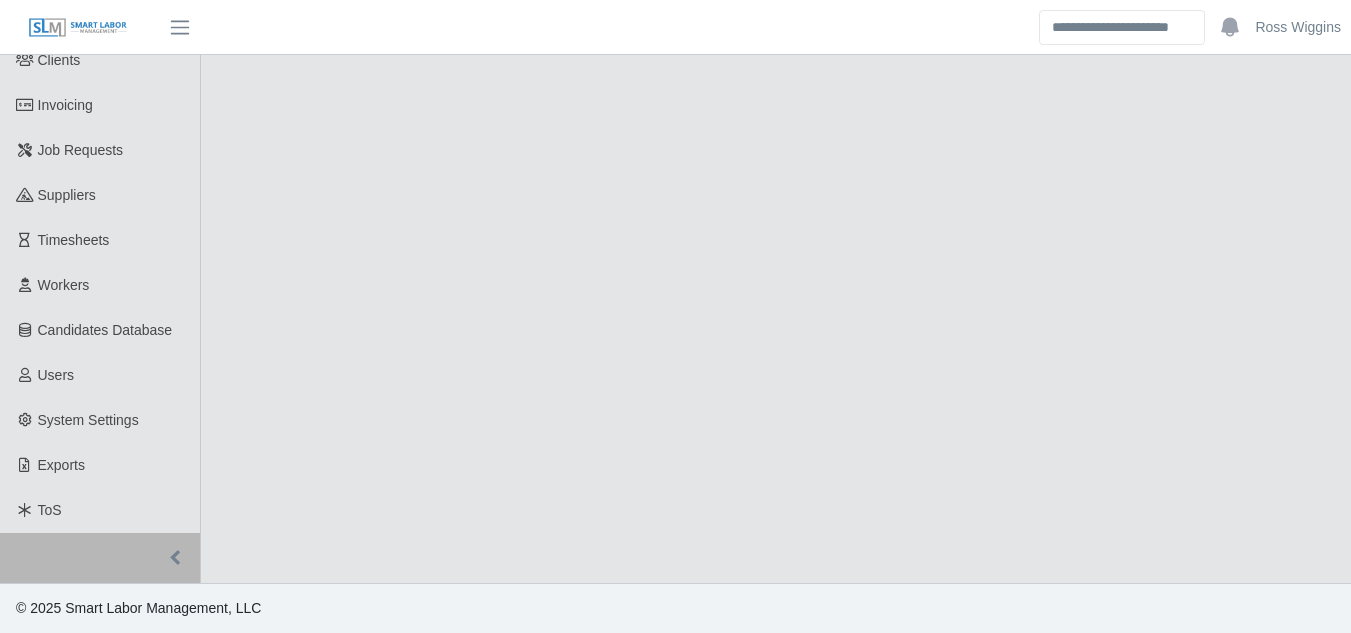 select on "****" 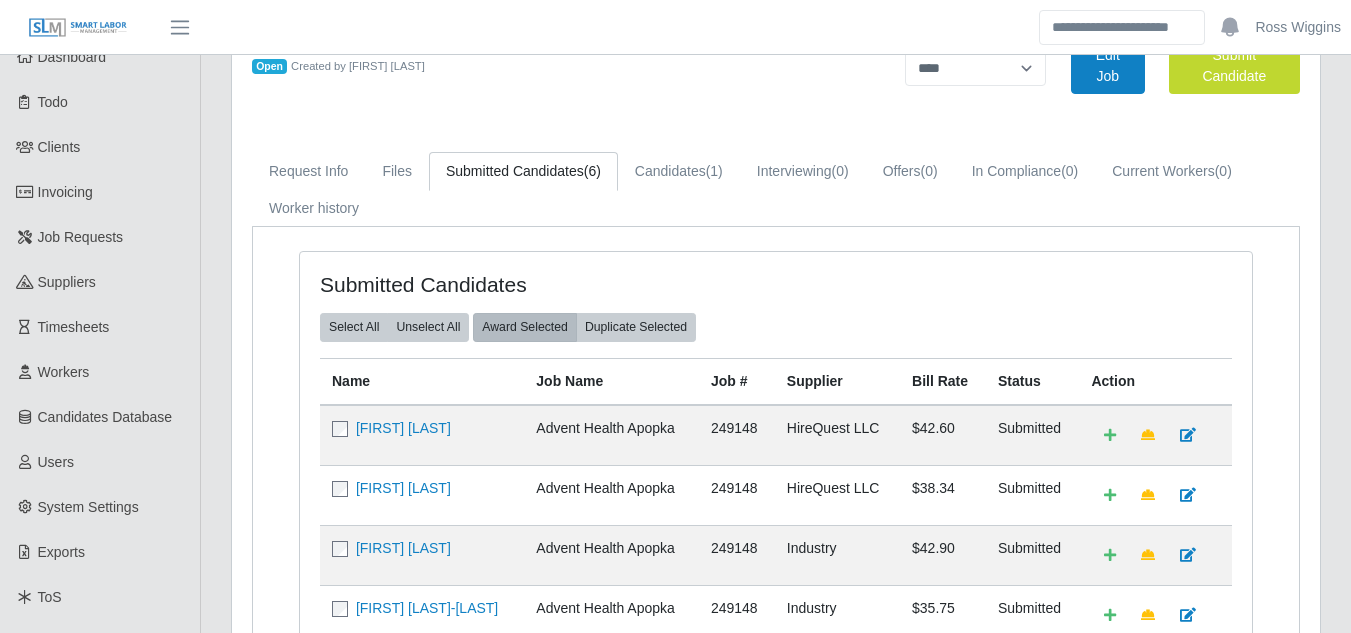 scroll, scrollTop: 200, scrollLeft: 0, axis: vertical 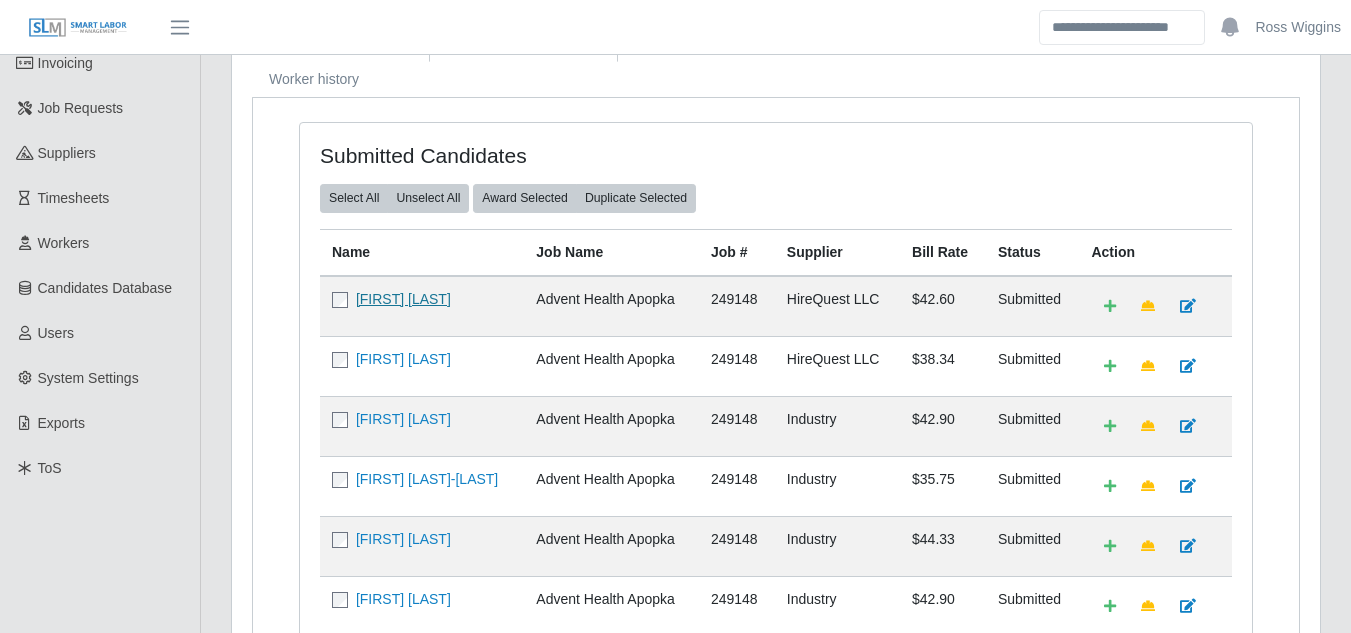click on "[FIRST] [LAST]" at bounding box center [403, 299] 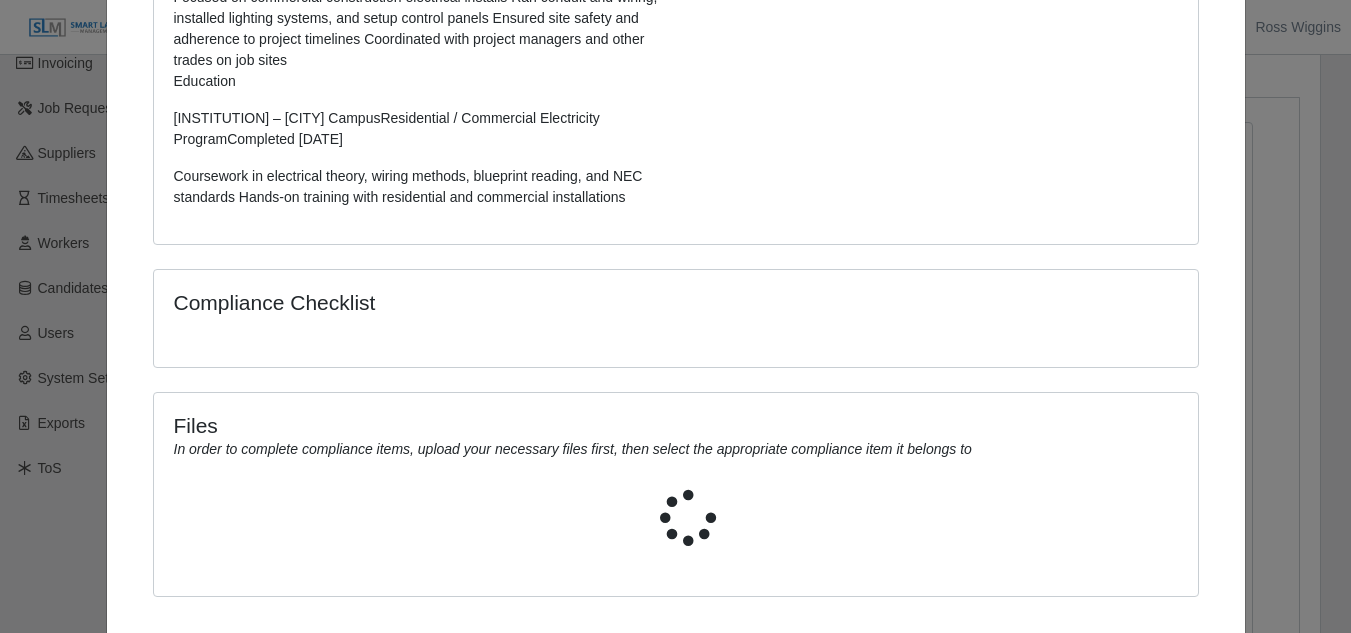 scroll, scrollTop: 1383, scrollLeft: 0, axis: vertical 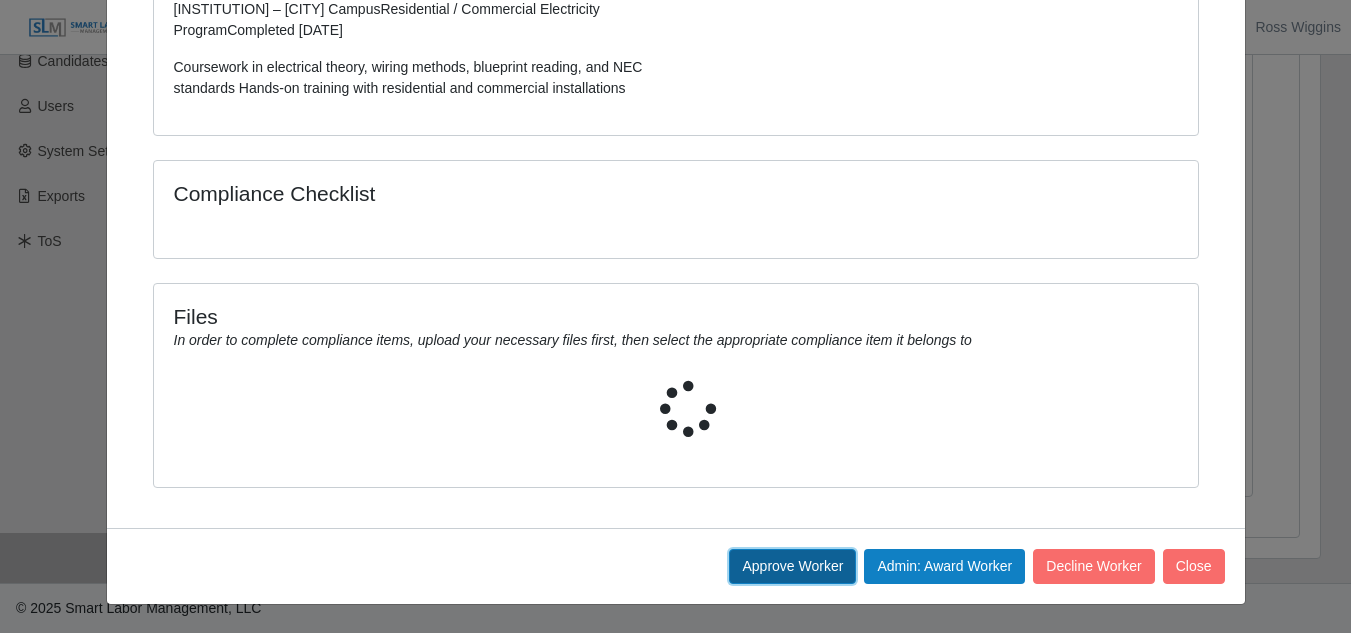 click on "Approve Worker" 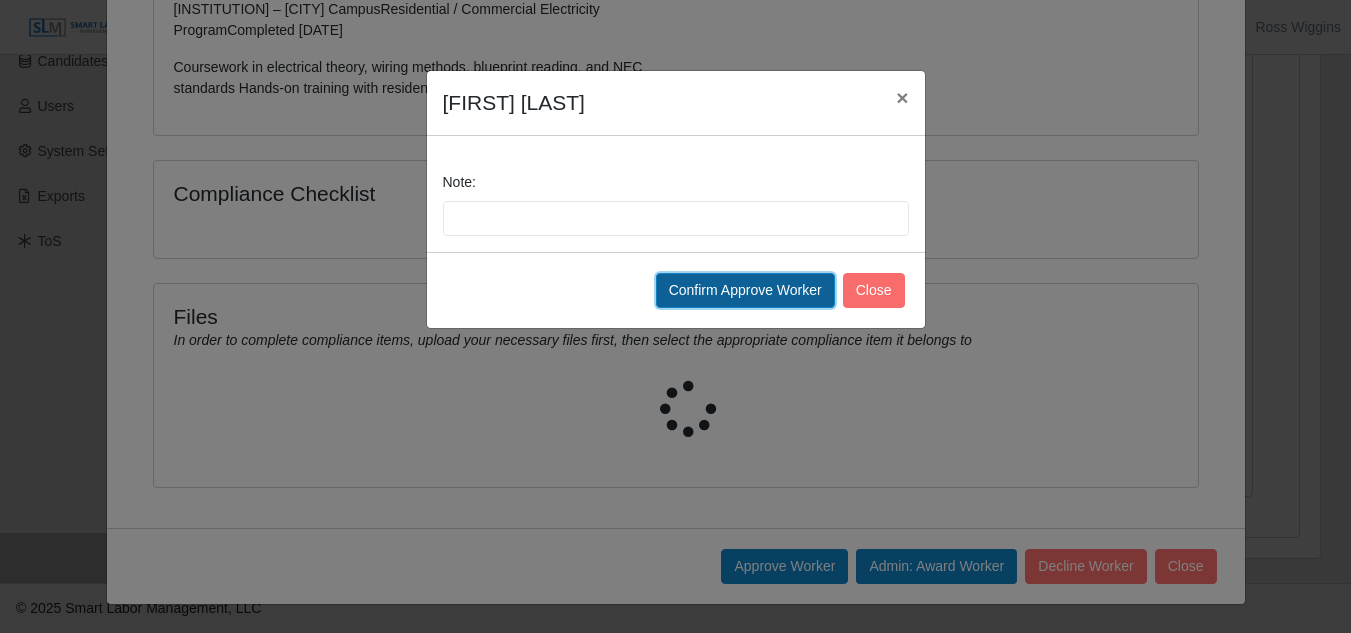click on "Confirm Approve Worker" 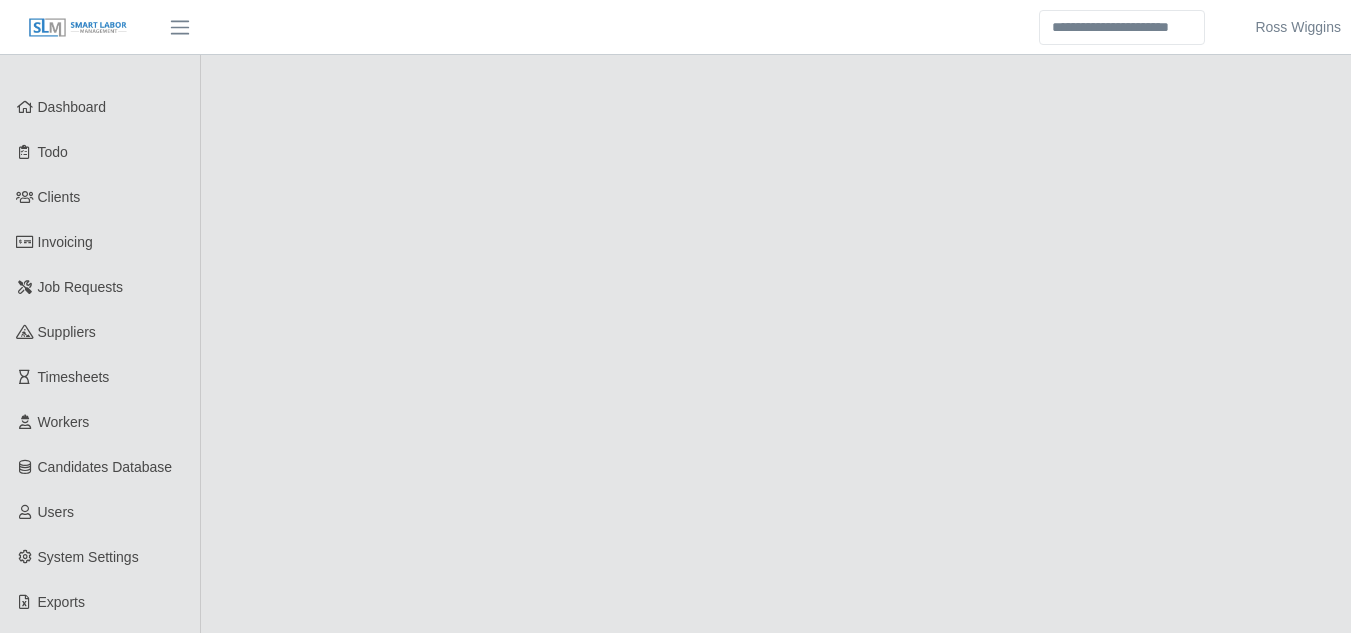 scroll, scrollTop: 158, scrollLeft: 0, axis: vertical 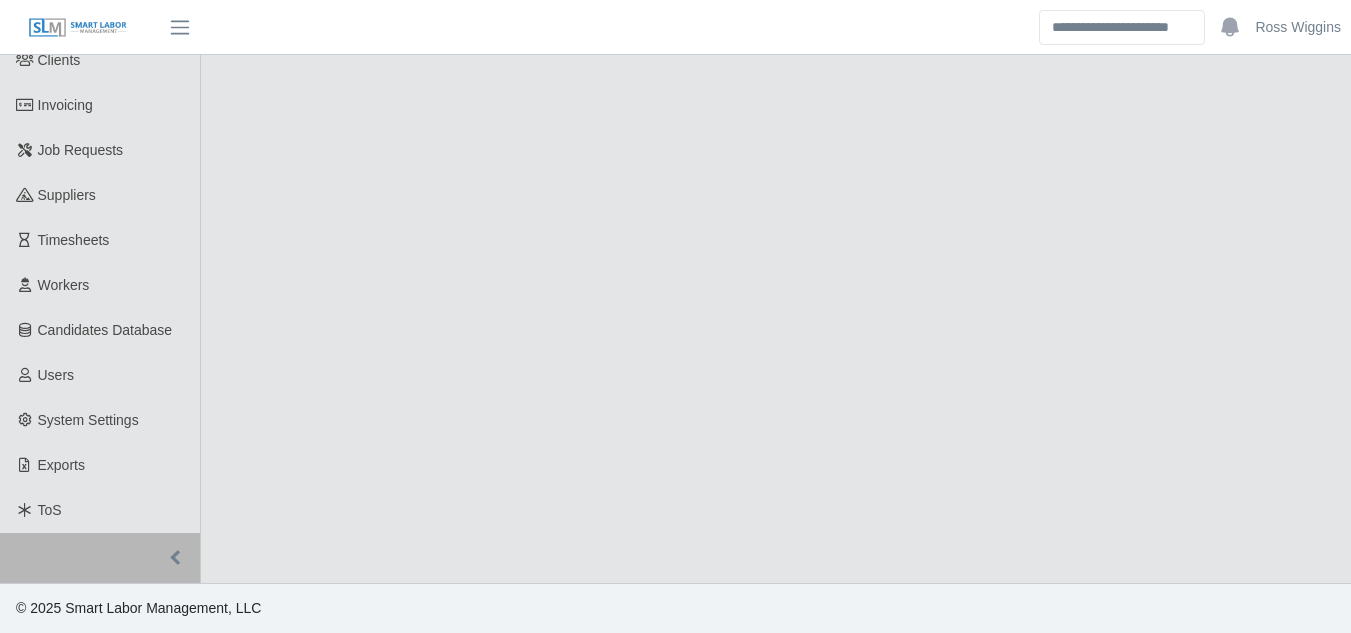 select on "****" 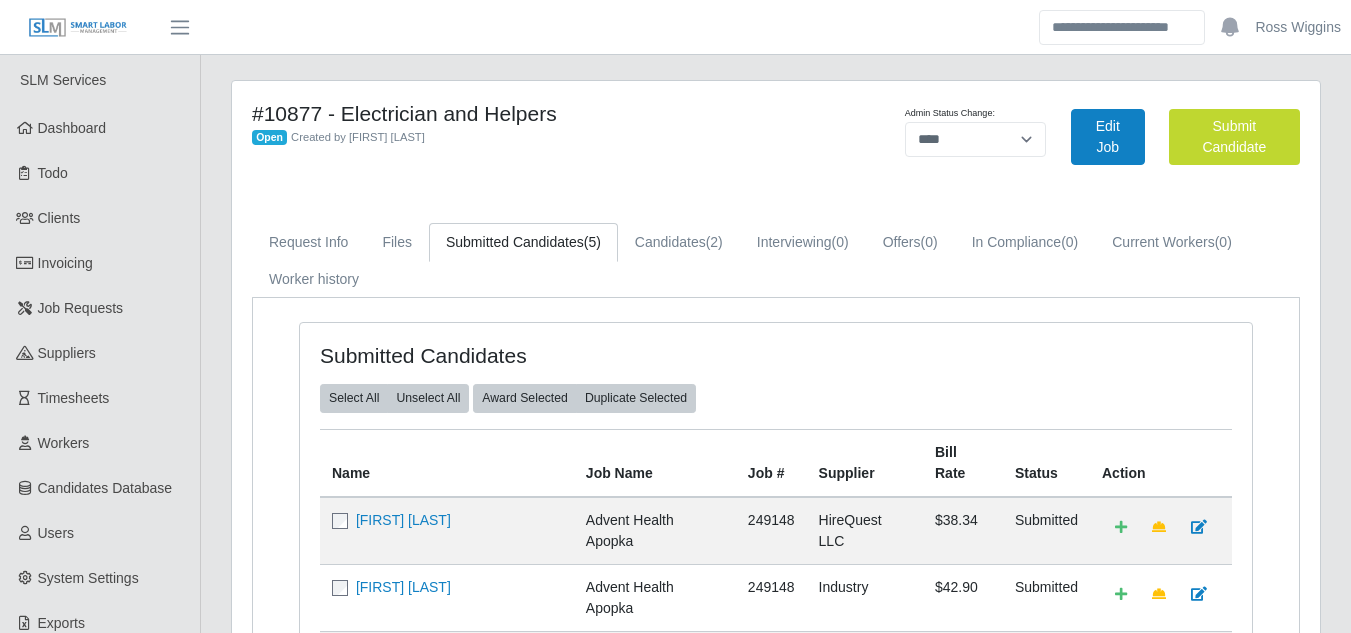 scroll, scrollTop: 200, scrollLeft: 0, axis: vertical 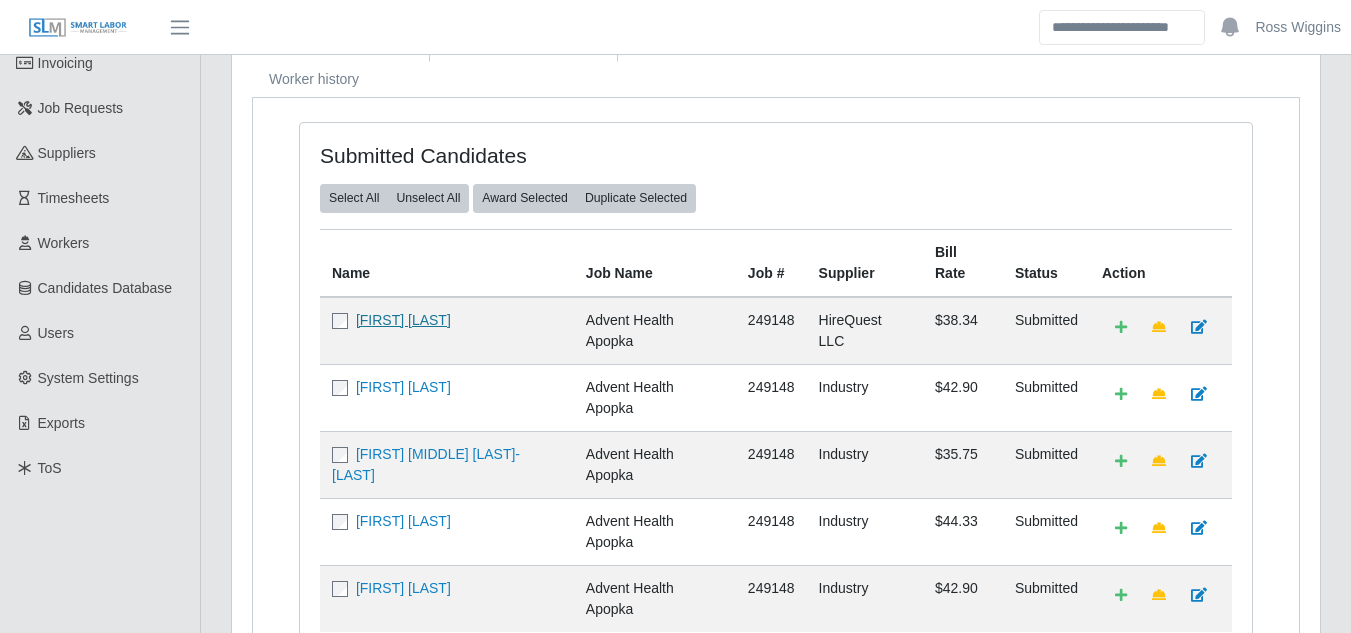 click on "[FIRST]    [LAST]" at bounding box center (403, 320) 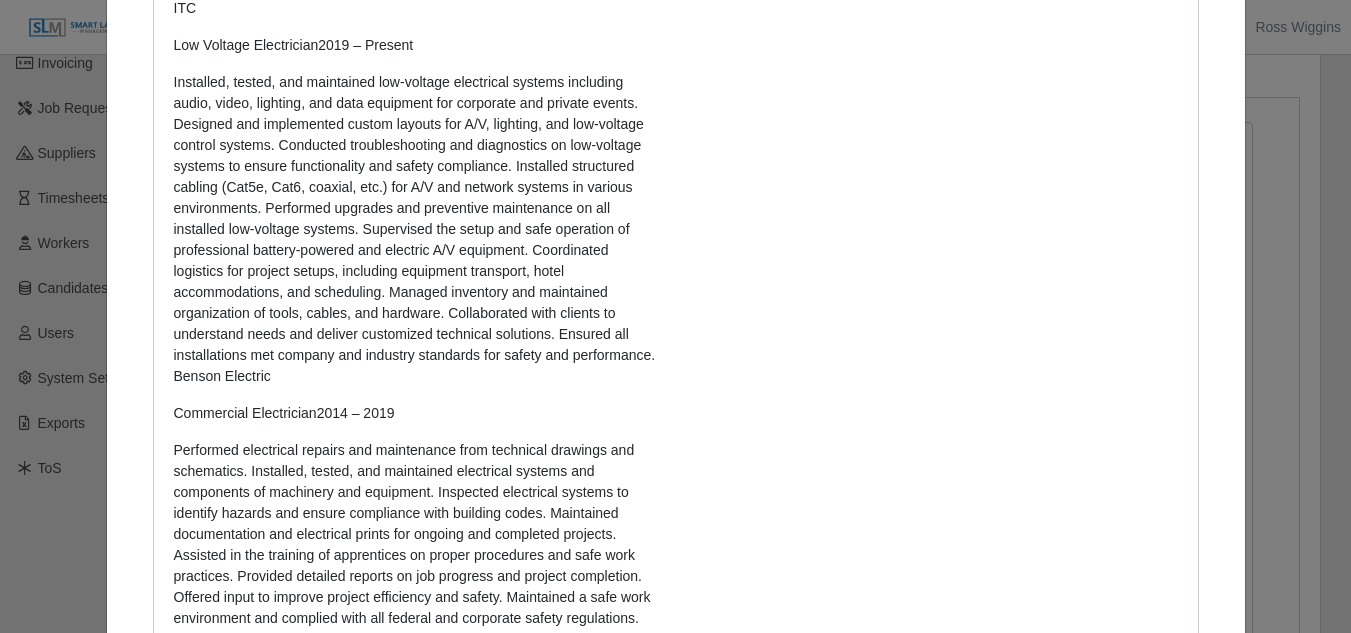 scroll, scrollTop: 1293, scrollLeft: 0, axis: vertical 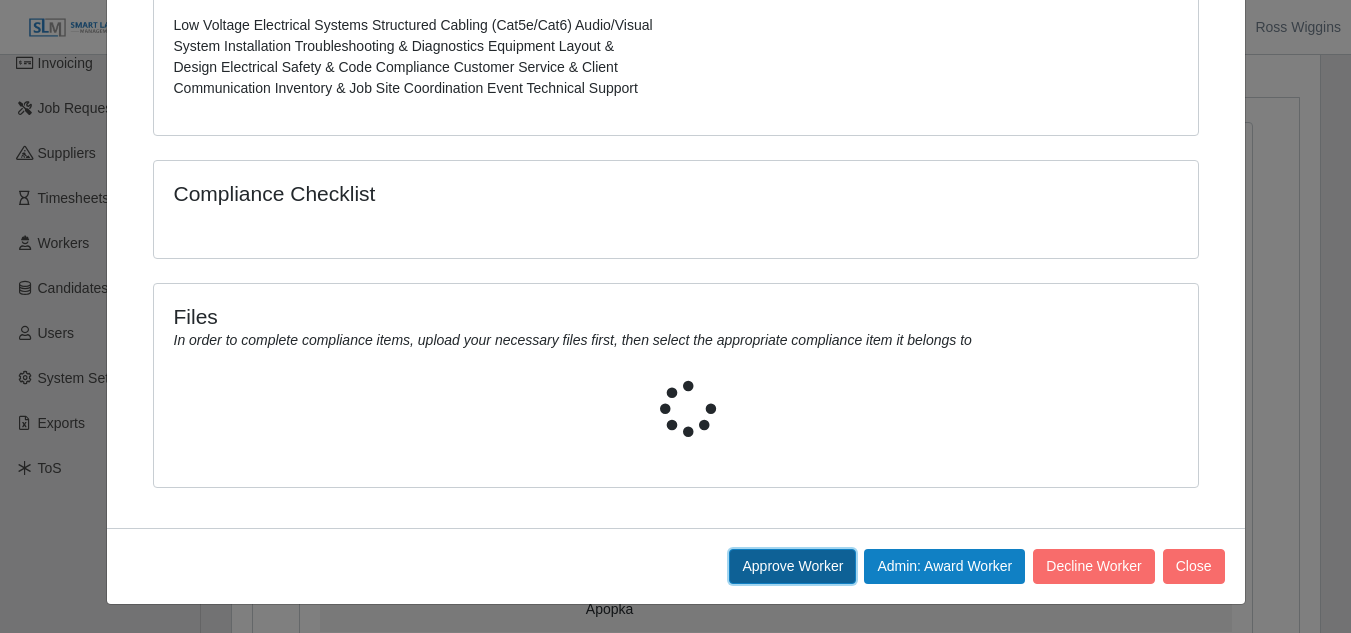 click on "Approve Worker" 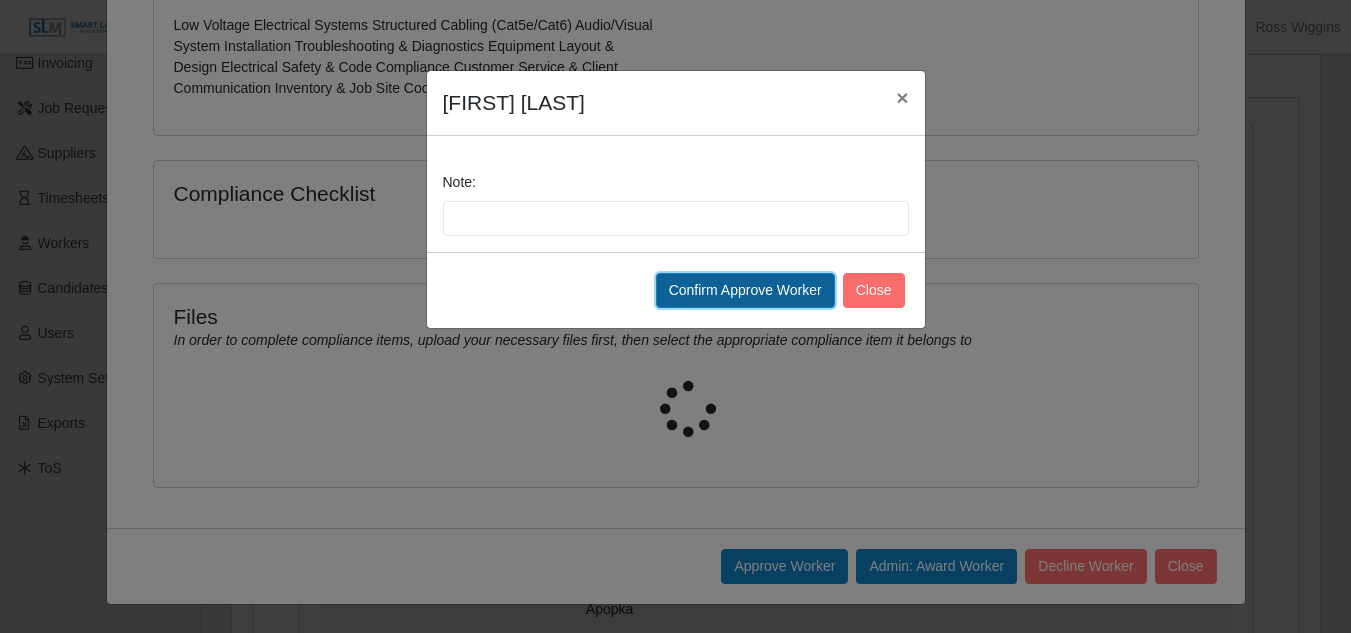 click on "Confirm Approve Worker" 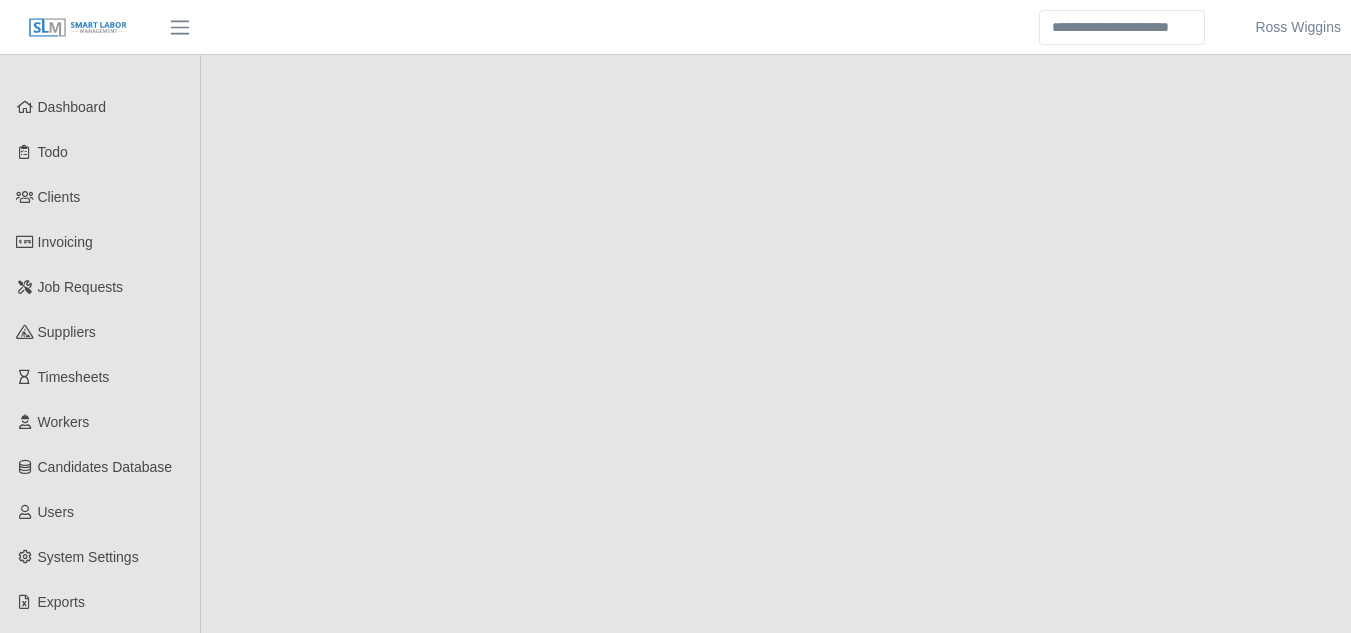 scroll, scrollTop: 0, scrollLeft: 0, axis: both 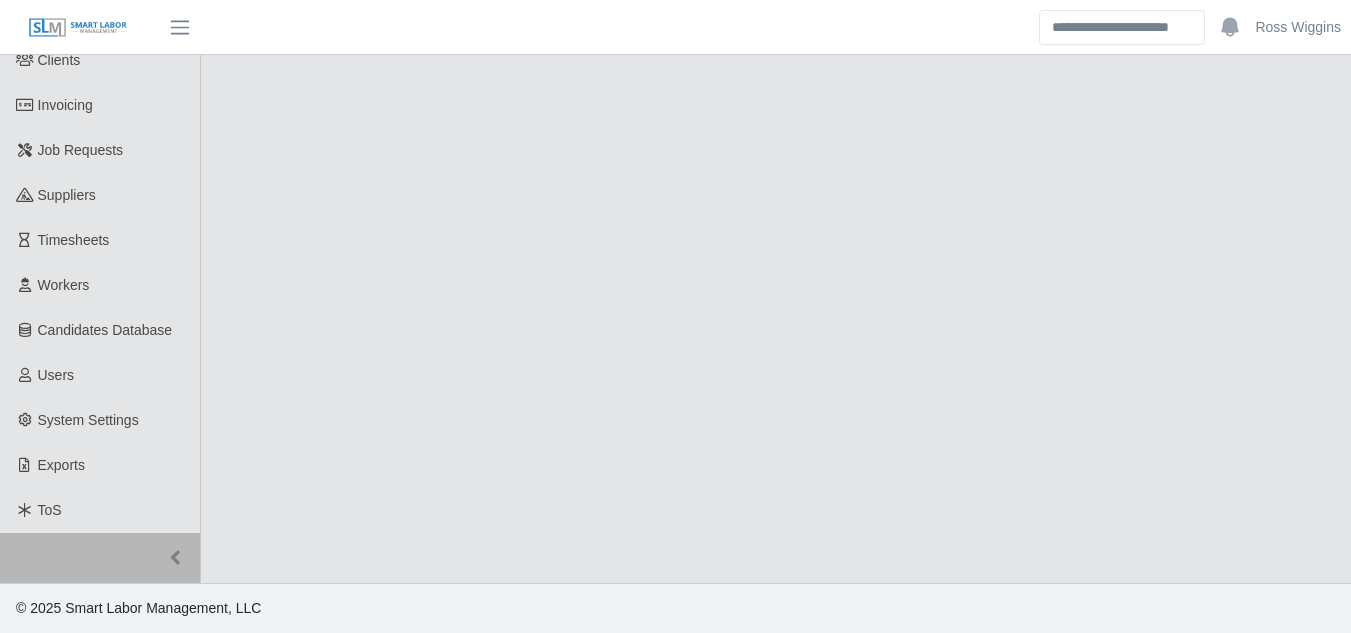 select on "****" 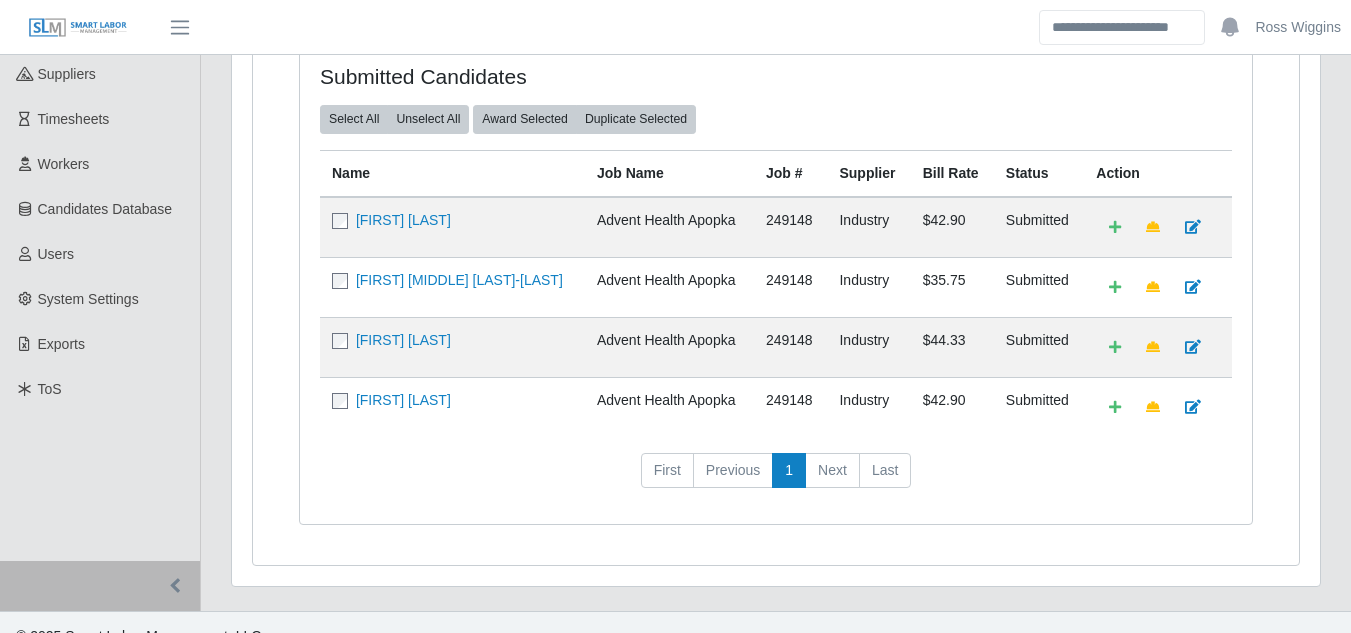 scroll, scrollTop: 307, scrollLeft: 0, axis: vertical 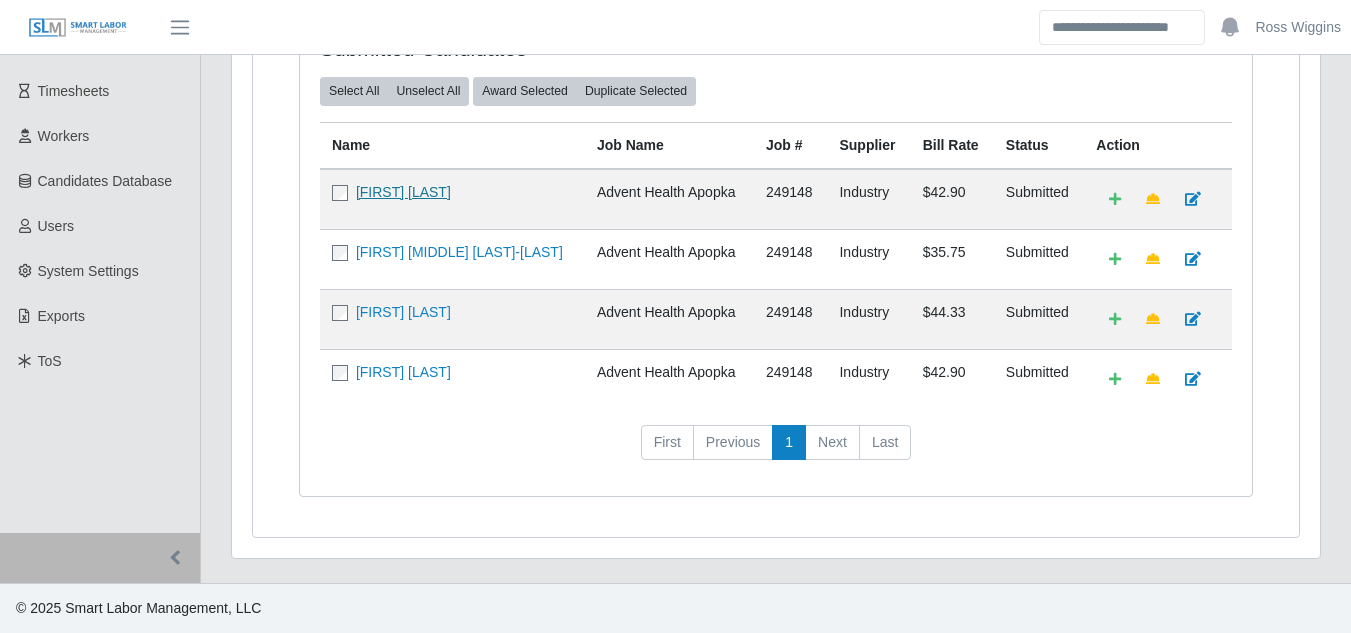 click on "[FIRST]    [LAST]" at bounding box center (403, 192) 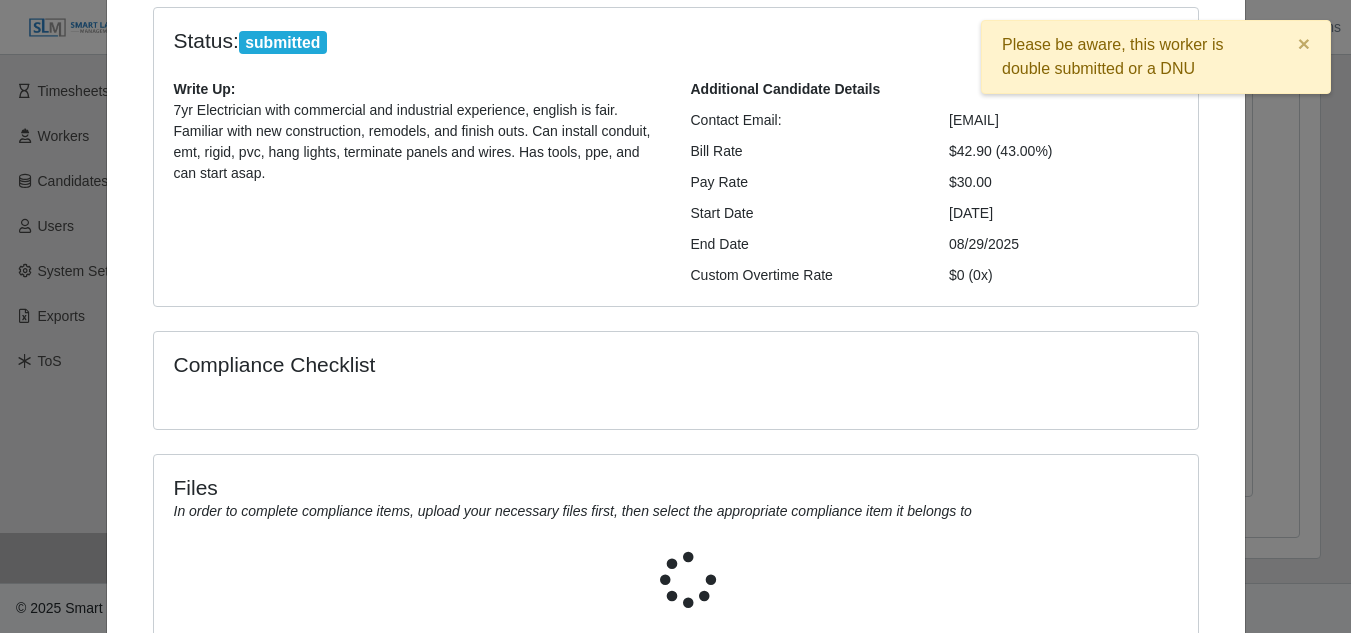 scroll, scrollTop: 336, scrollLeft: 0, axis: vertical 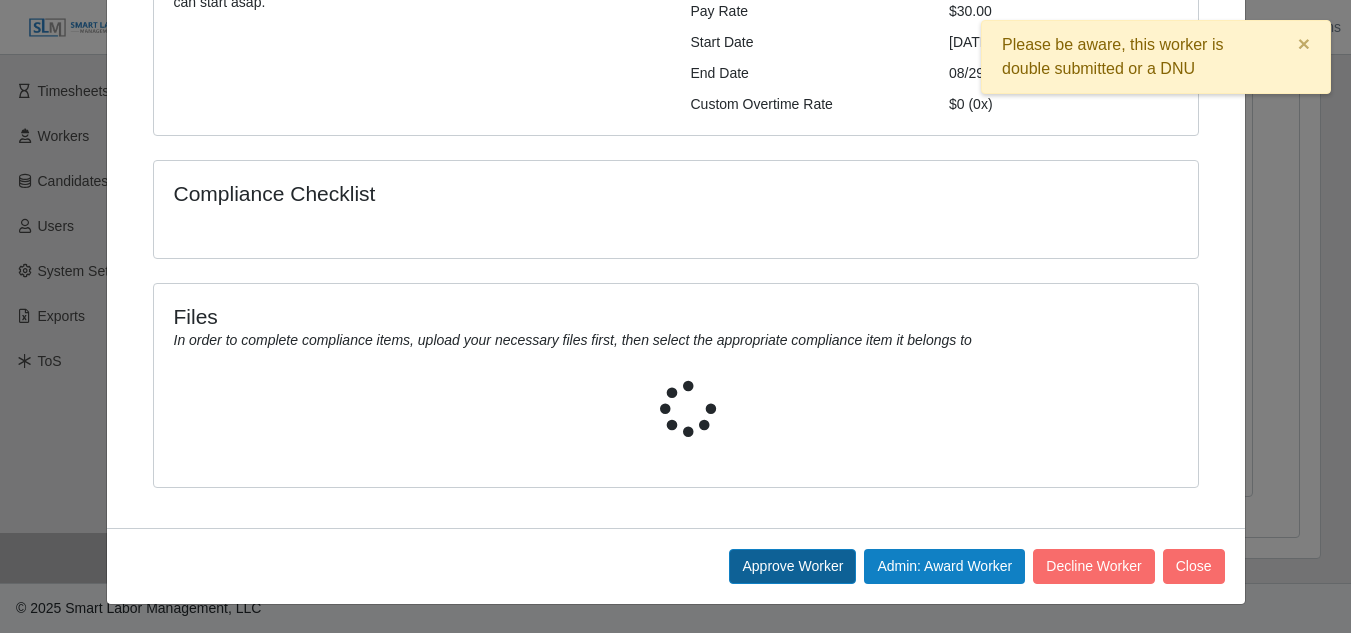 click on "Approve Worker" 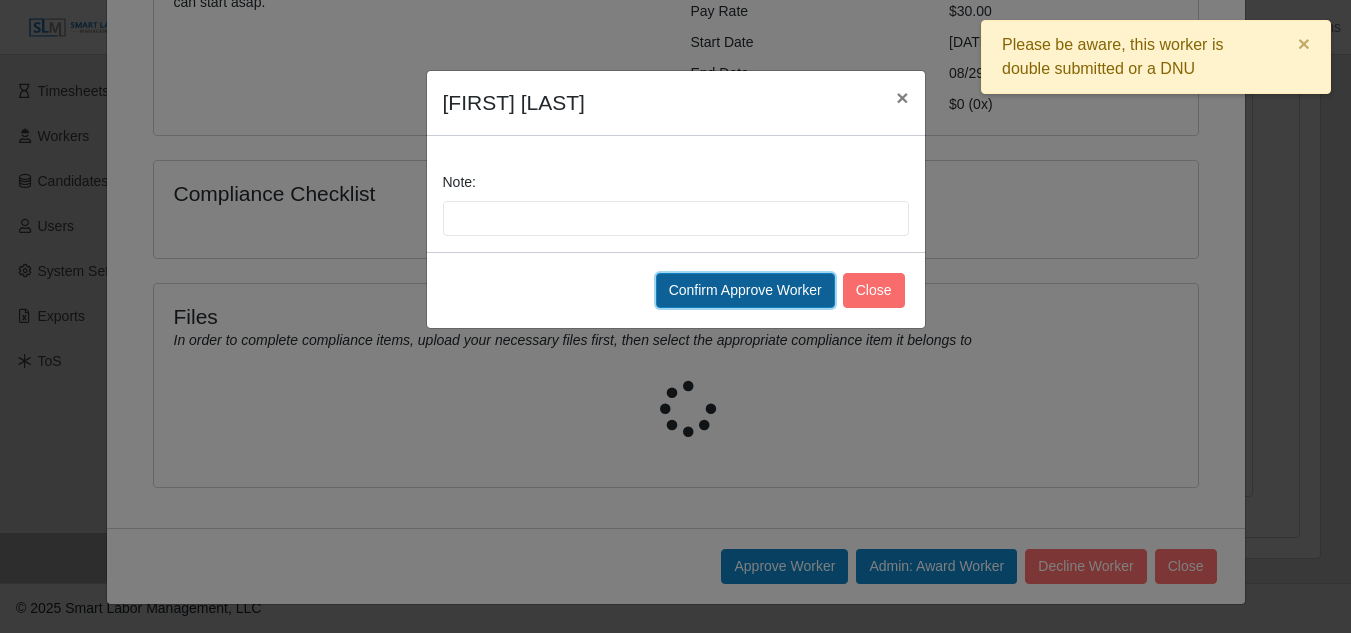 click on "Confirm Approve Worker" 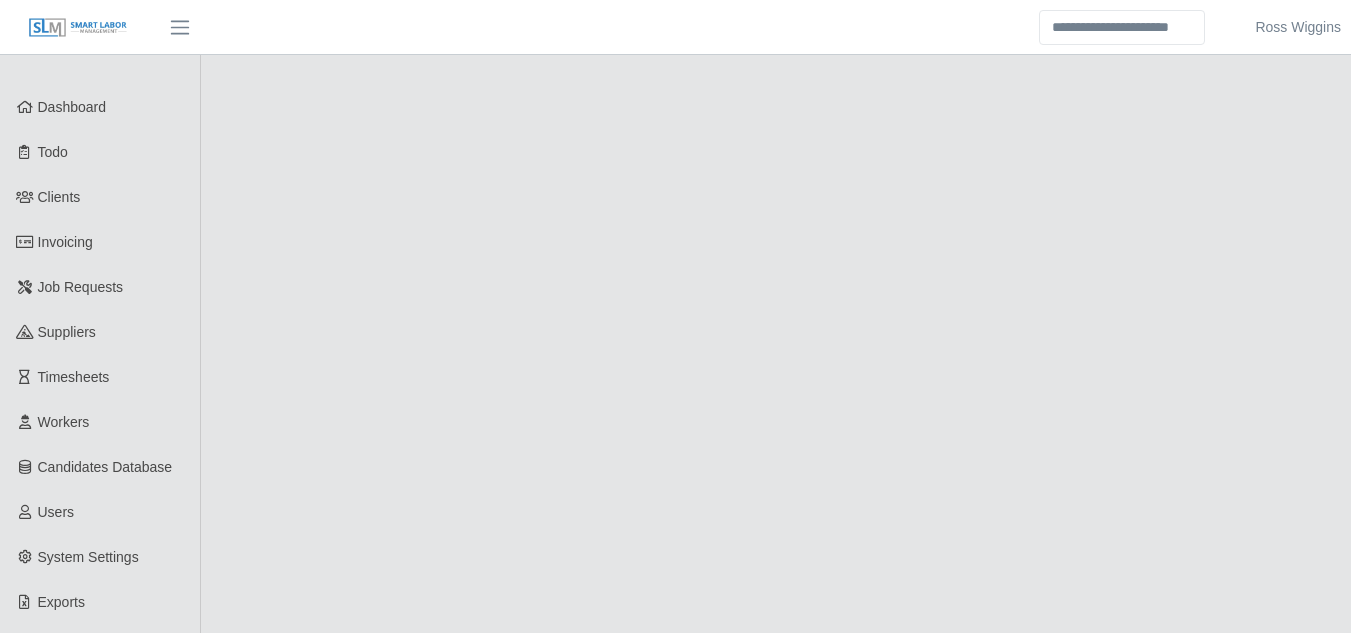 scroll, scrollTop: 0, scrollLeft: 0, axis: both 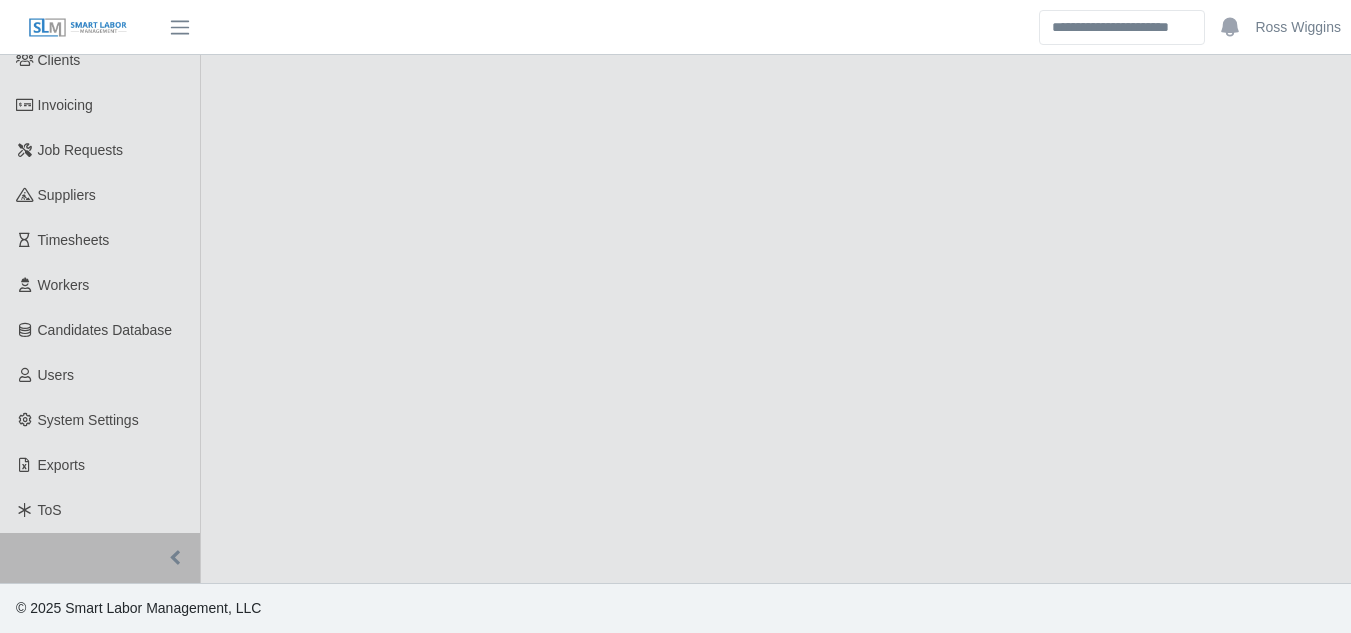 select on "****" 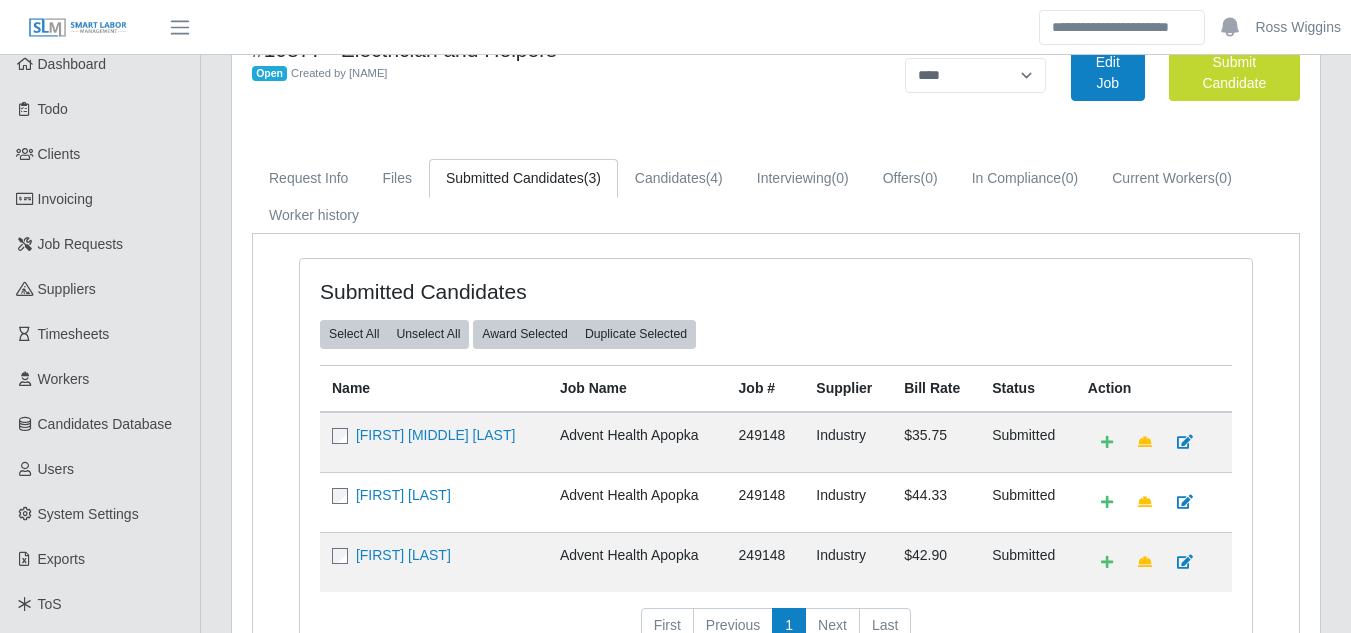 scroll, scrollTop: 100, scrollLeft: 0, axis: vertical 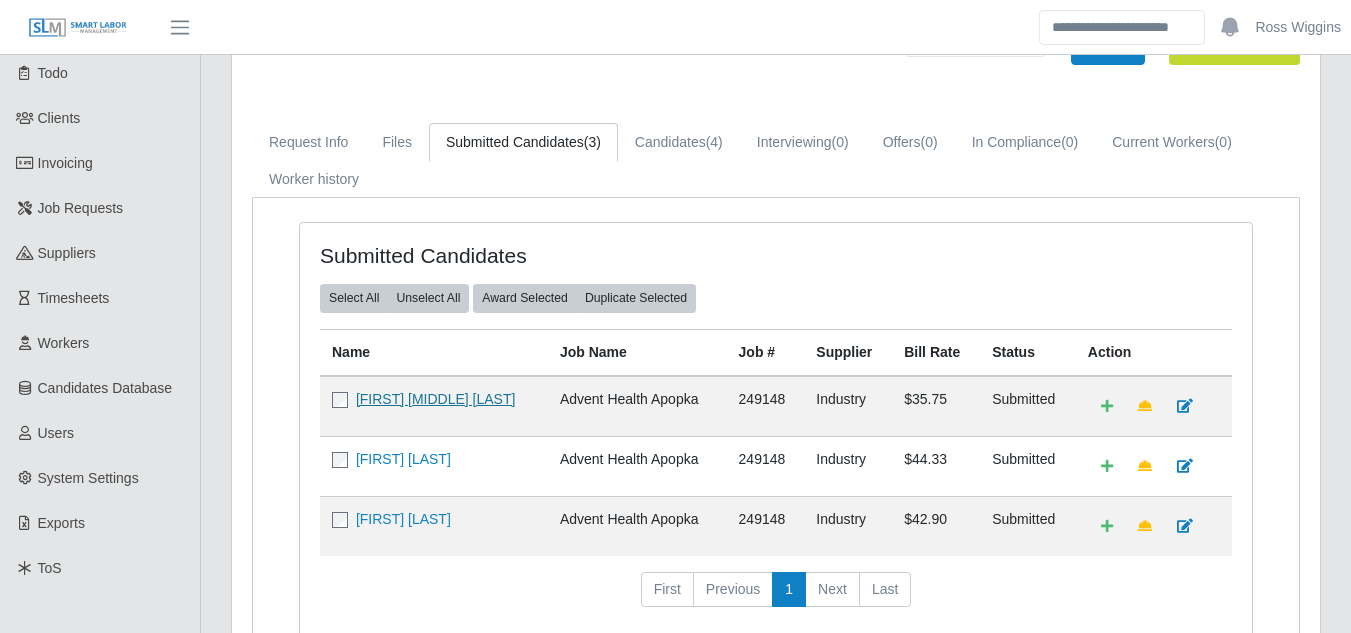 click on "[FIRST]  [MIDDLE]  [LAST]" at bounding box center (435, 399) 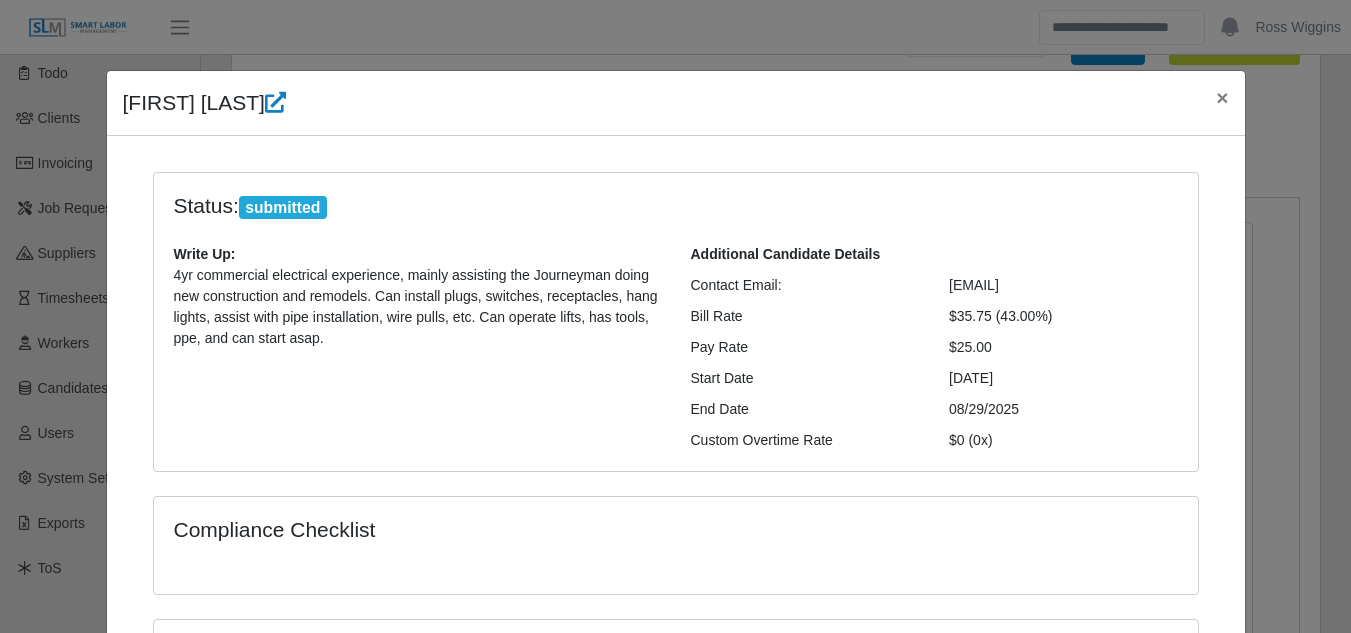 scroll, scrollTop: 336, scrollLeft: 0, axis: vertical 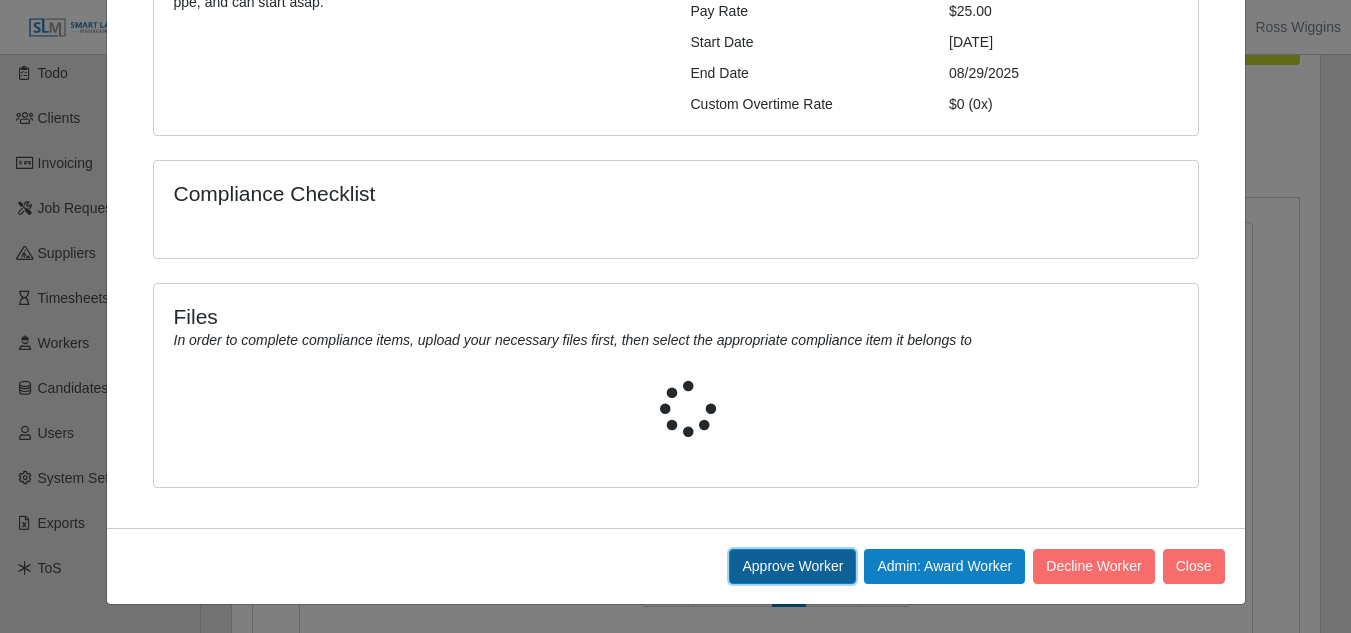 click on "Approve Worker" 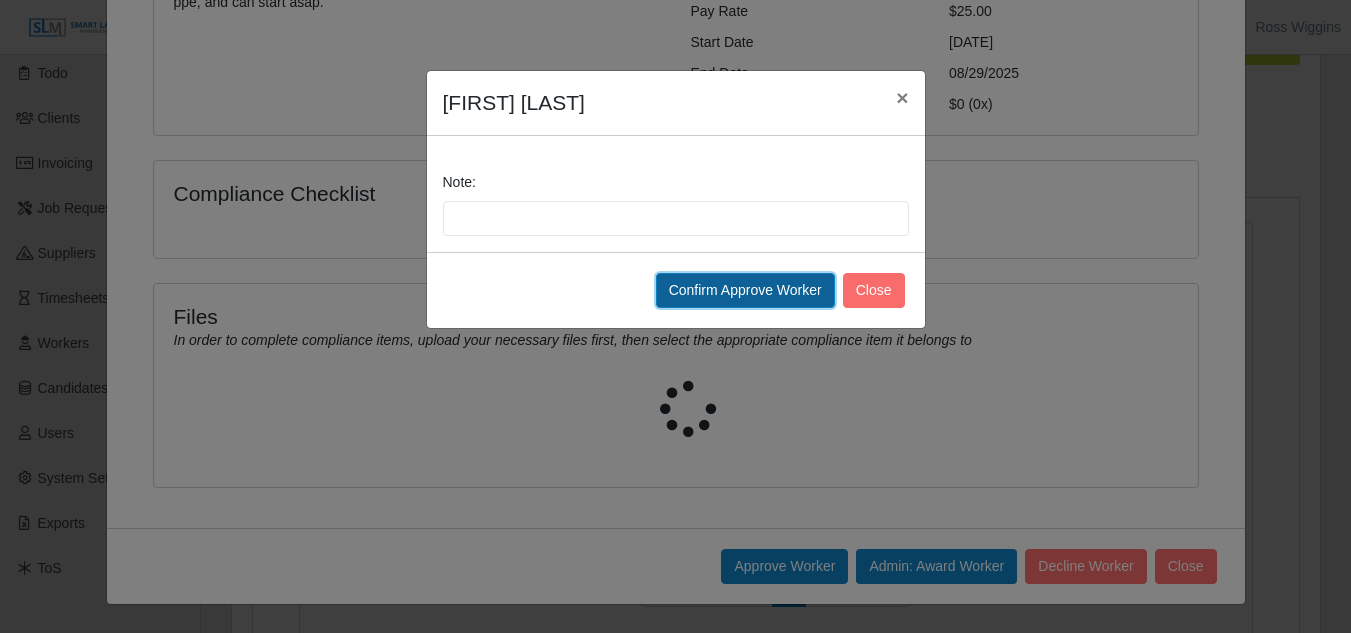 click on "Confirm Approve Worker" 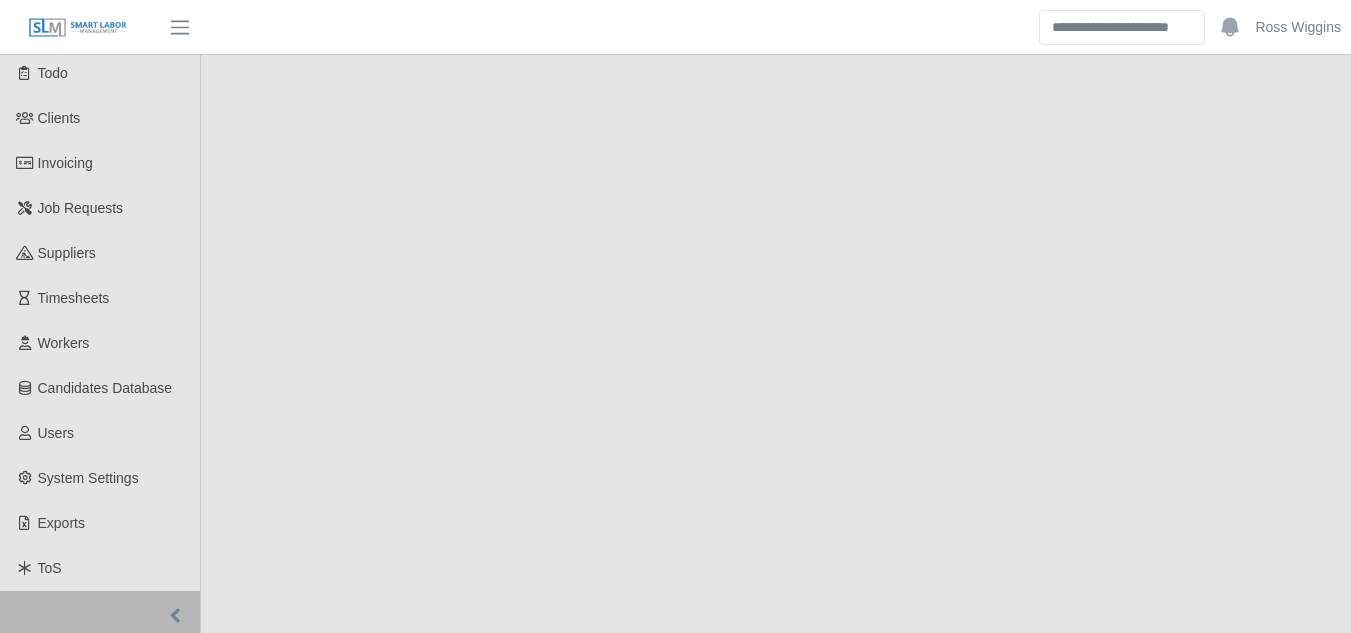 select on "****" 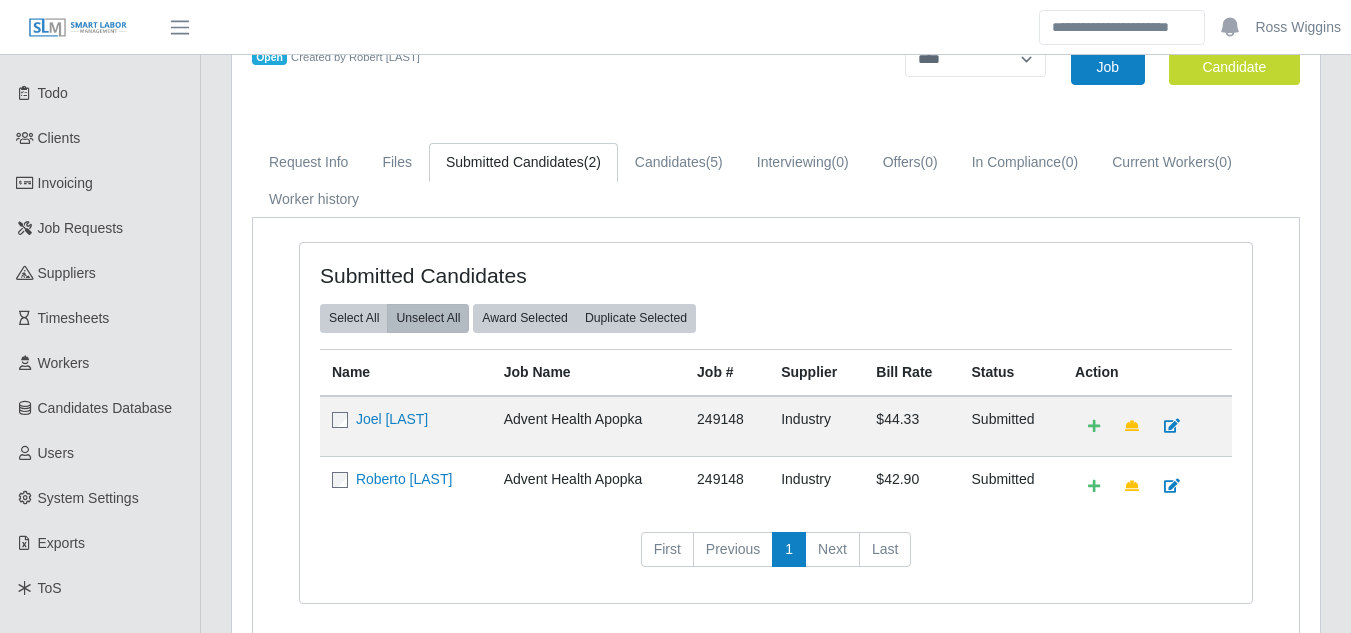 scroll, scrollTop: 187, scrollLeft: 0, axis: vertical 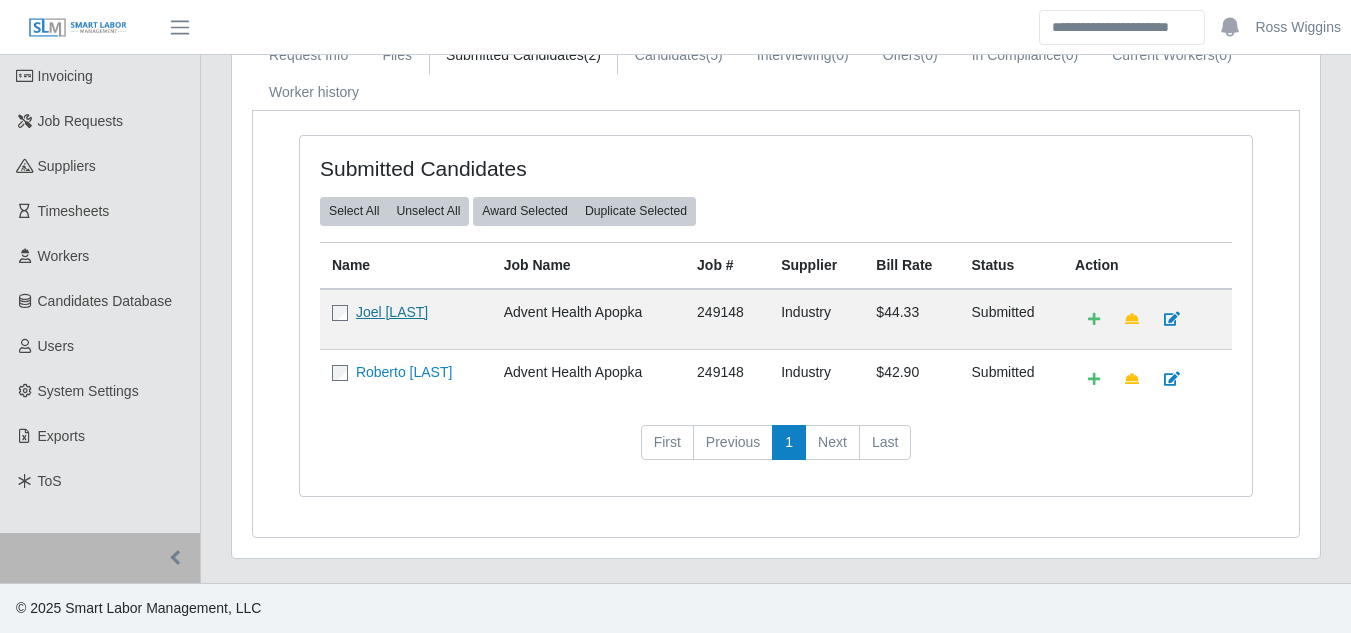 click on "Joel    Leal" at bounding box center [392, 312] 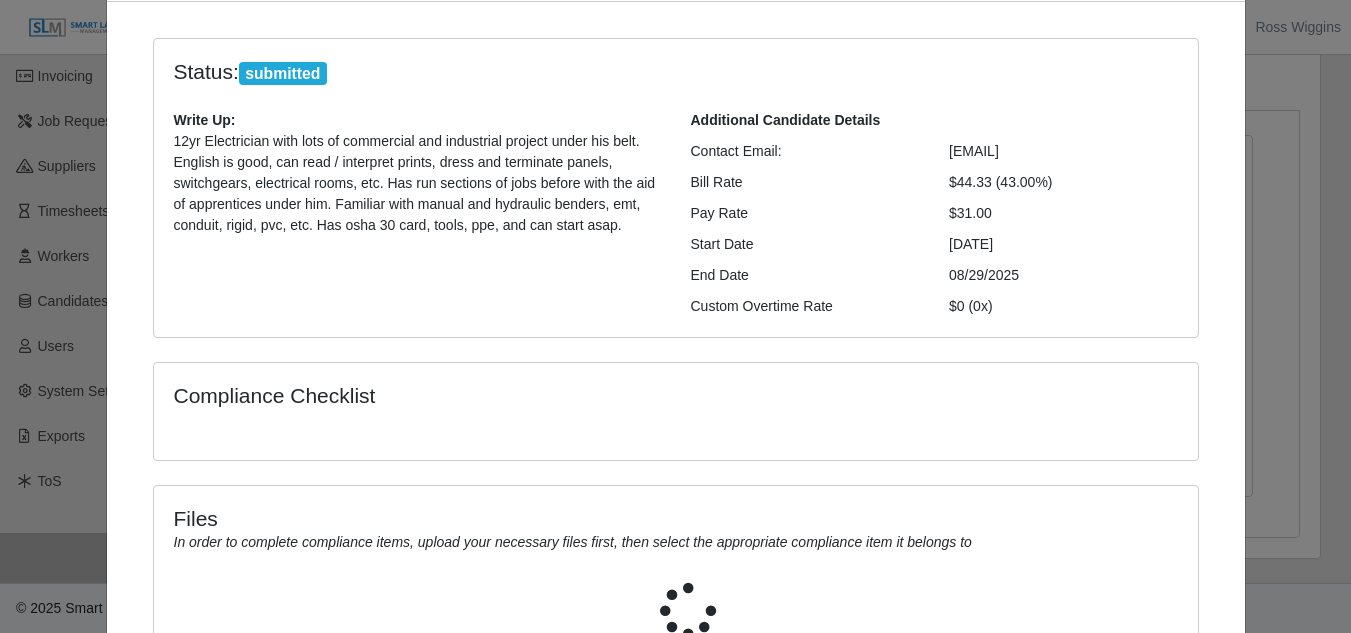 scroll, scrollTop: 336, scrollLeft: 0, axis: vertical 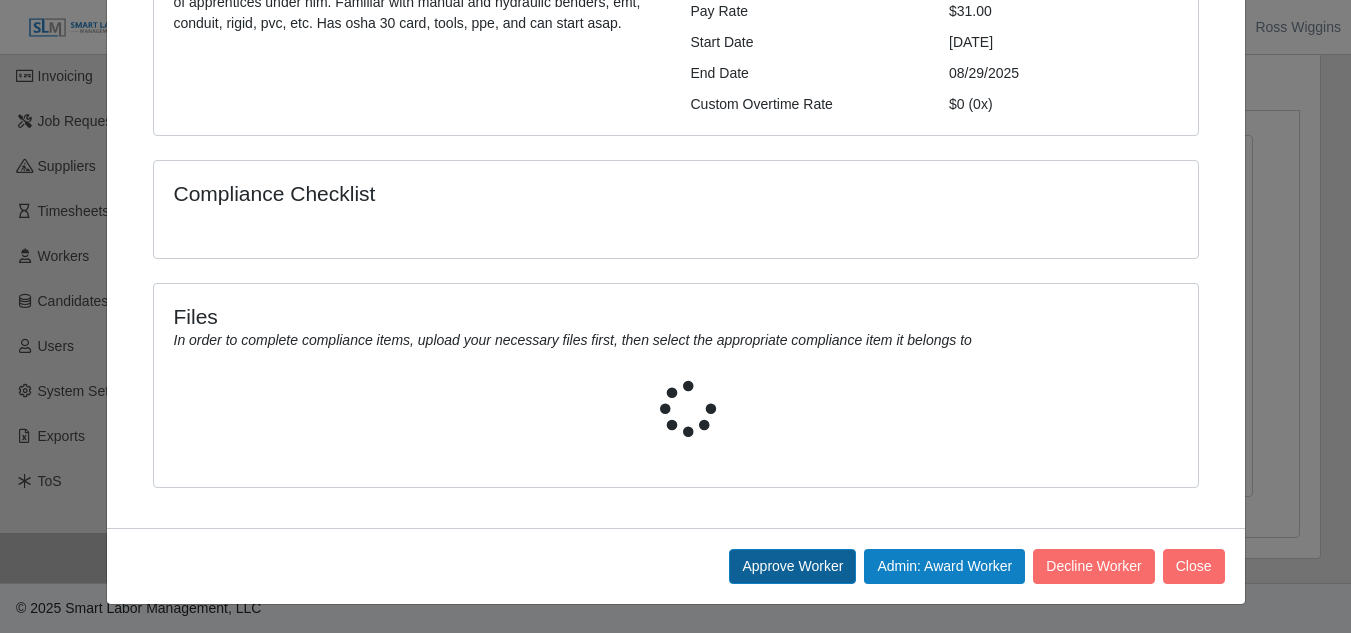 click on "Approve Worker" 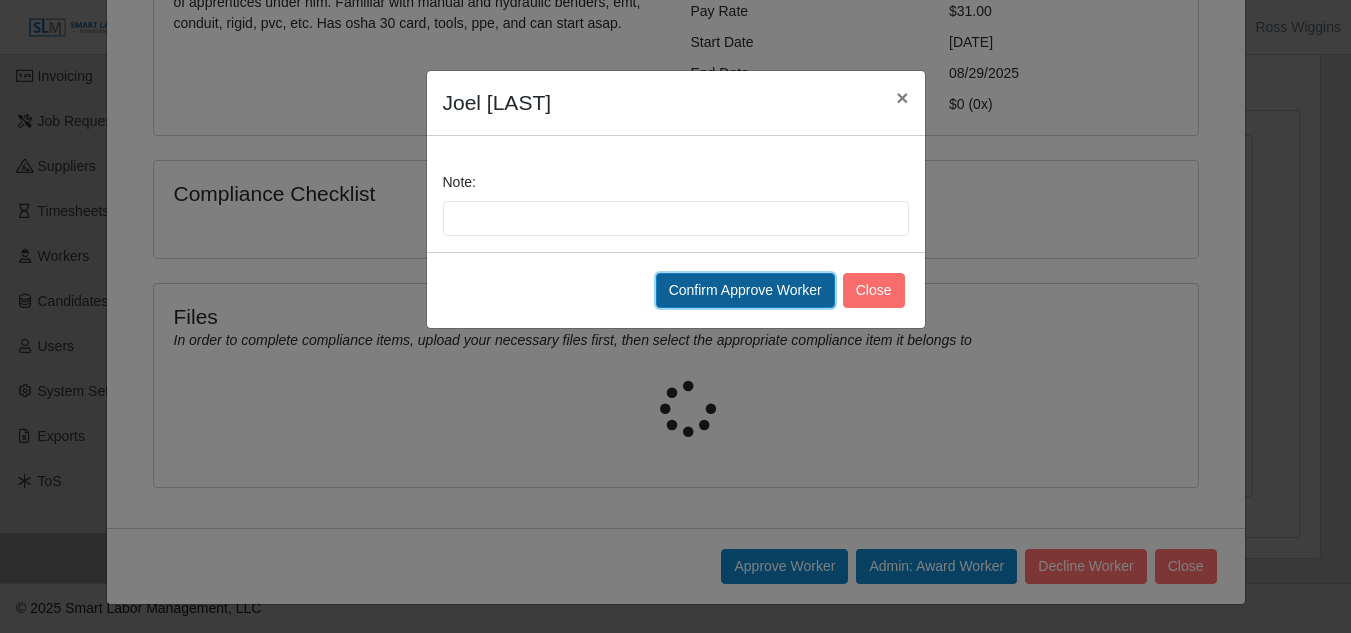 click on "Confirm Approve Worker" 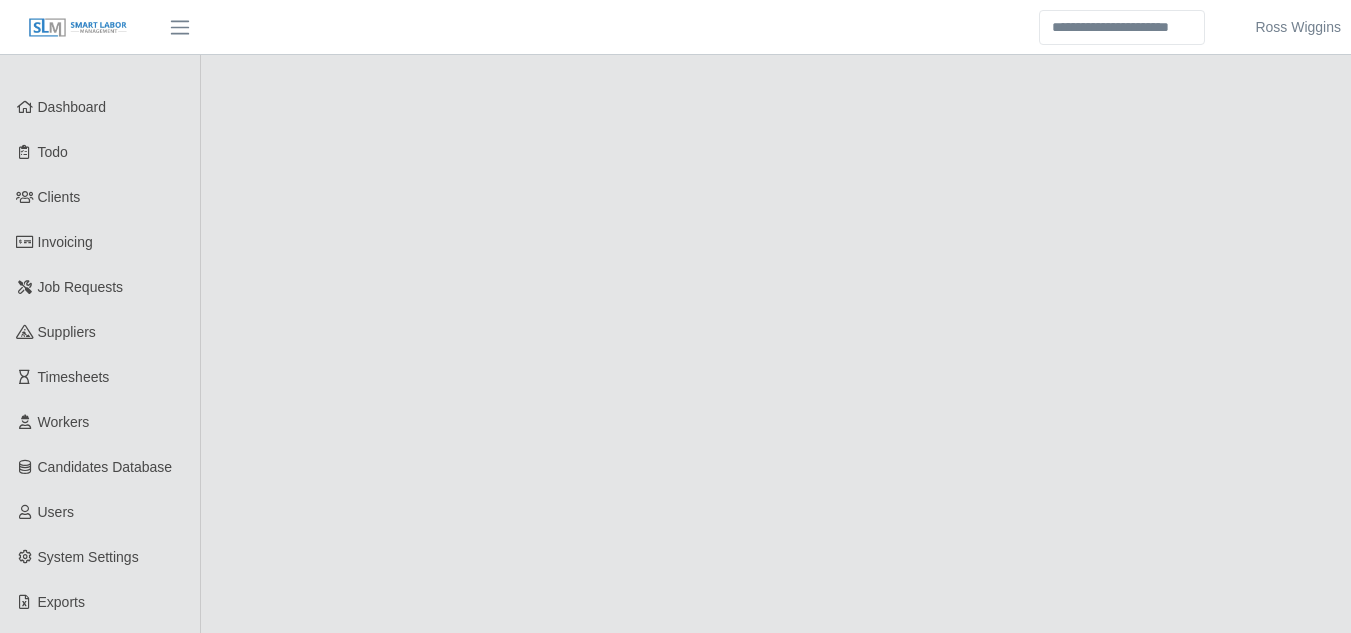 scroll, scrollTop: 158, scrollLeft: 0, axis: vertical 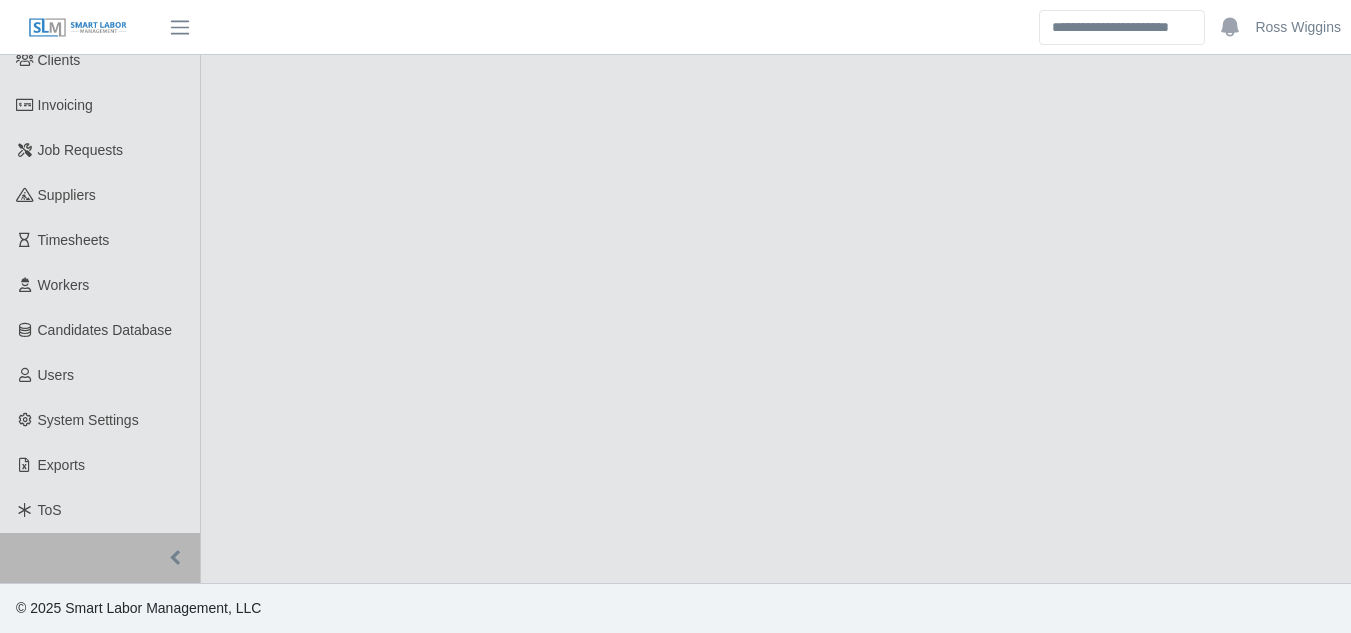 select on "****" 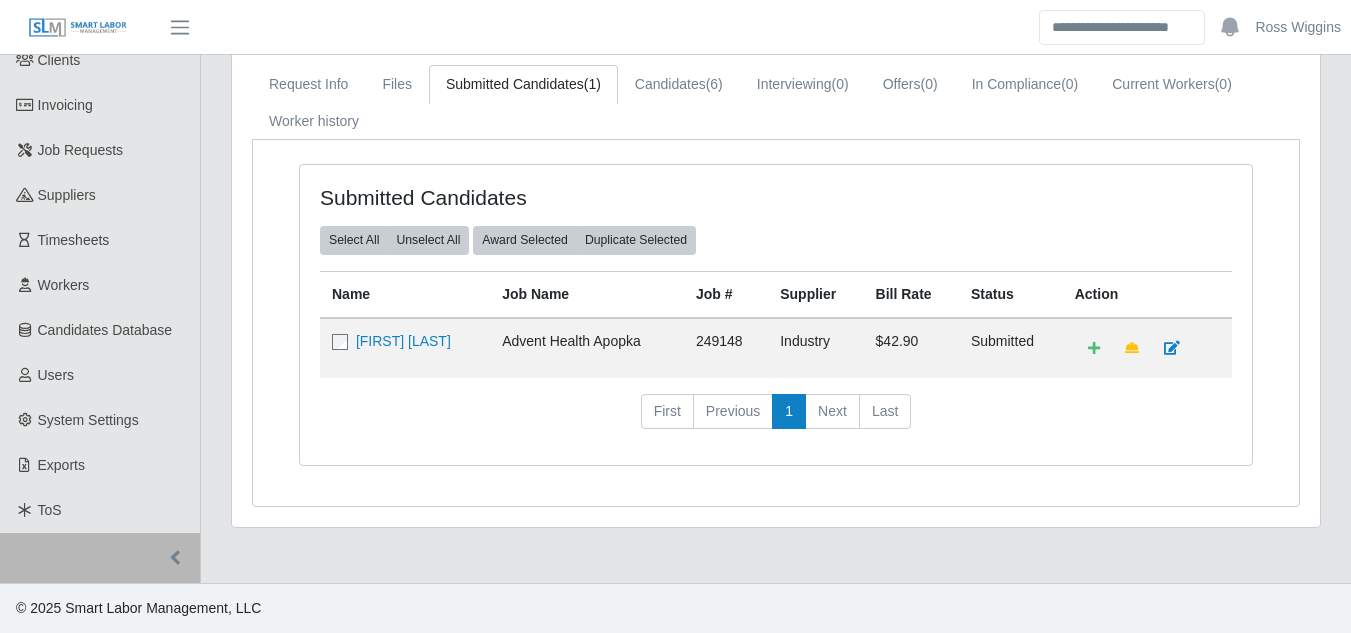 scroll, scrollTop: 0, scrollLeft: 0, axis: both 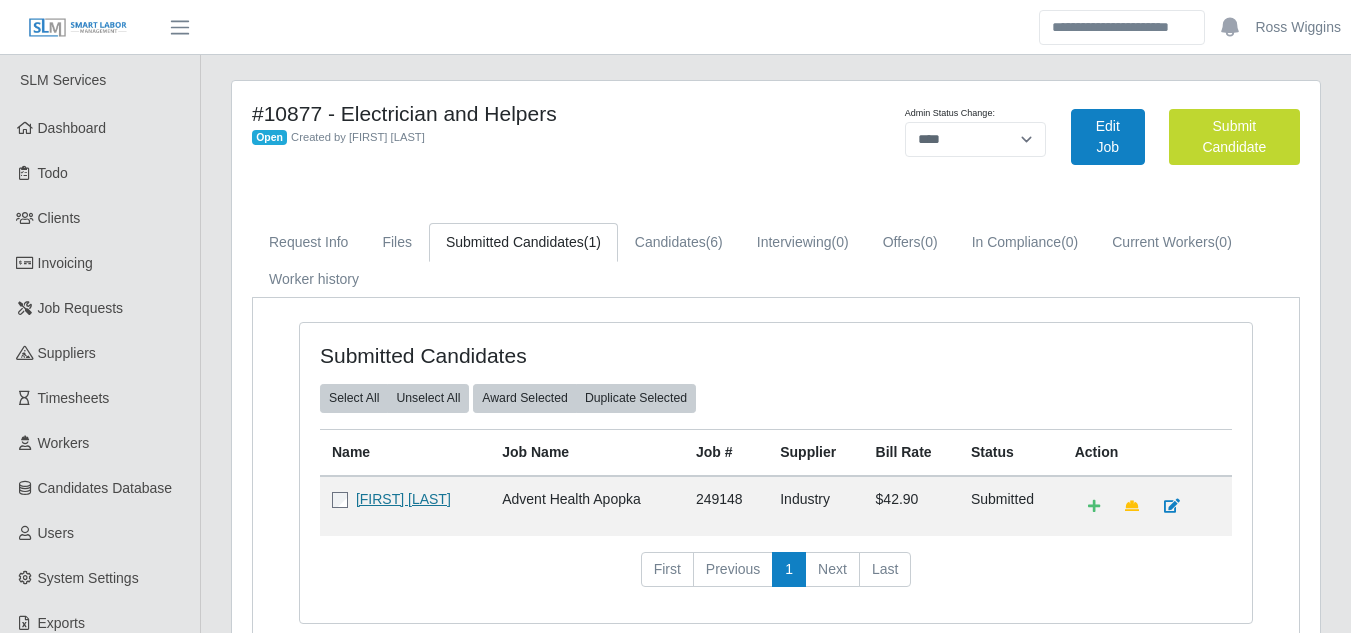 click on "[FIRST]    [LAST]" at bounding box center [403, 499] 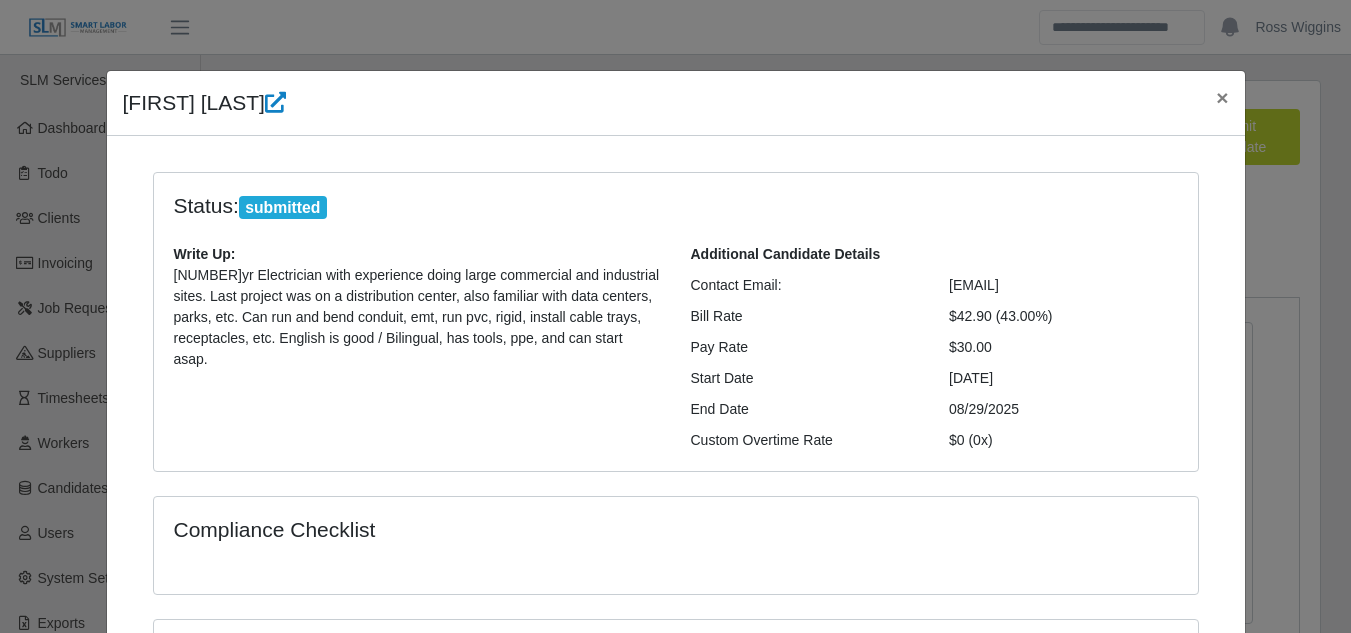 scroll, scrollTop: 336, scrollLeft: 0, axis: vertical 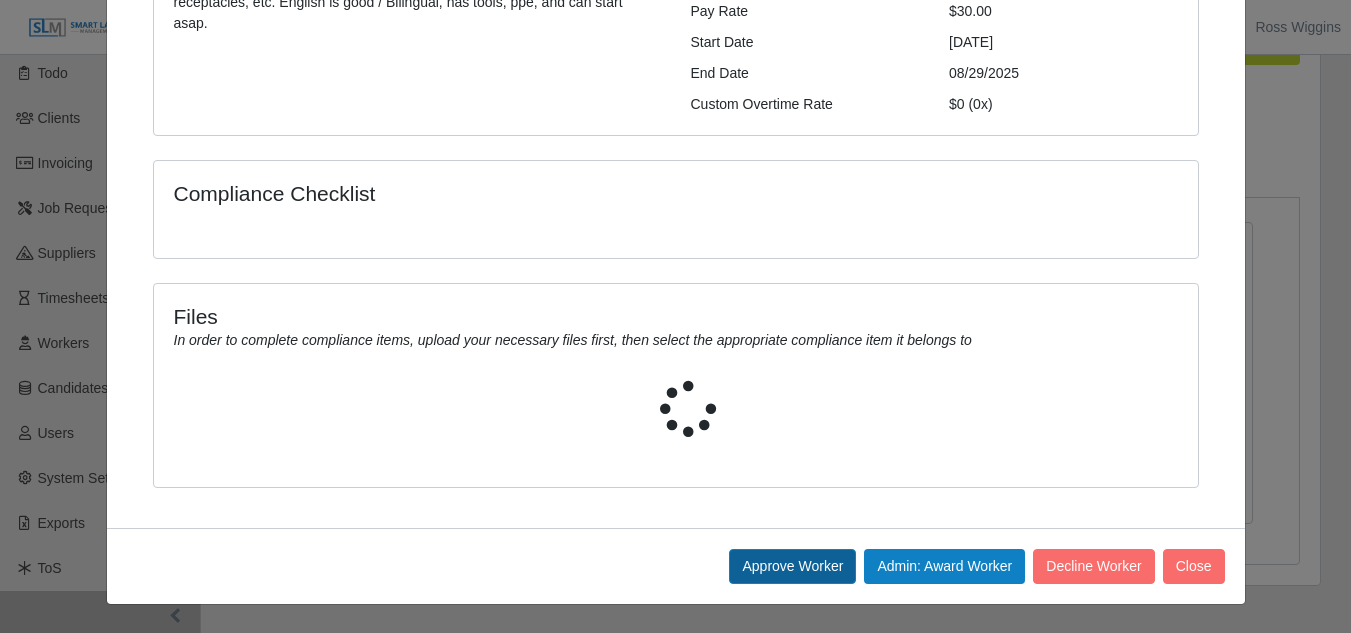 click on "Approve Worker" 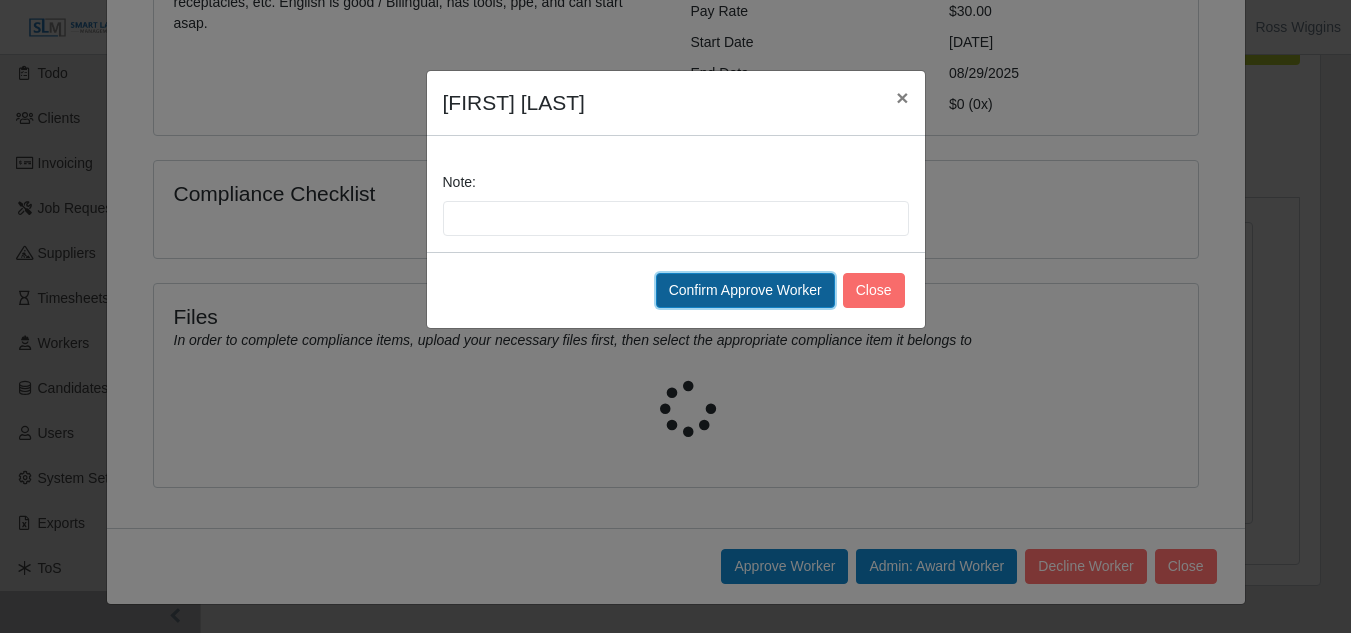 click on "Confirm Approve Worker" 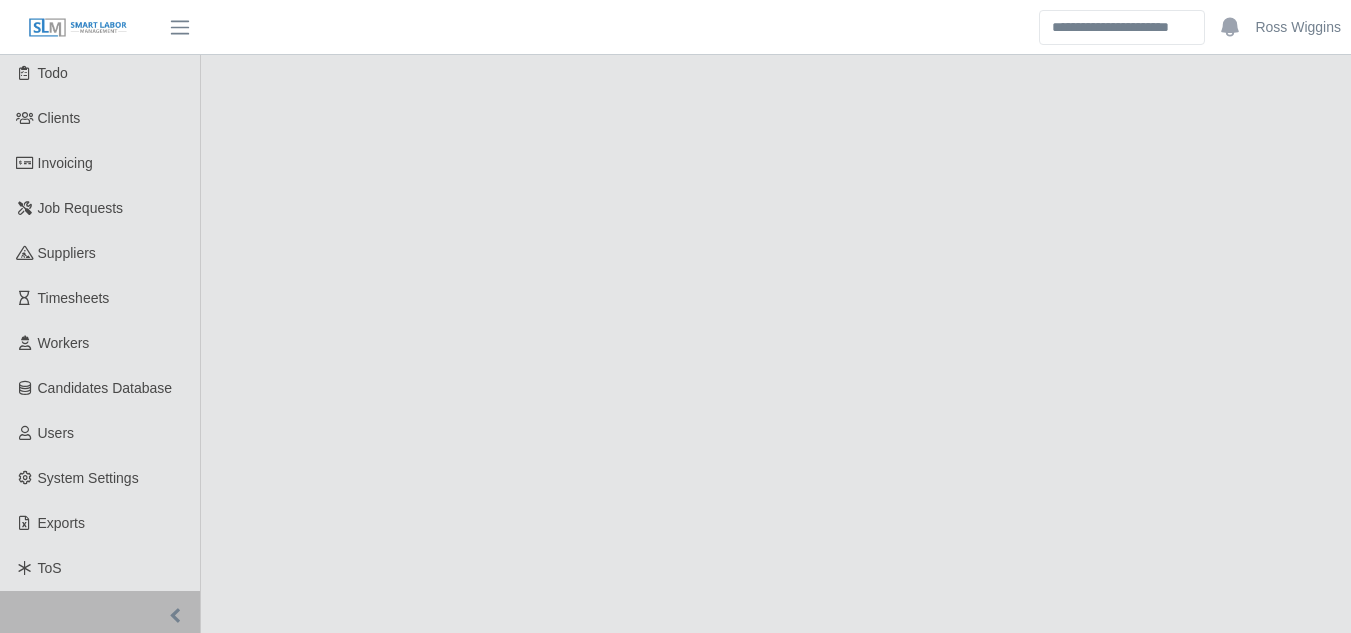 select on "****" 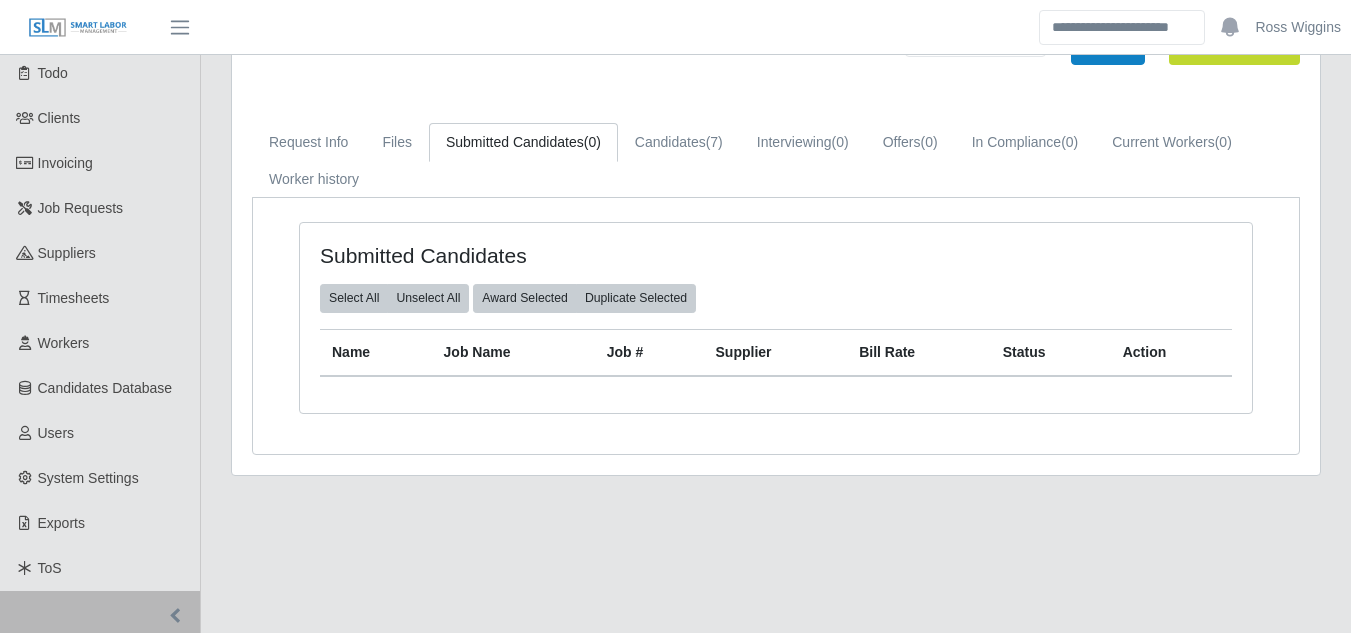 scroll, scrollTop: 0, scrollLeft: 0, axis: both 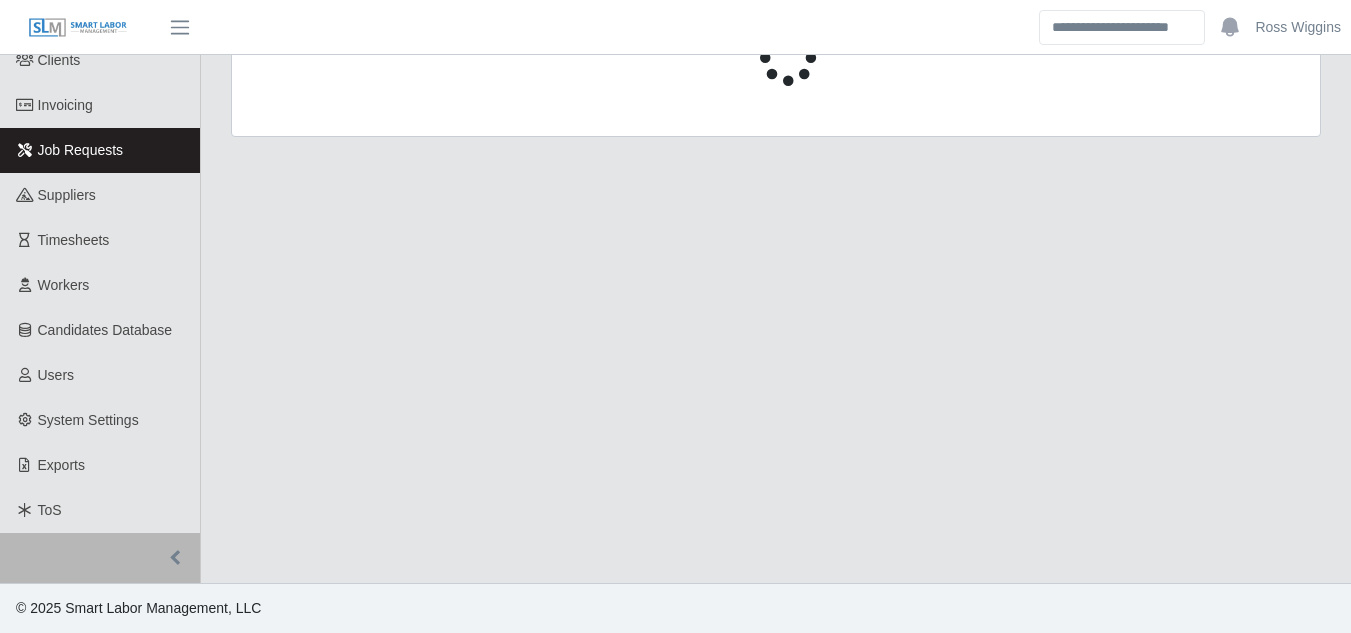 select on "****" 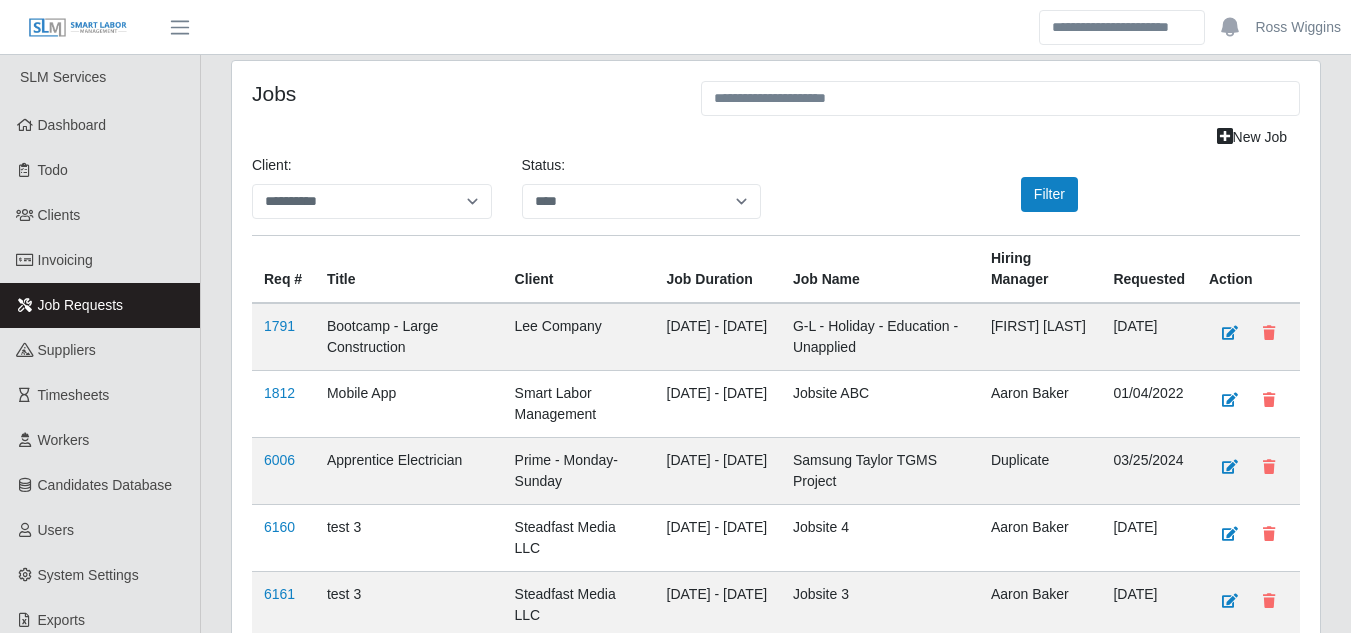 scroll, scrollTop: 0, scrollLeft: 0, axis: both 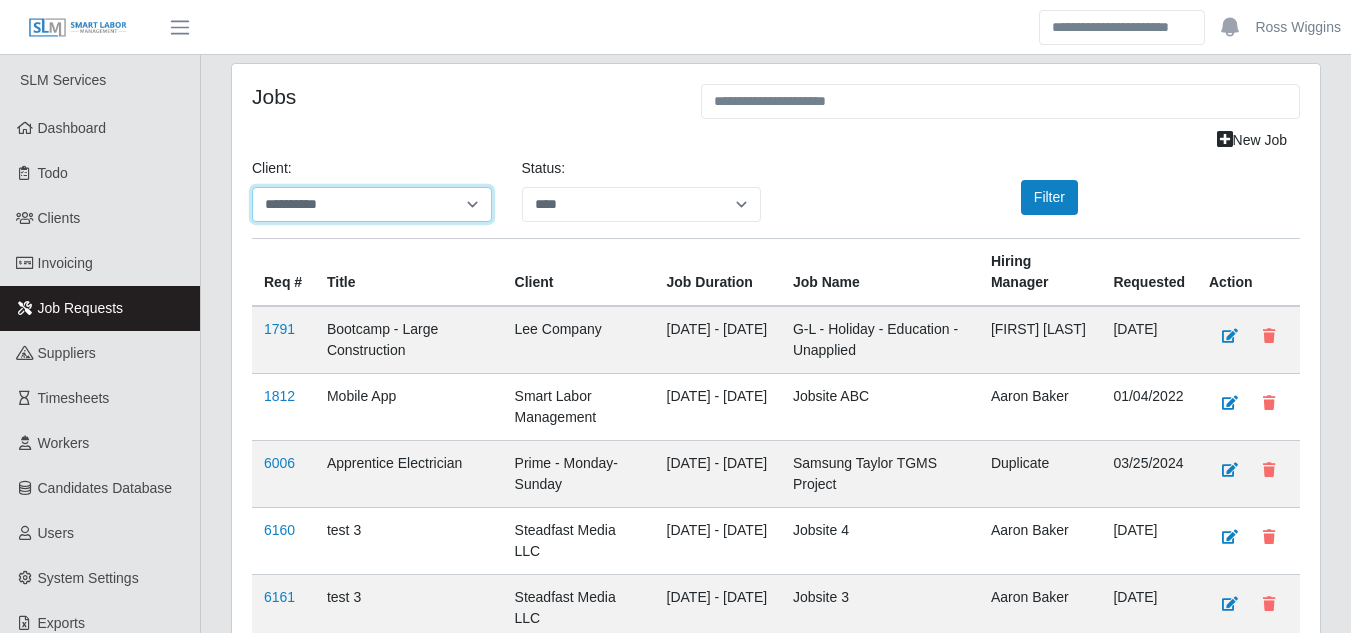 click on "**********" at bounding box center (372, 204) 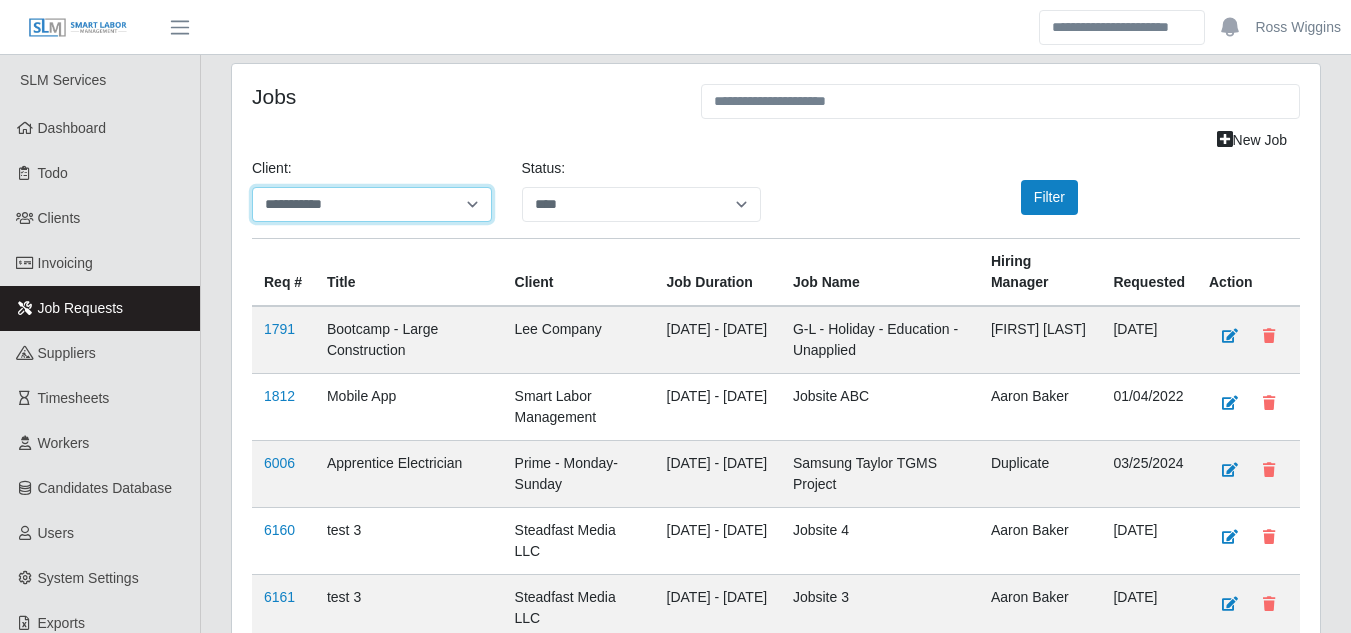 click on "**********" at bounding box center [372, 204] 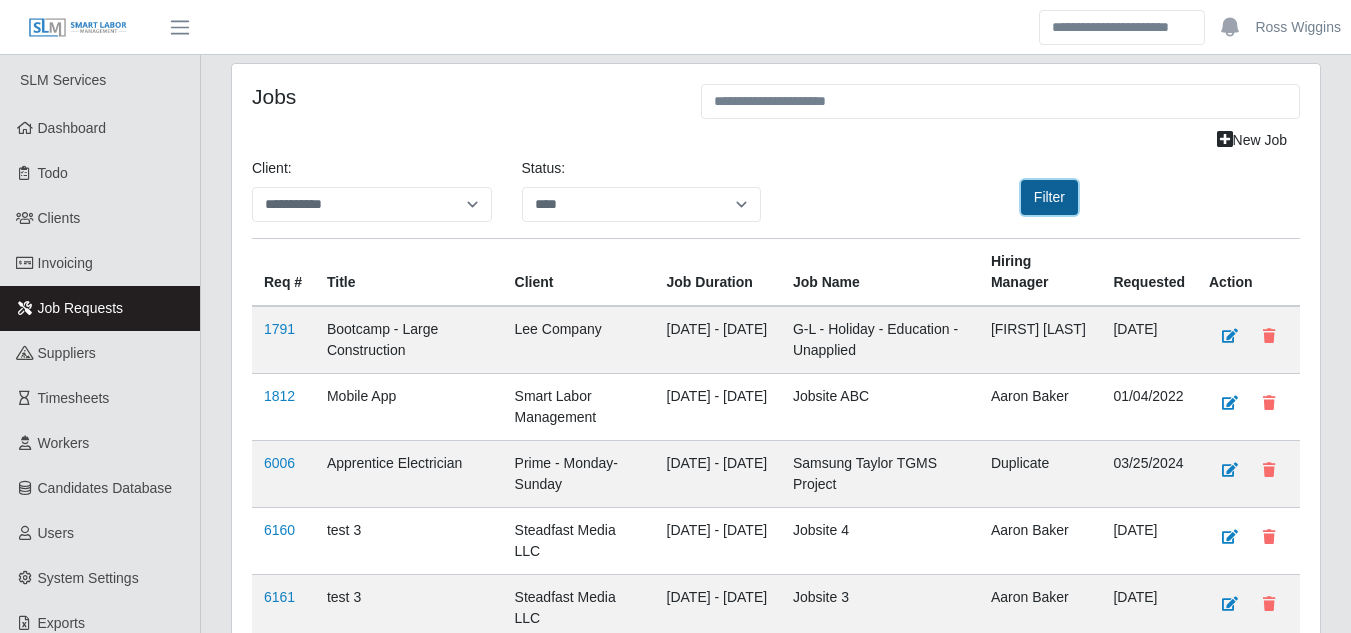 click on "Filter" at bounding box center (1049, 197) 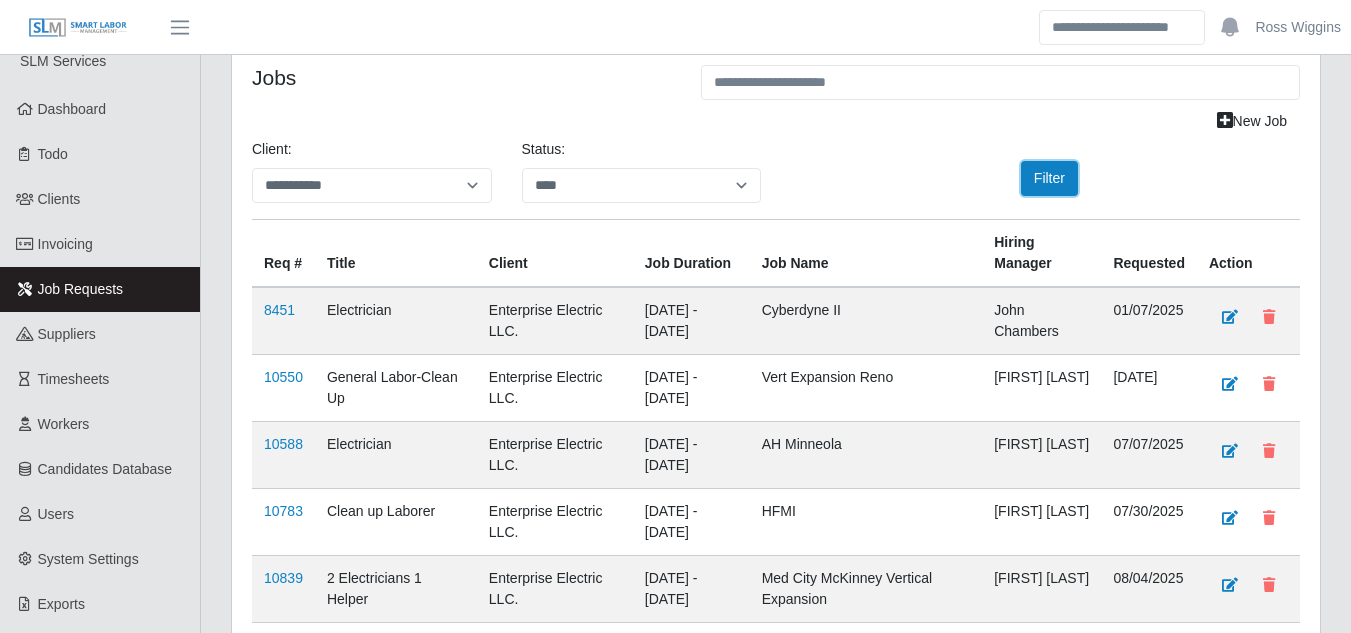 scroll, scrollTop: 305, scrollLeft: 0, axis: vertical 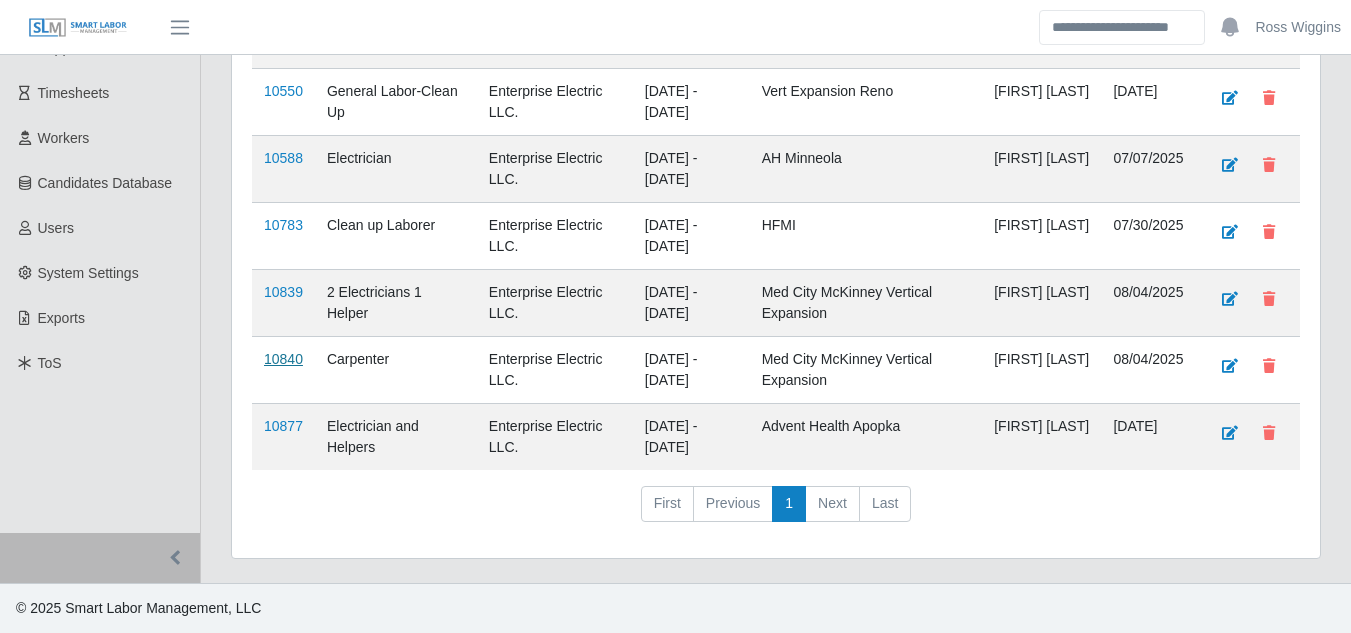 click on "10840" at bounding box center (283, 359) 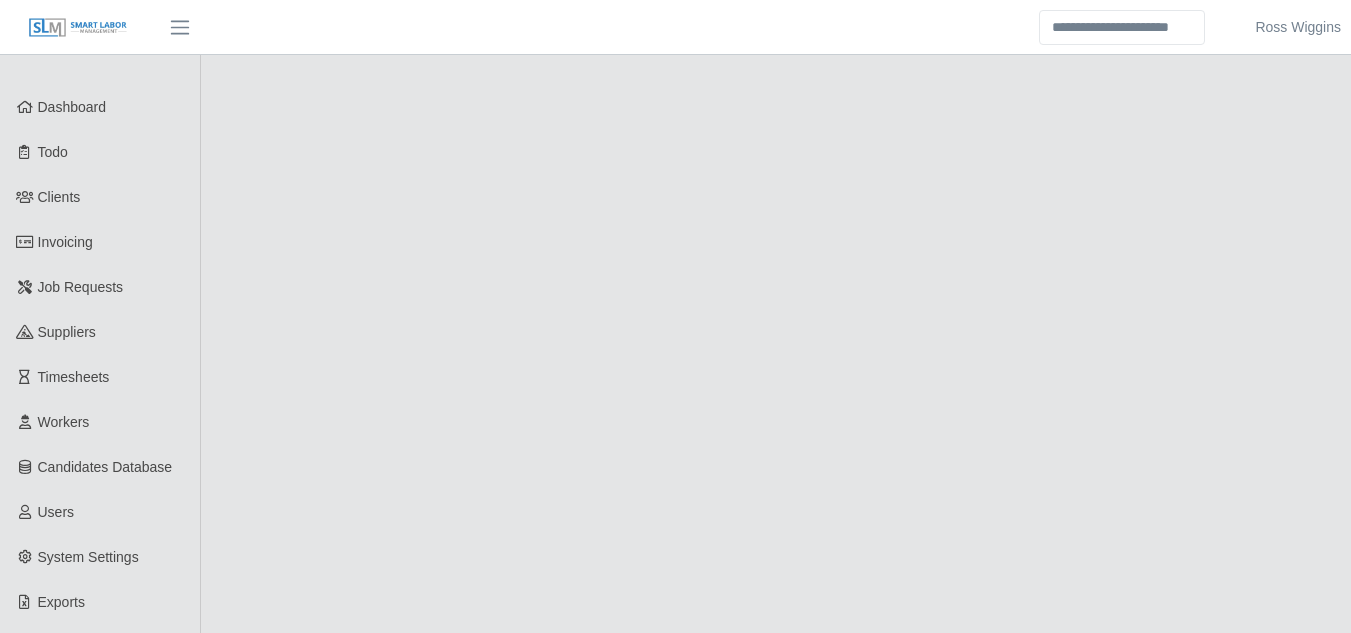scroll, scrollTop: 0, scrollLeft: 0, axis: both 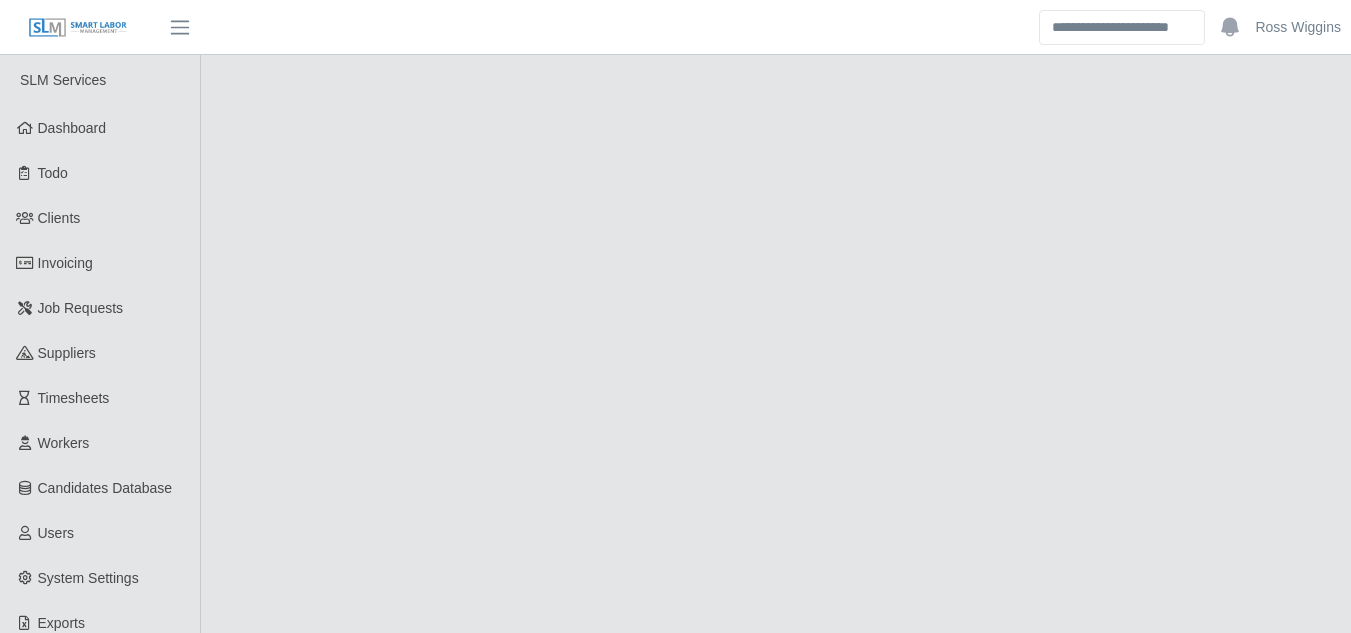 select on "****" 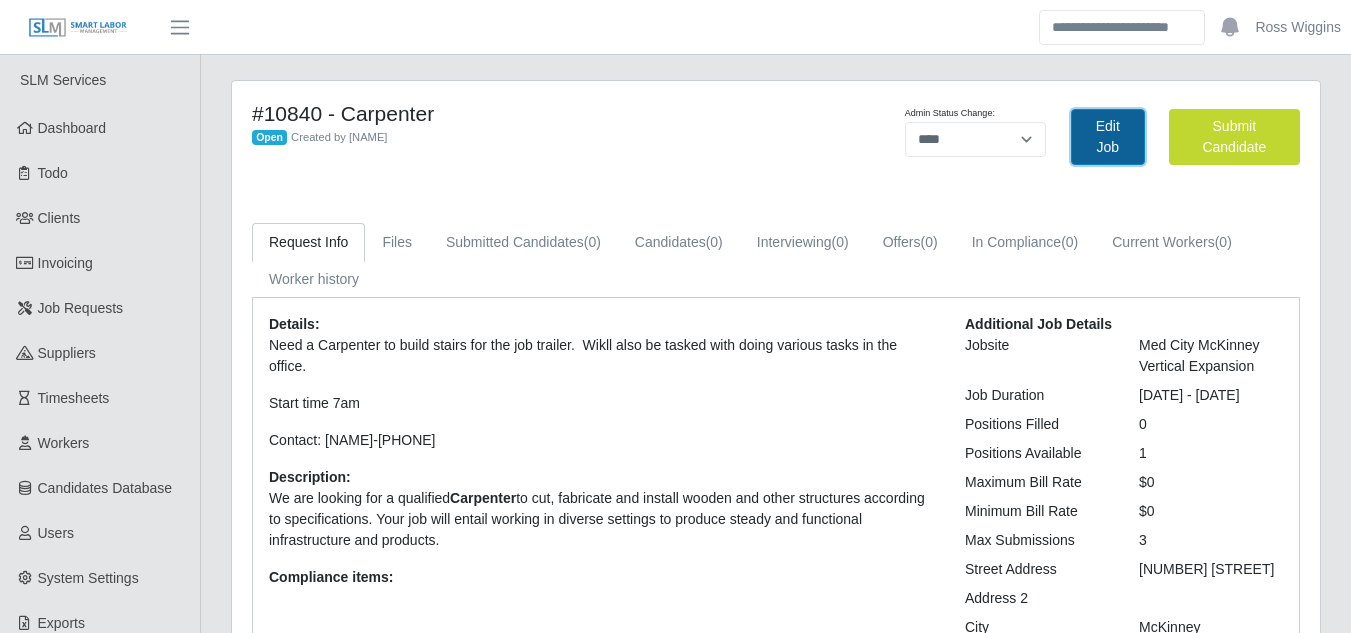click on "Edit Job" at bounding box center [1108, 137] 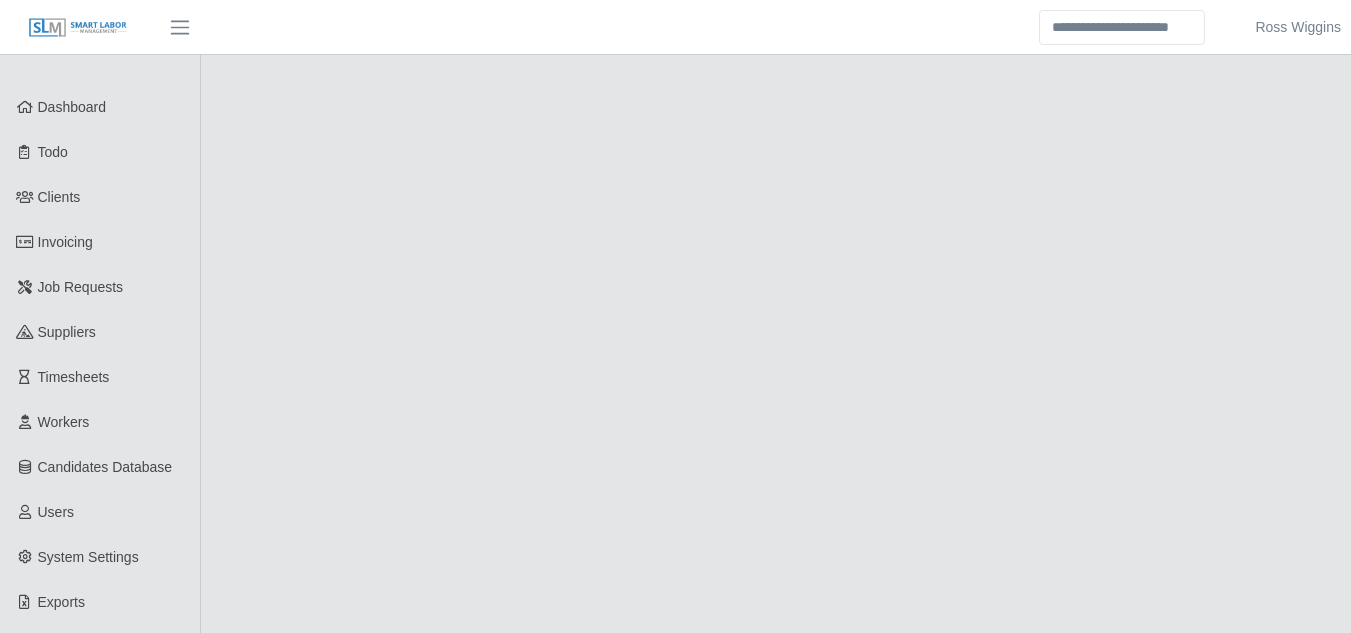 scroll, scrollTop: 0, scrollLeft: 0, axis: both 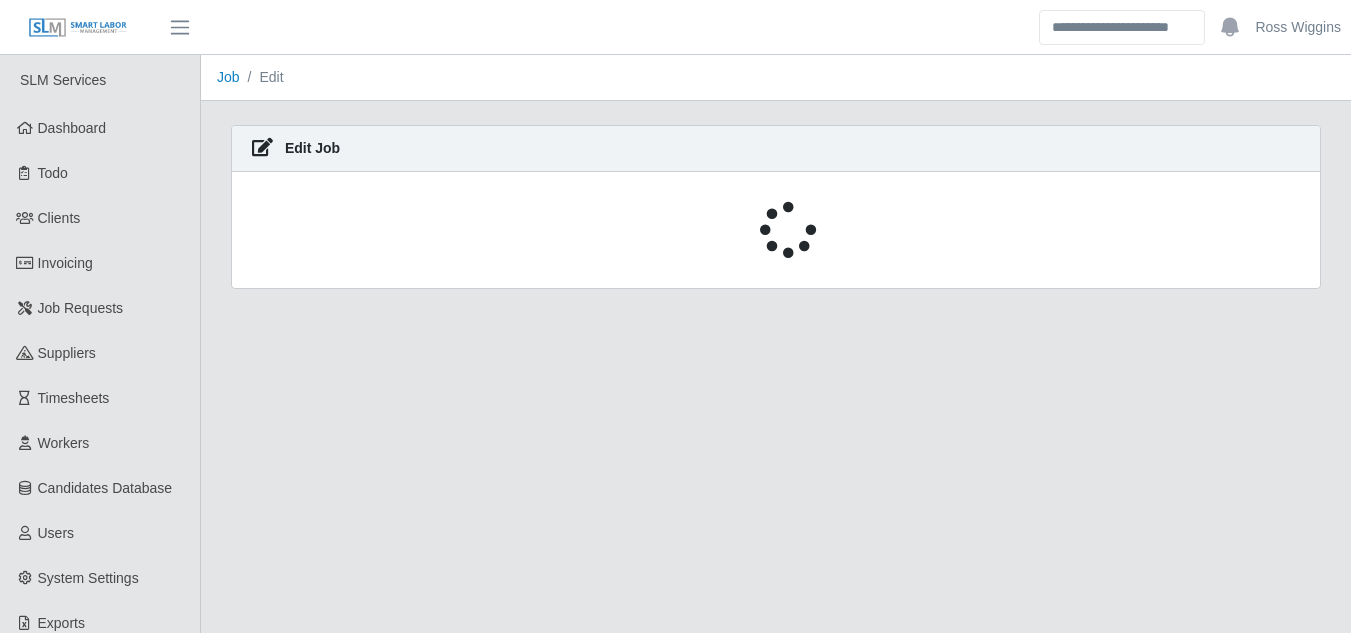 select on "****" 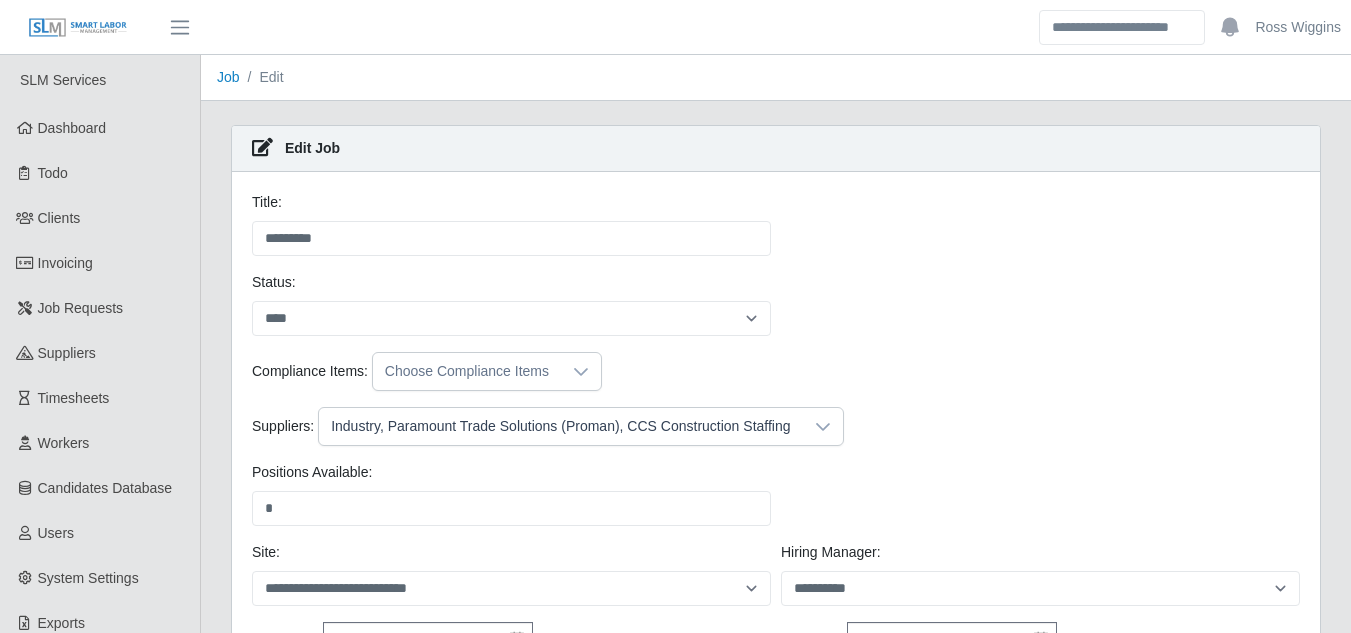 scroll, scrollTop: 0, scrollLeft: 0, axis: both 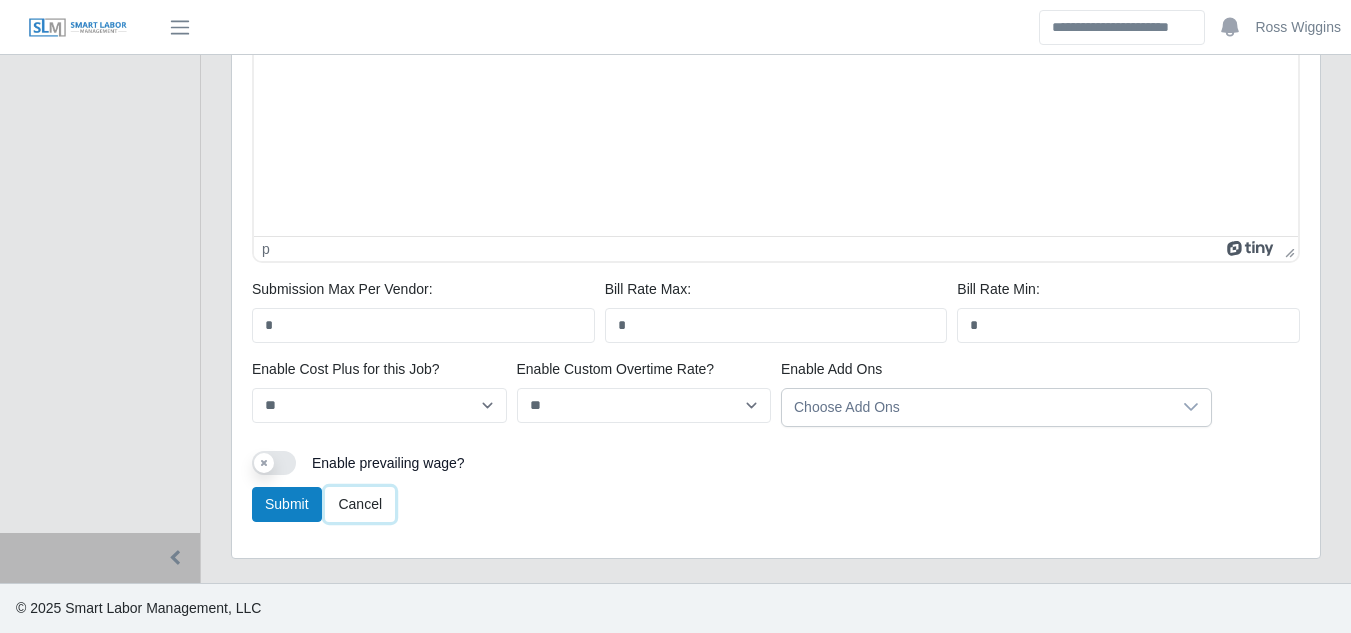 click on "Cancel" at bounding box center (360, 504) 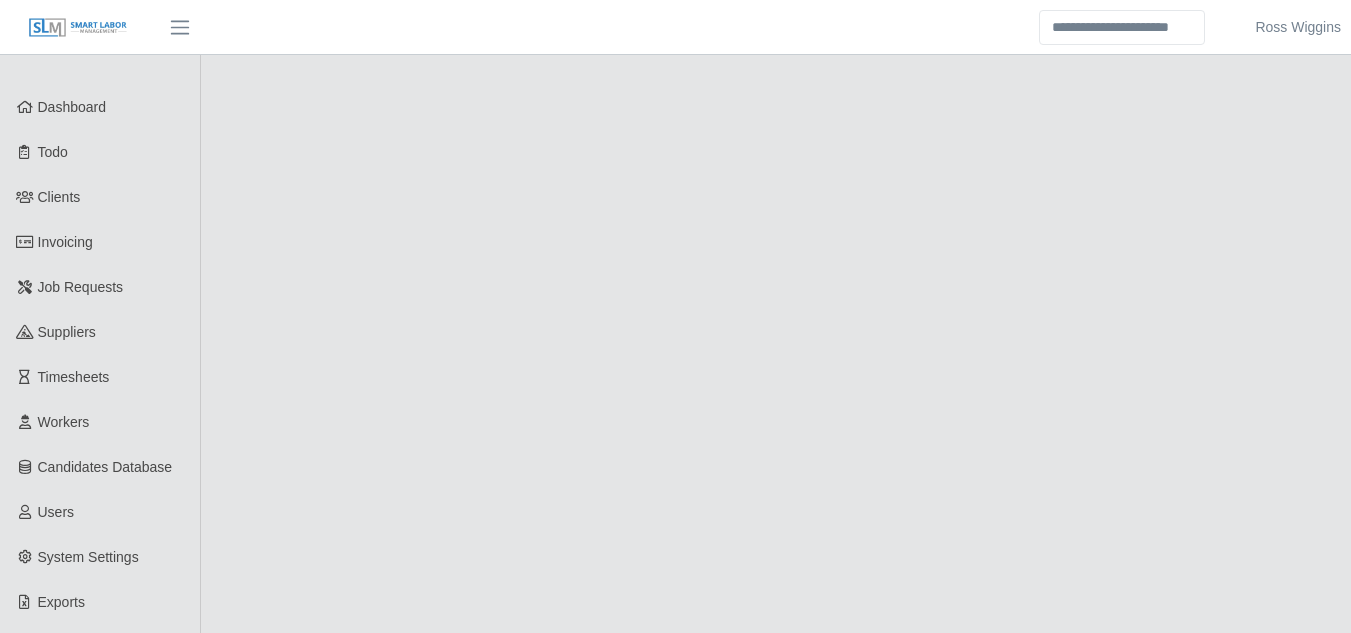 scroll, scrollTop: 0, scrollLeft: 0, axis: both 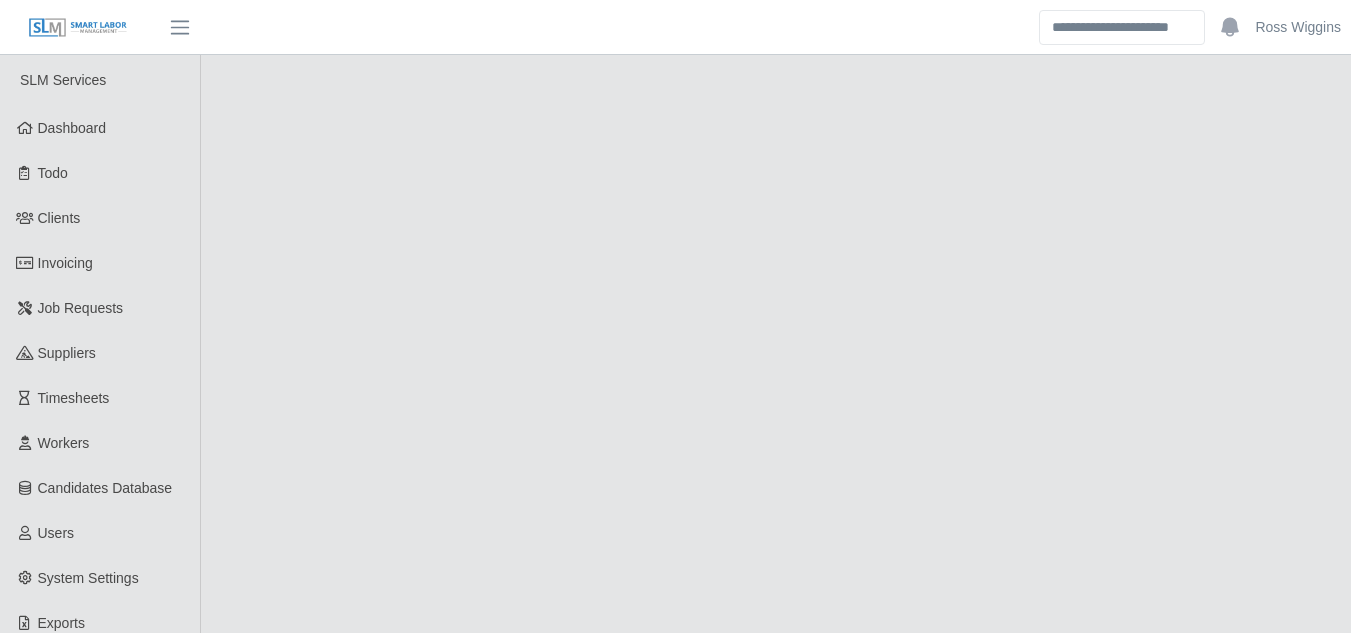 select on "****" 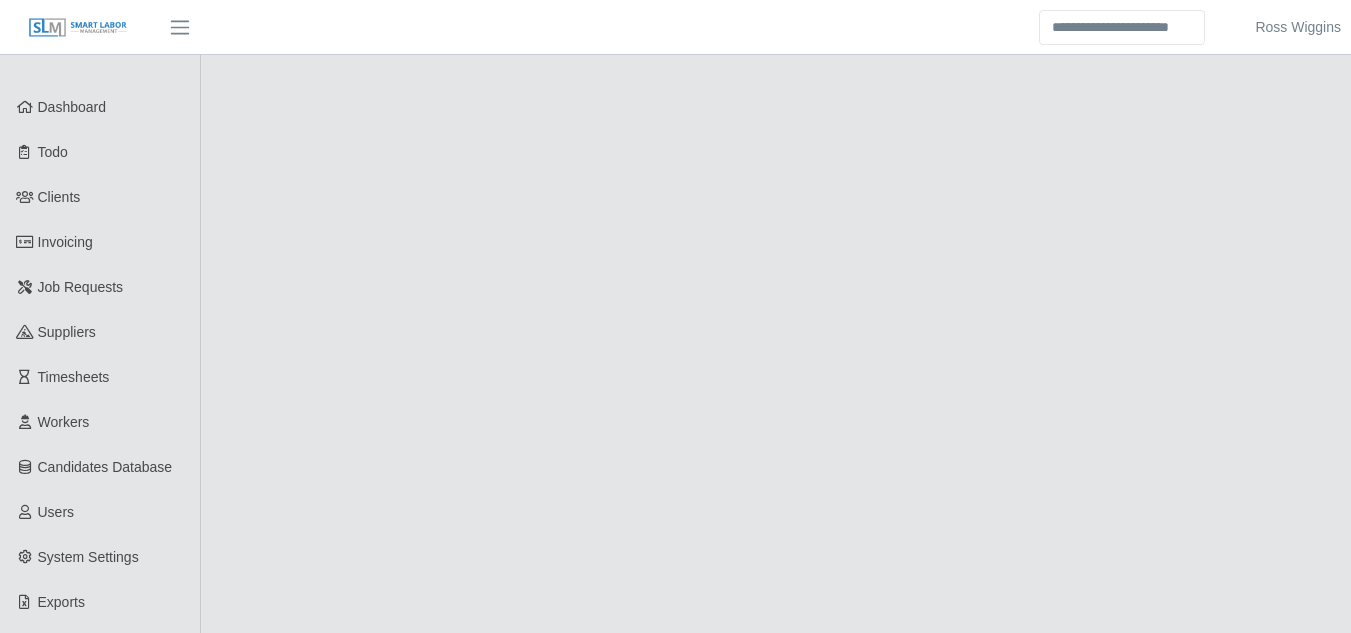 scroll, scrollTop: 158, scrollLeft: 0, axis: vertical 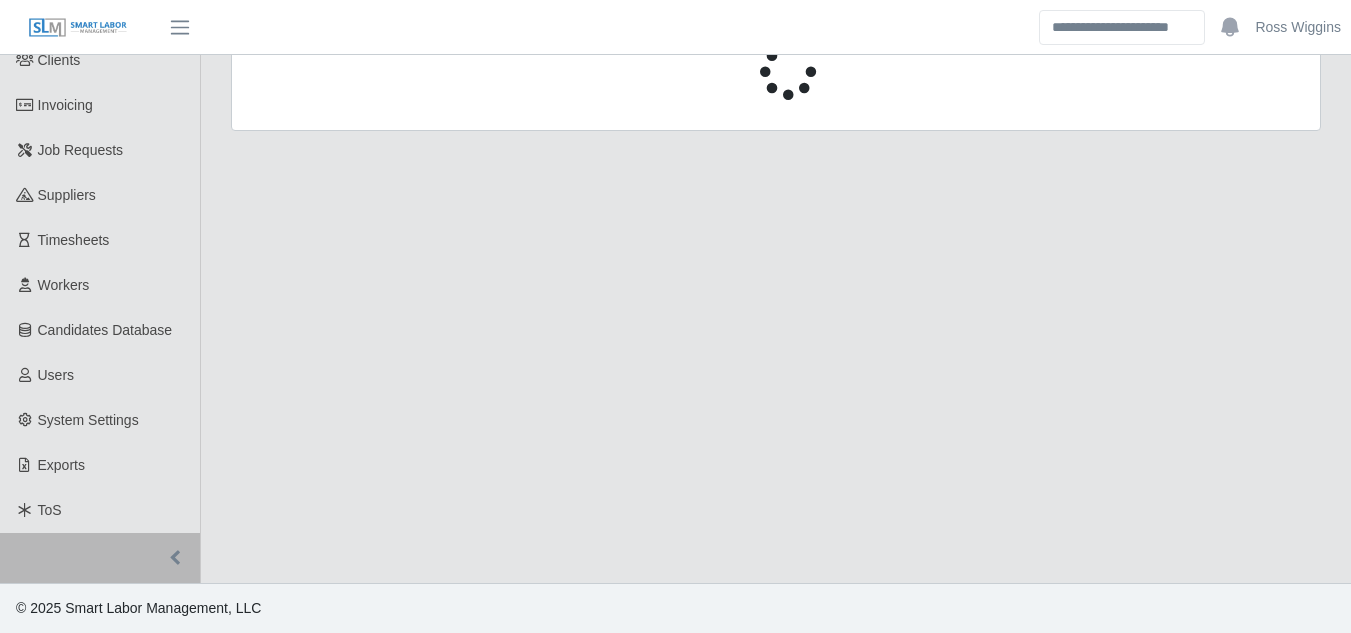 select on "****" 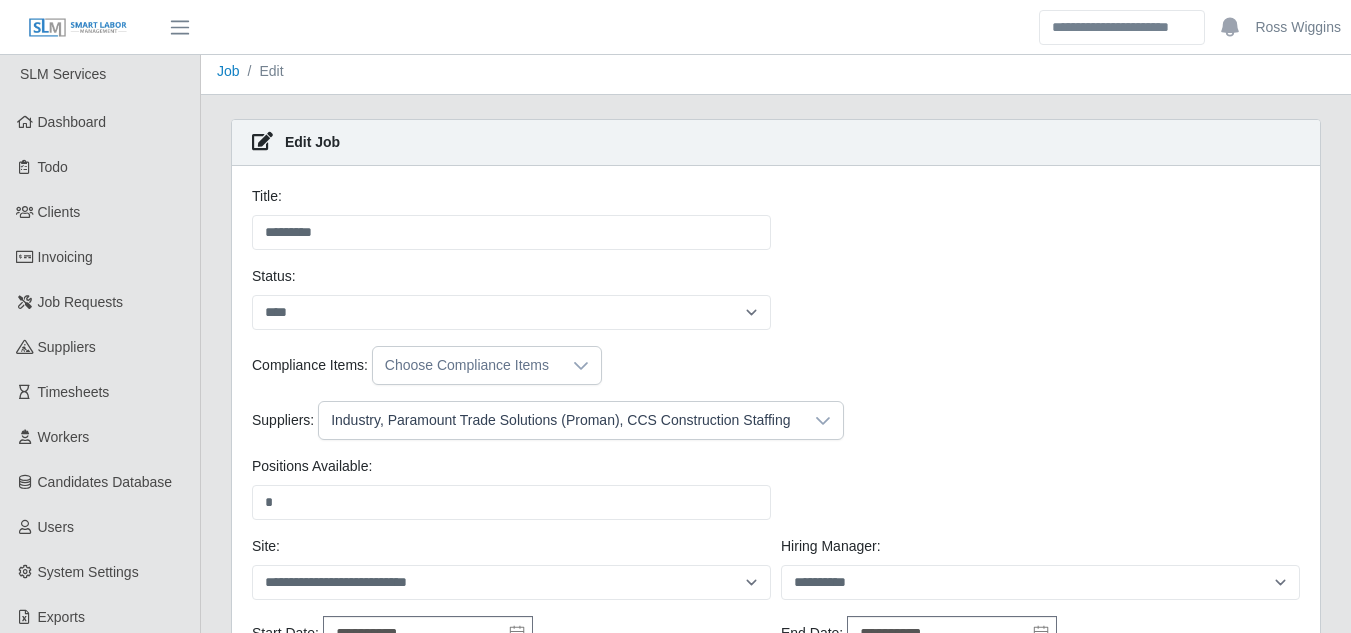 scroll, scrollTop: 0, scrollLeft: 0, axis: both 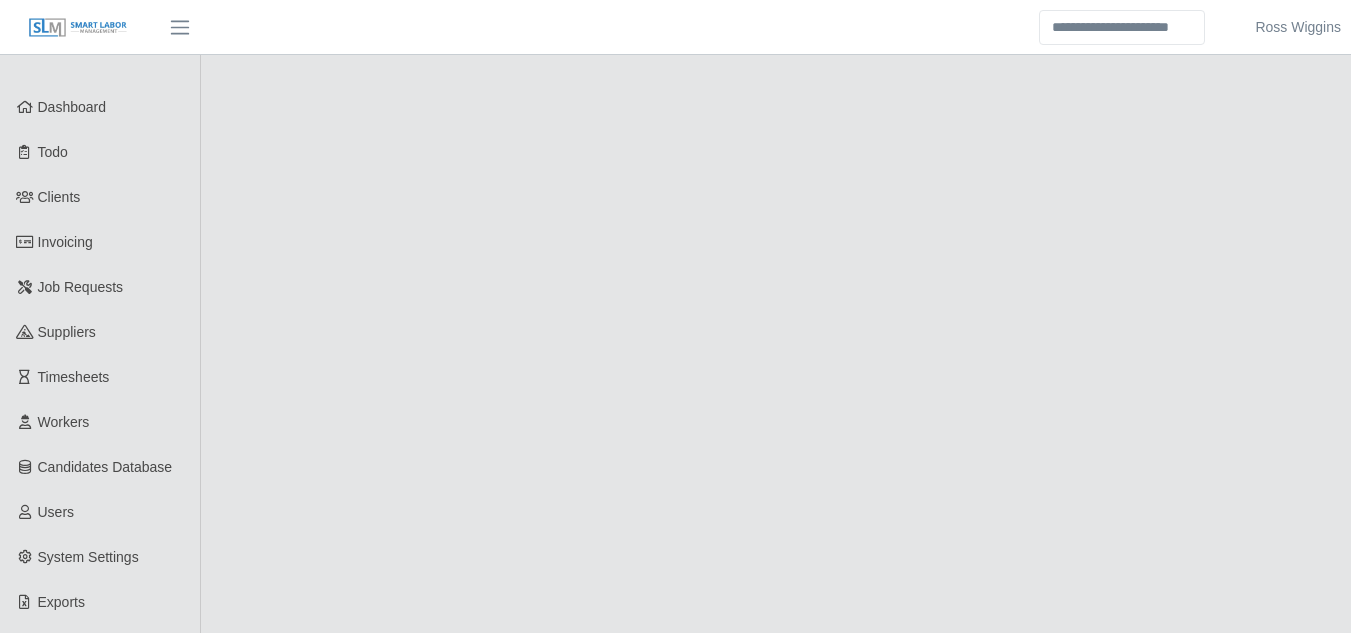 select on "****" 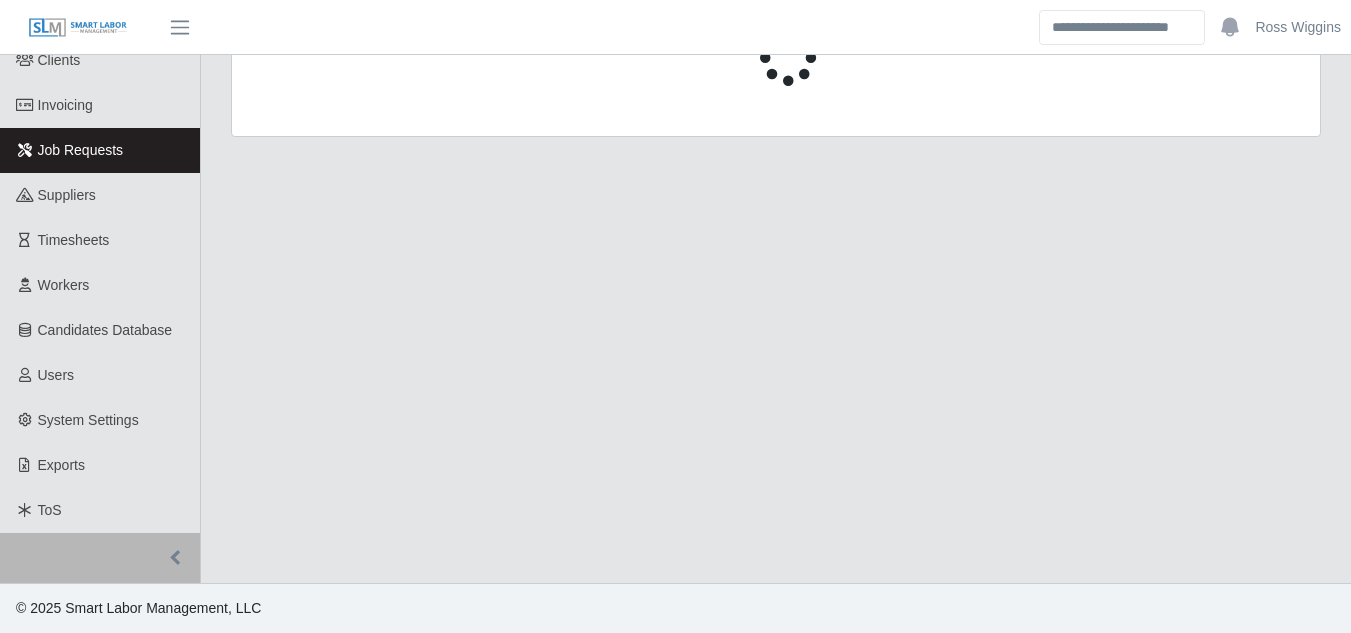 select on "****" 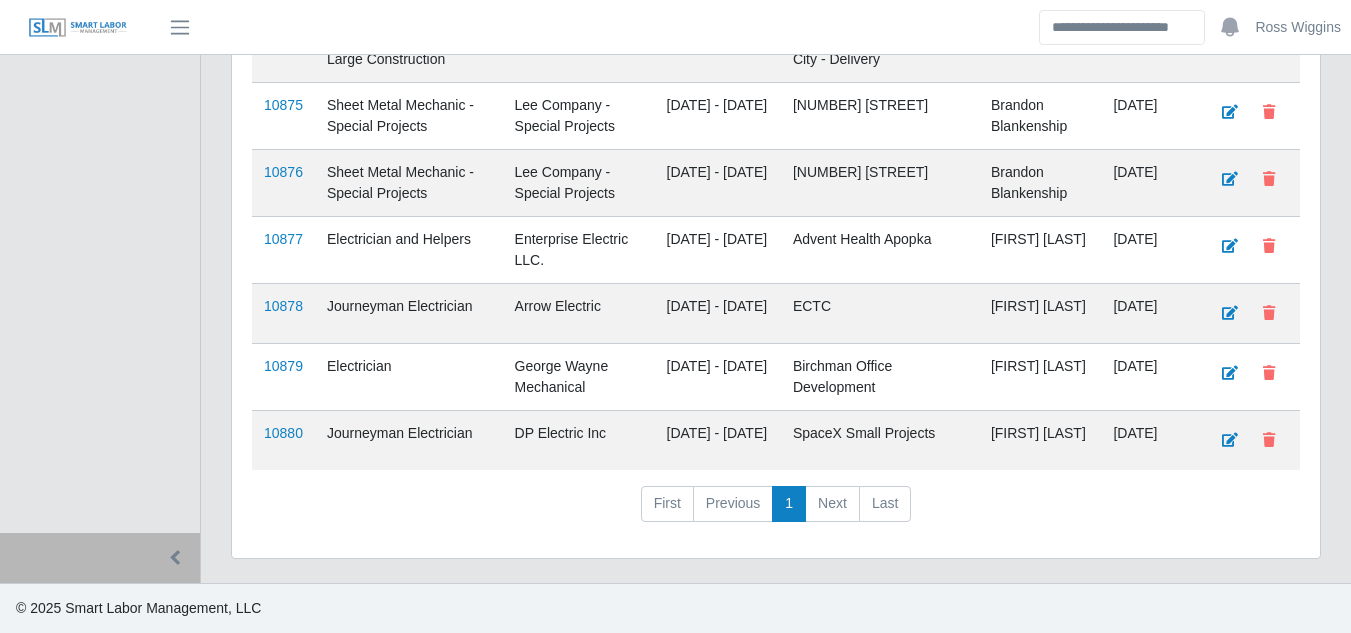 scroll, scrollTop: 0, scrollLeft: 0, axis: both 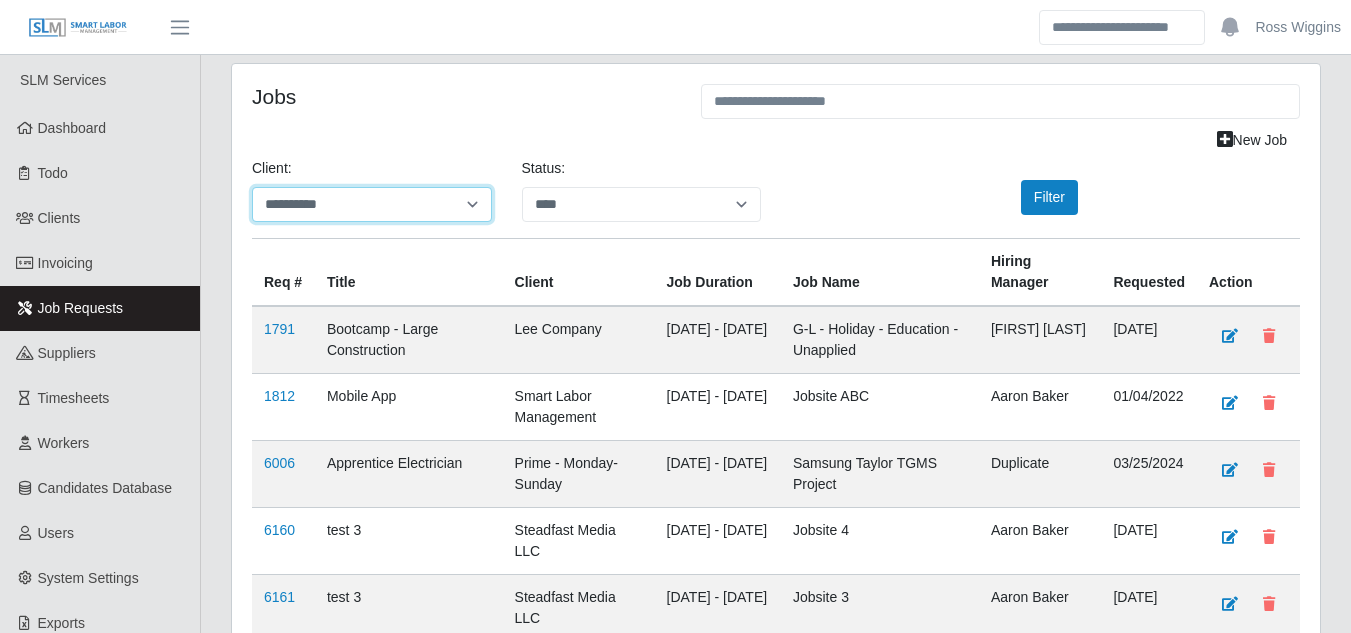 click on "**********" at bounding box center [372, 204] 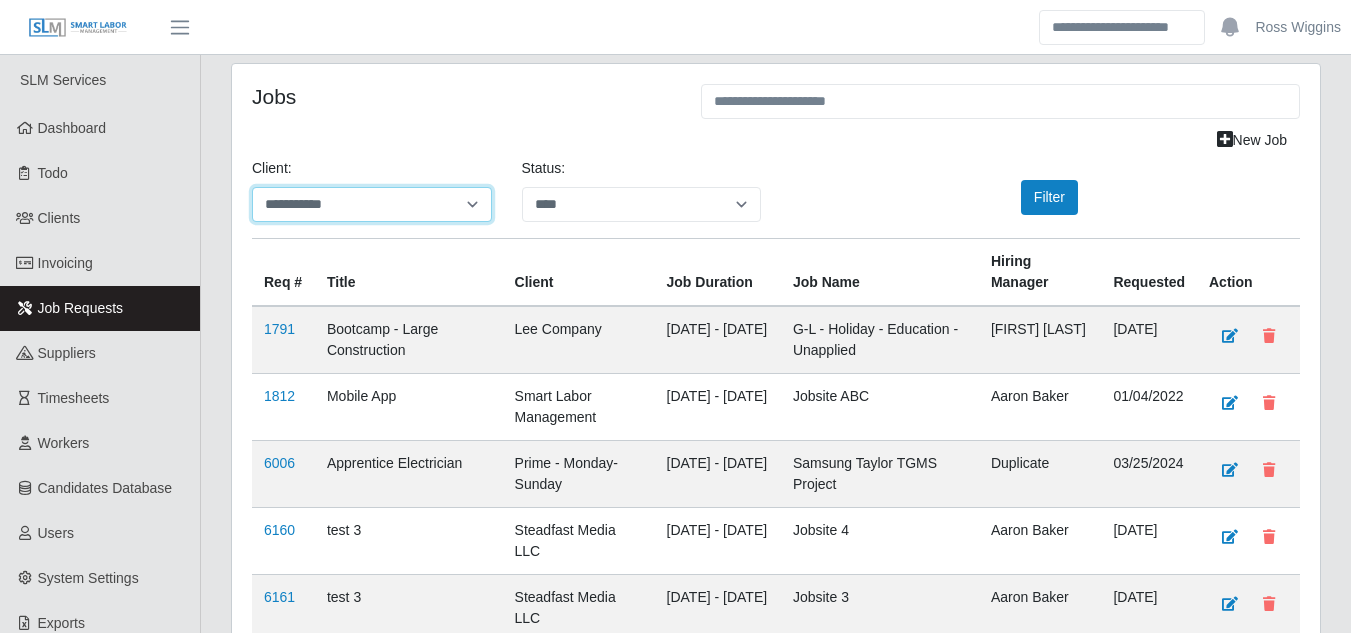 click on "**********" at bounding box center (372, 204) 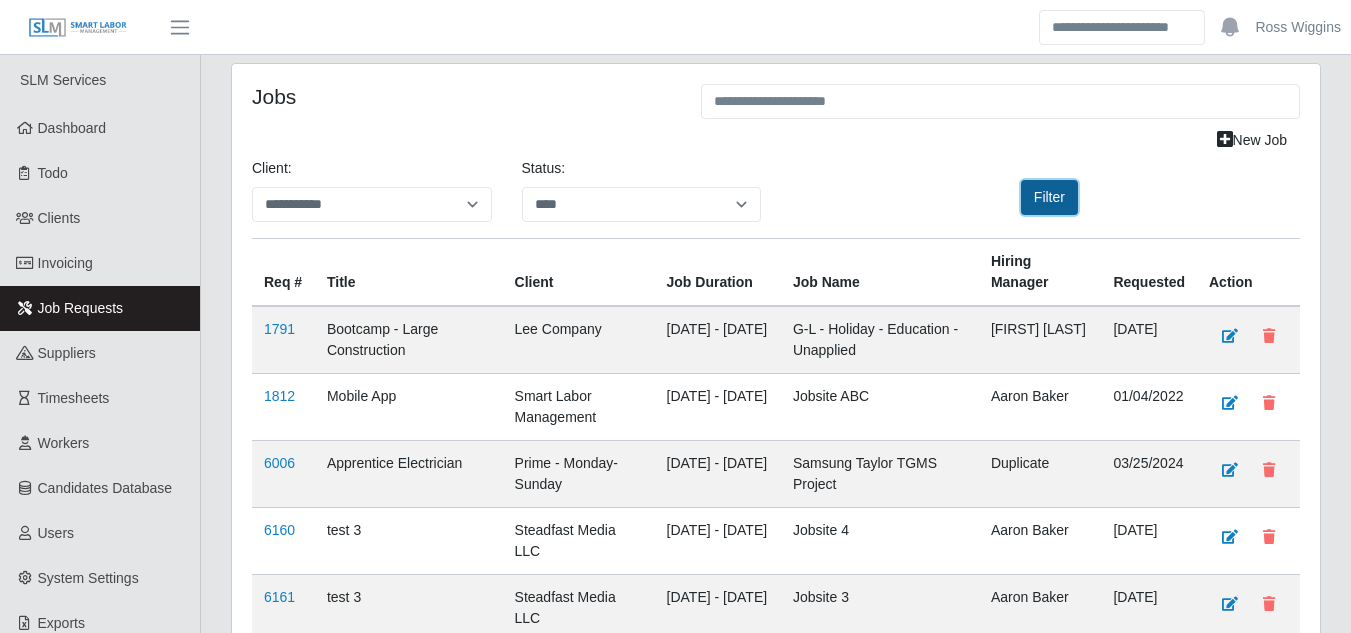 click on "Filter" at bounding box center [1049, 197] 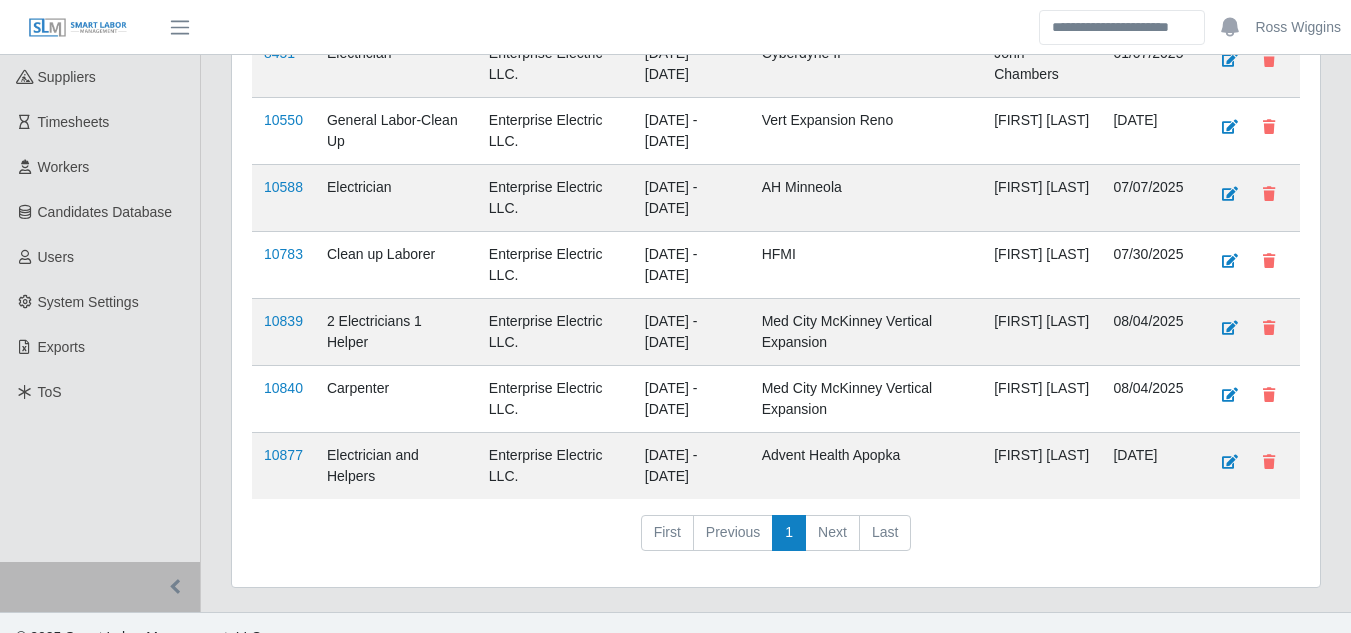 scroll, scrollTop: 305, scrollLeft: 0, axis: vertical 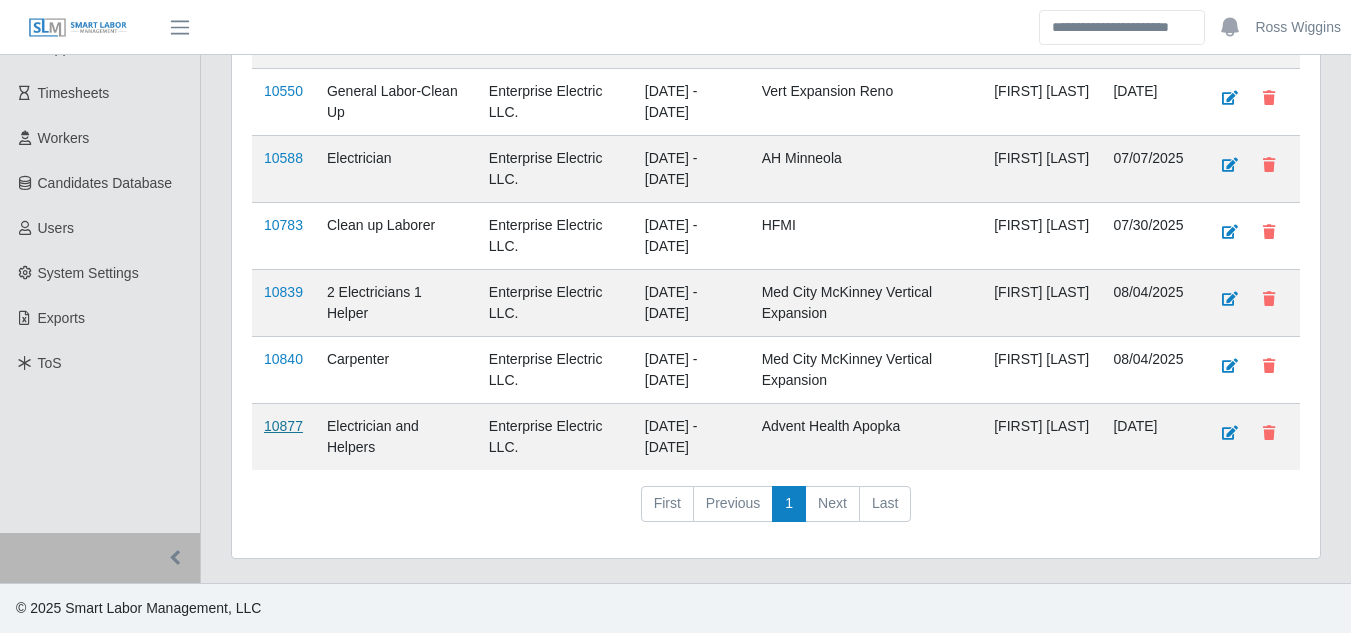 click on "10877" at bounding box center [283, 426] 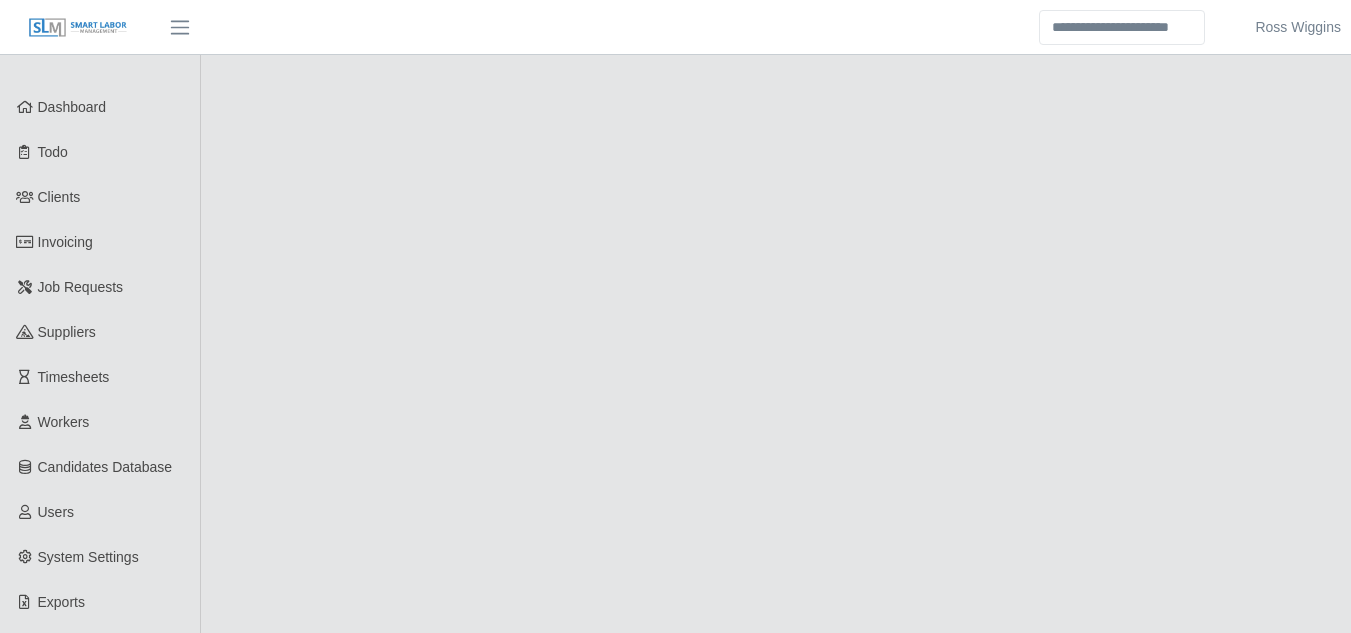scroll, scrollTop: 0, scrollLeft: 0, axis: both 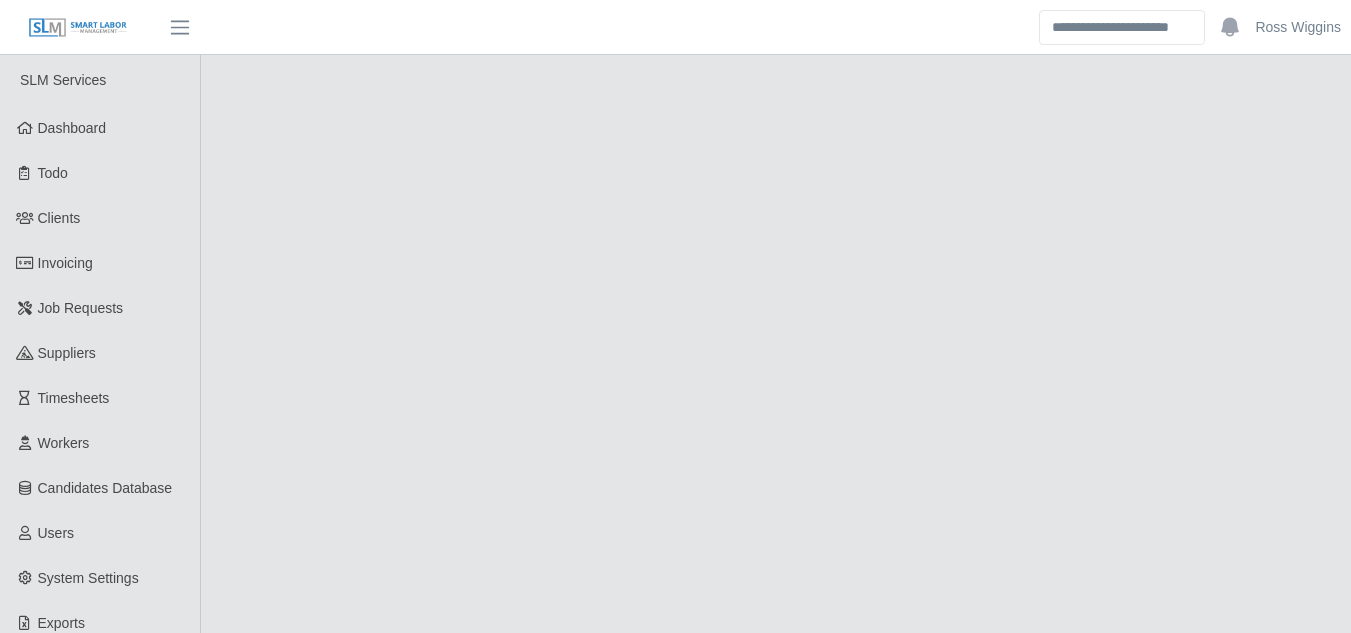 select on "****" 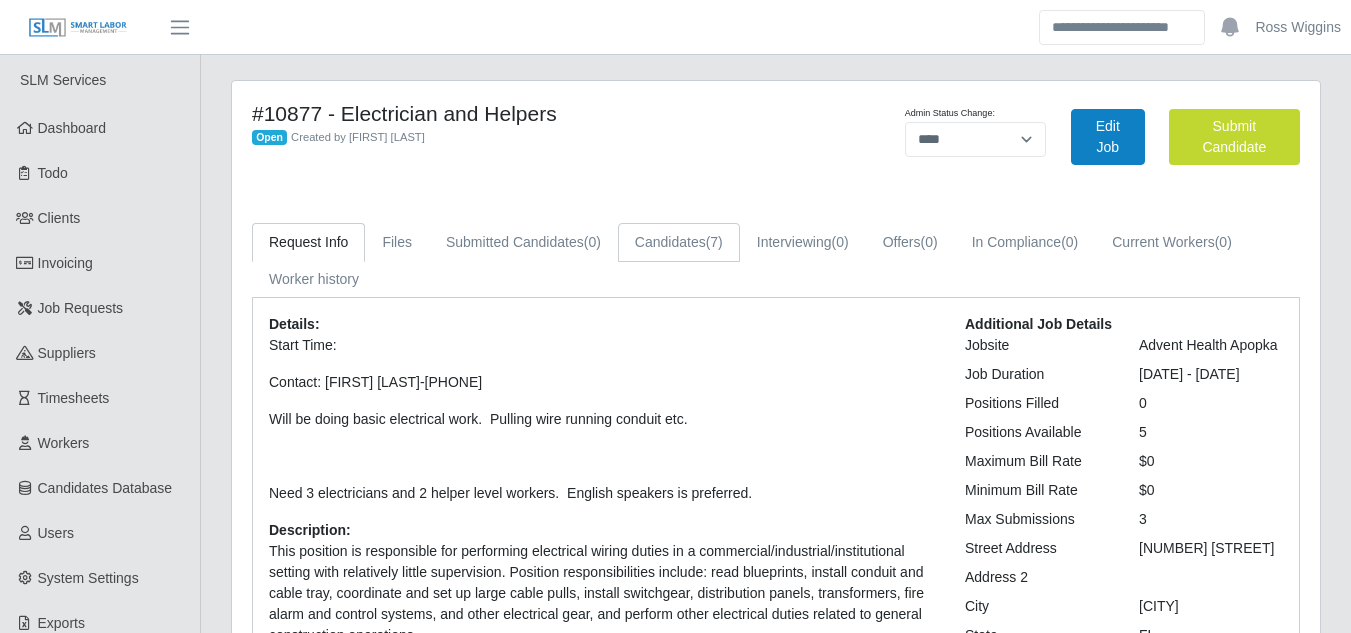 click on "(7)" at bounding box center (714, 242) 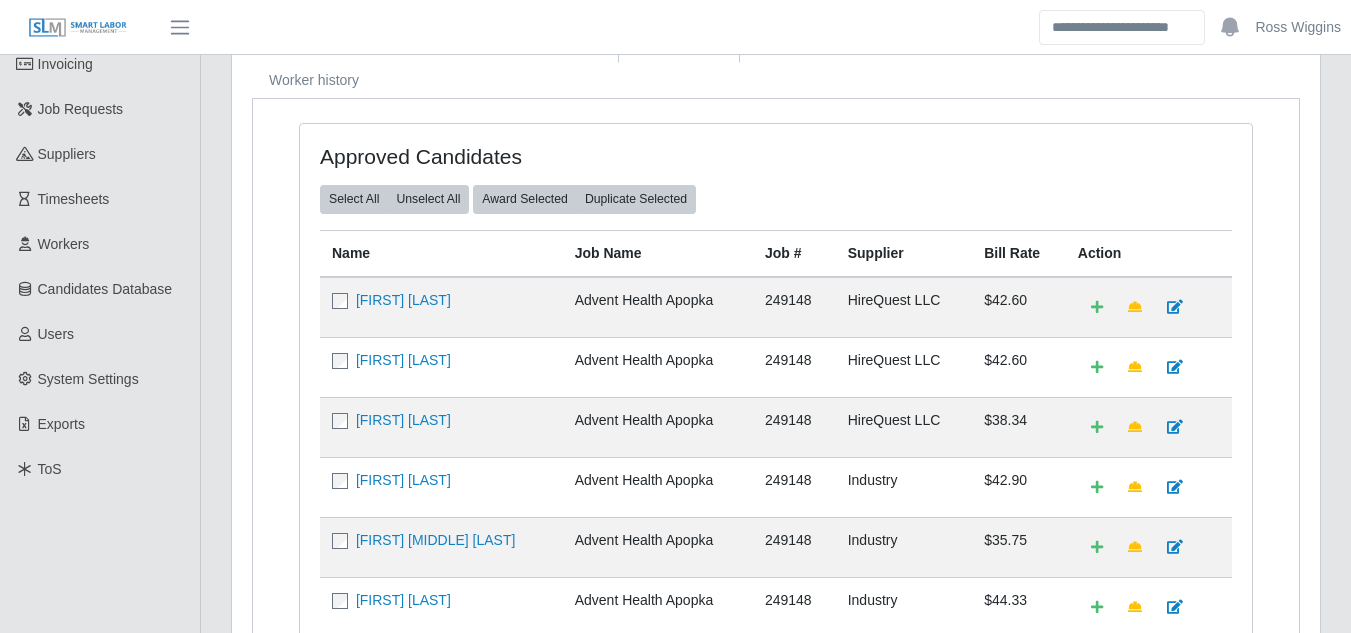 scroll, scrollTop: 200, scrollLeft: 0, axis: vertical 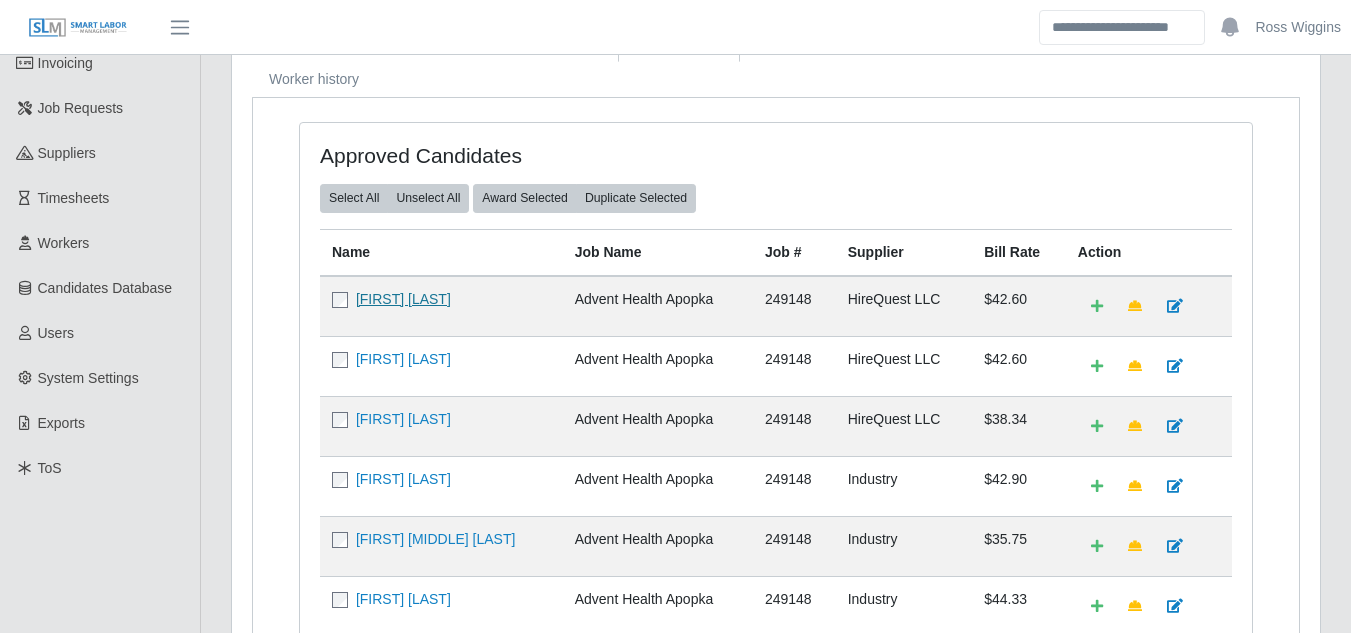 click on "[FIRST]    [LAST]" at bounding box center (403, 299) 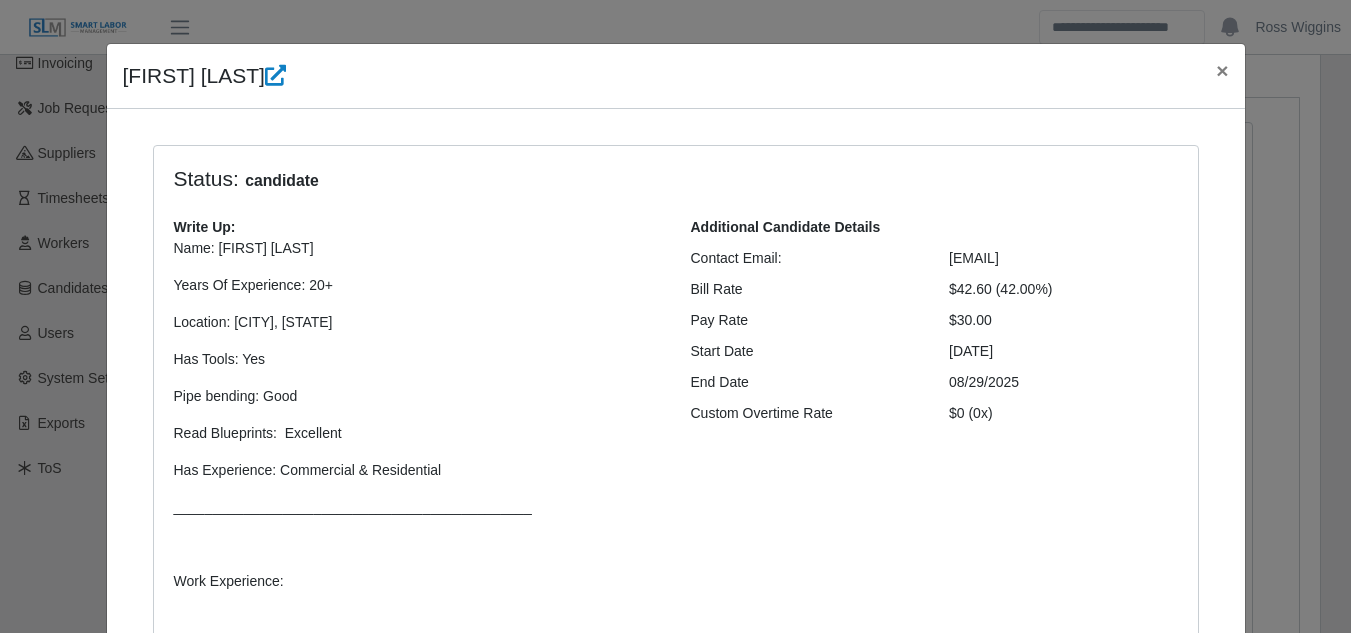 scroll, scrollTop: 0, scrollLeft: 0, axis: both 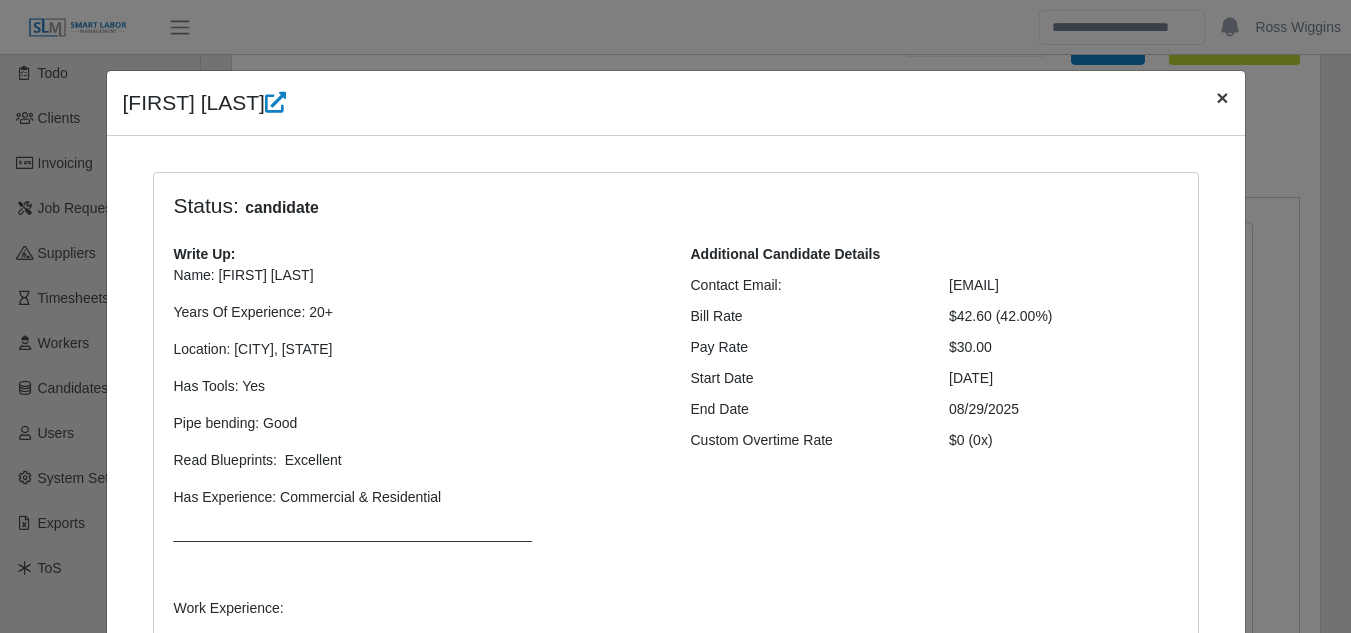 click on "×" at bounding box center [1222, 97] 